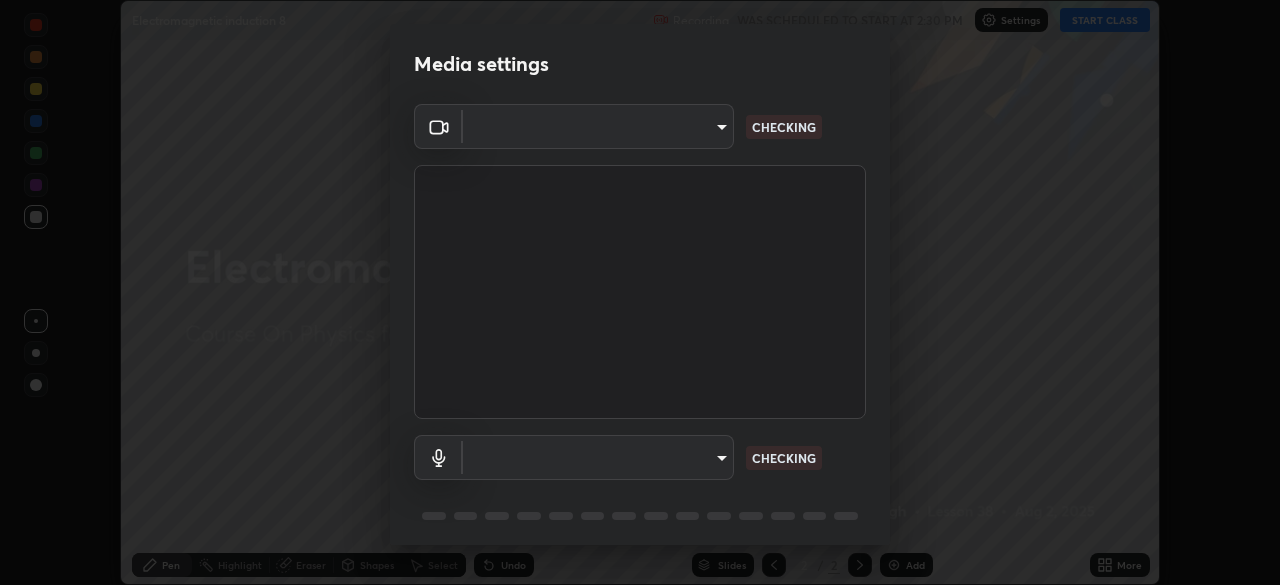 scroll, scrollTop: 0, scrollLeft: 0, axis: both 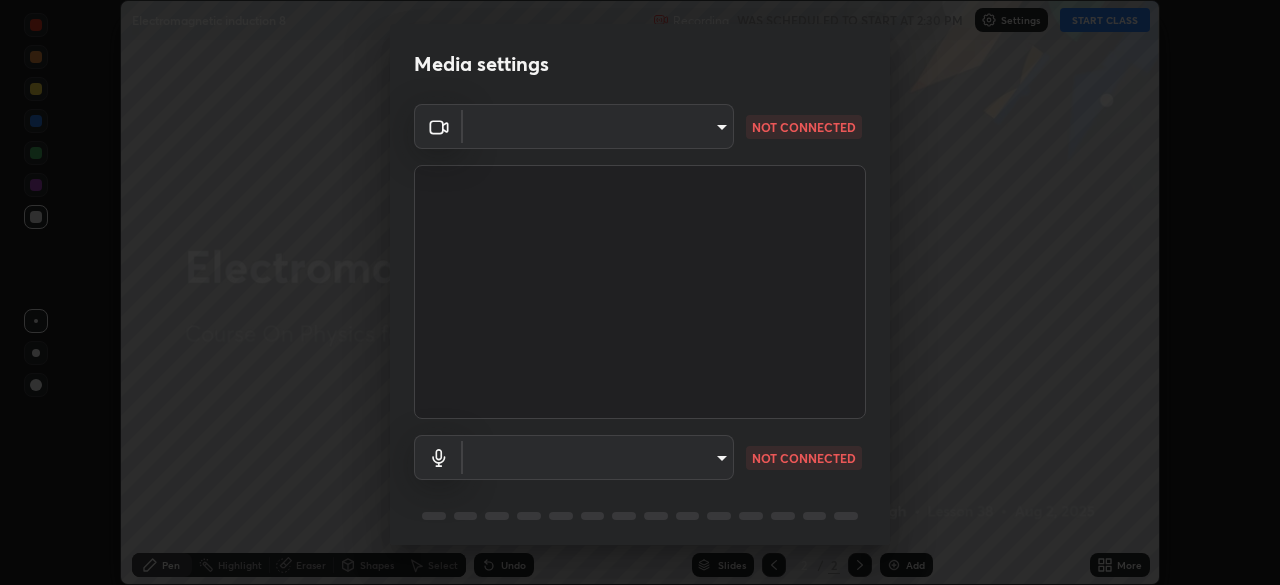 type on "14b787caa3234b54c591ffd1cb0d0a7c9d8495057a62f752d7397f13ea7eb8b5" 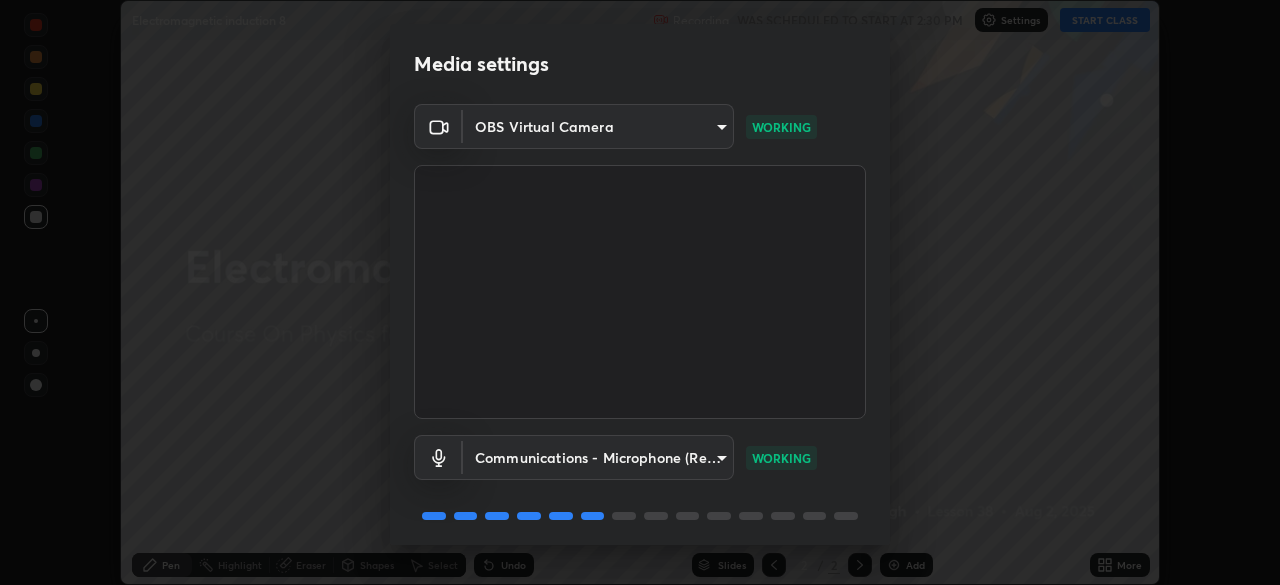 scroll, scrollTop: 71, scrollLeft: 0, axis: vertical 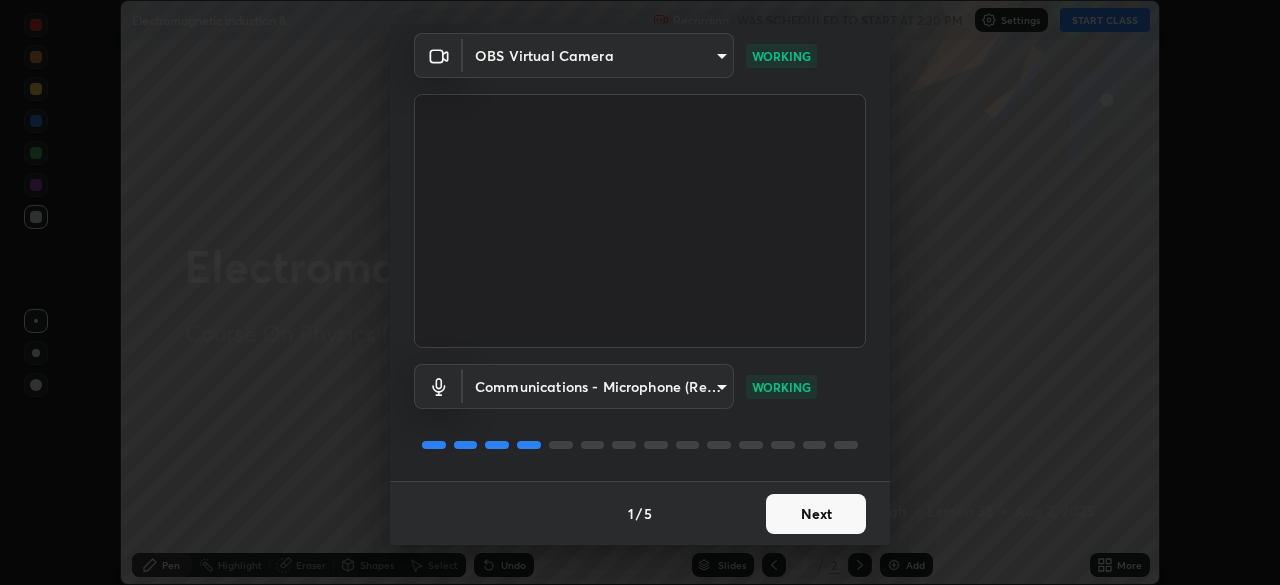 click on "Next" at bounding box center [816, 514] 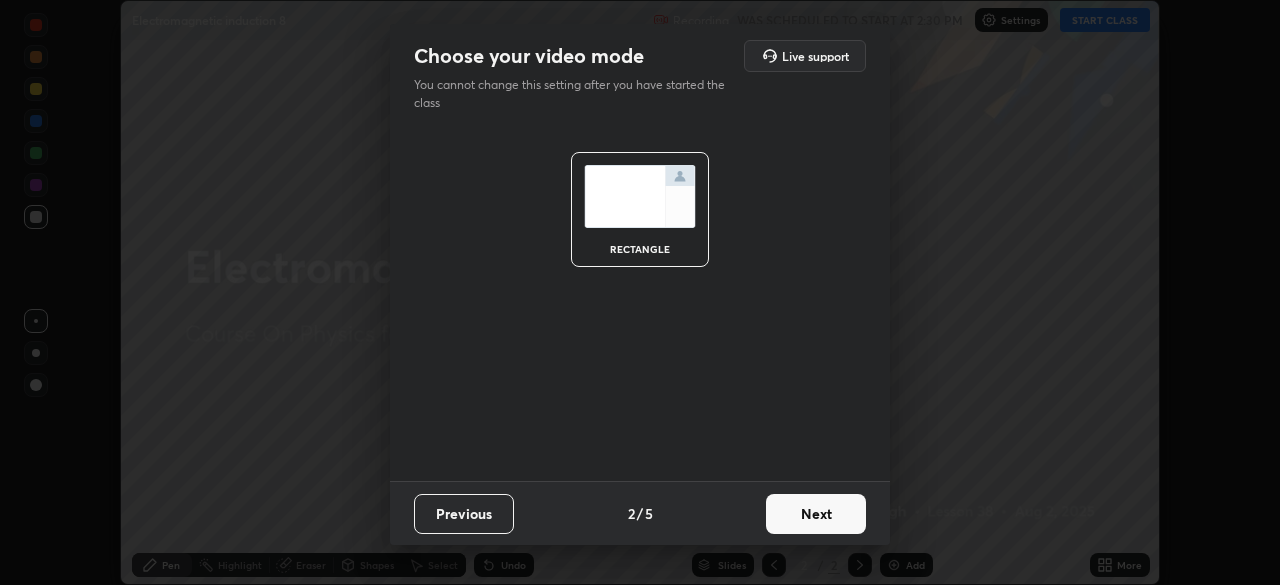 click on "Next" at bounding box center (816, 514) 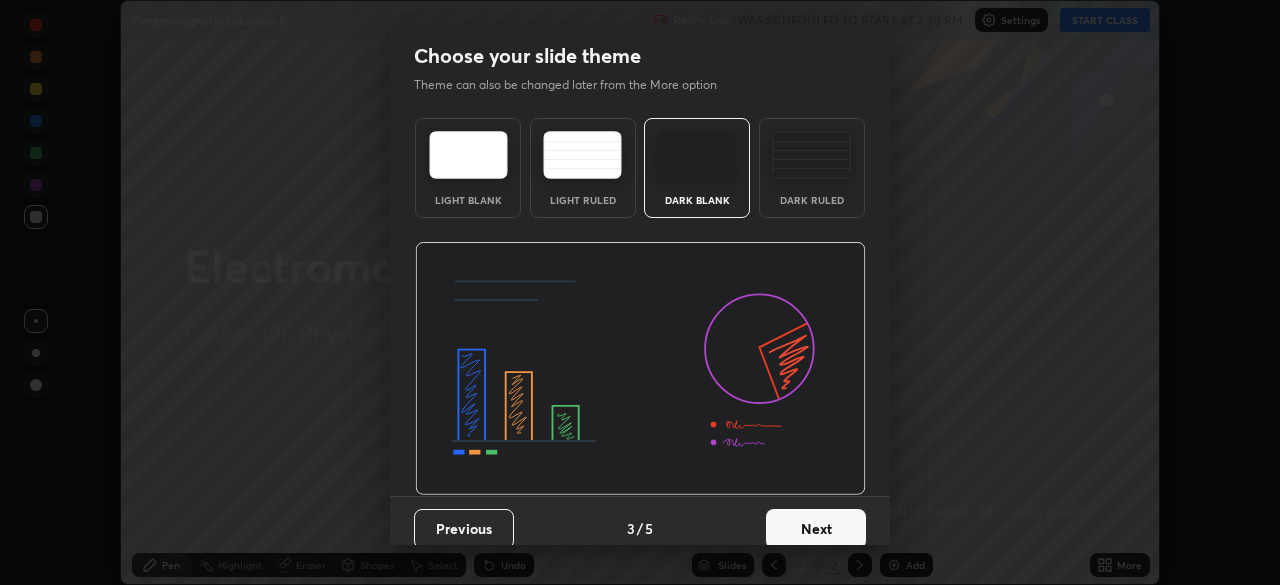 click on "Next" at bounding box center [816, 529] 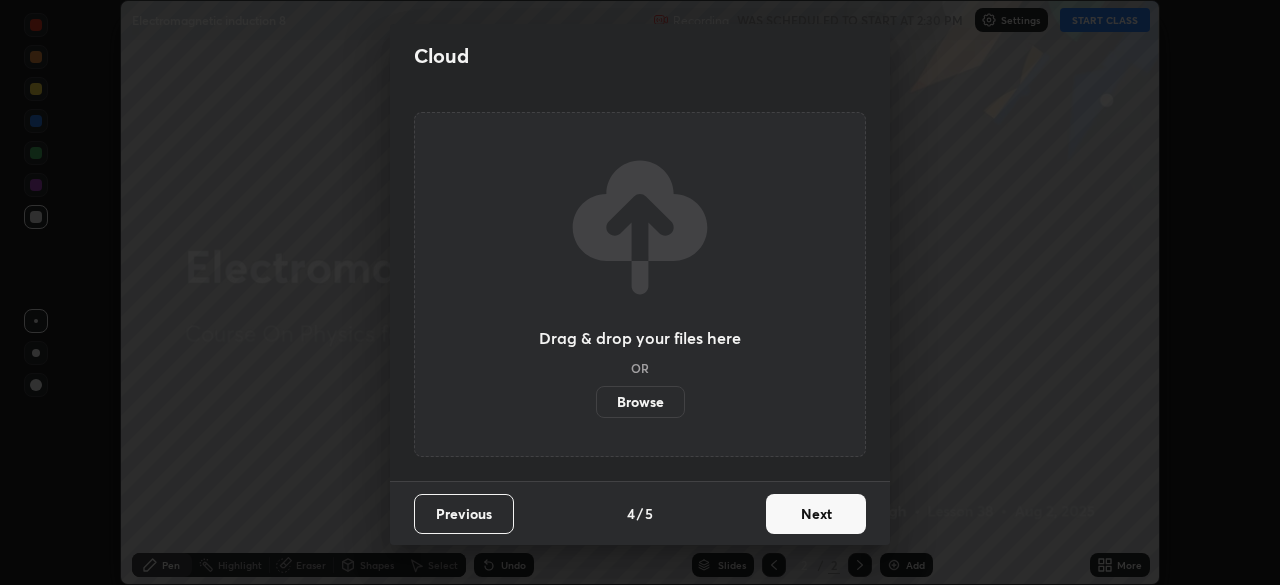 click on "Next" at bounding box center (816, 514) 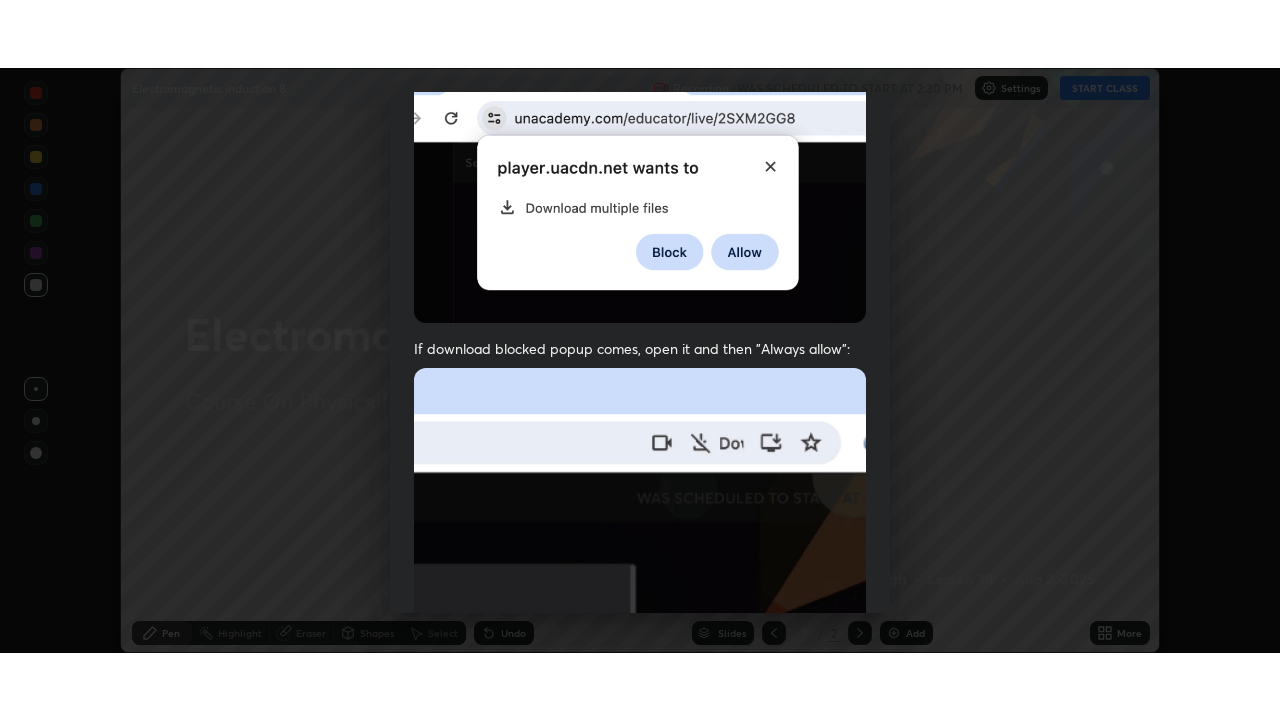 scroll, scrollTop: 479, scrollLeft: 0, axis: vertical 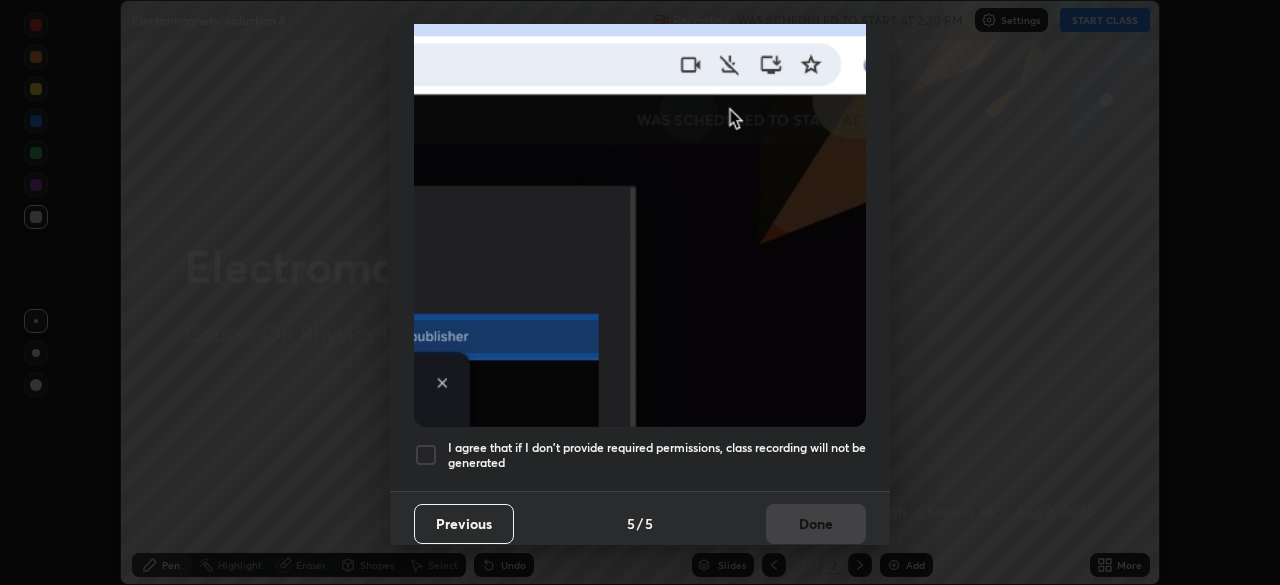 click at bounding box center (426, 455) 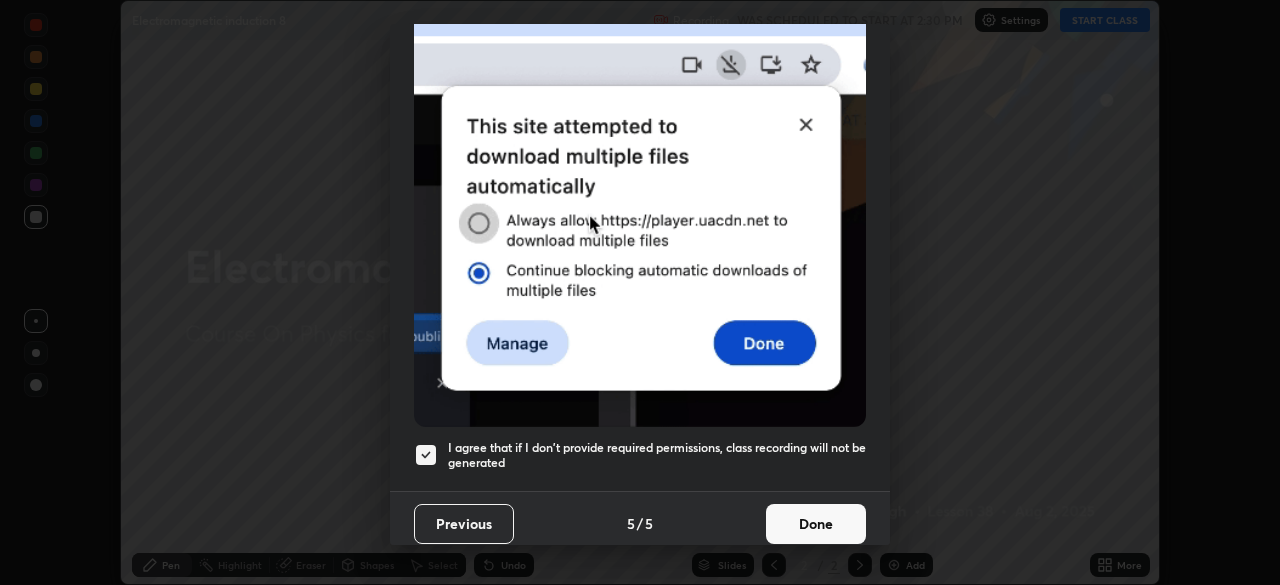click on "Done" at bounding box center (816, 524) 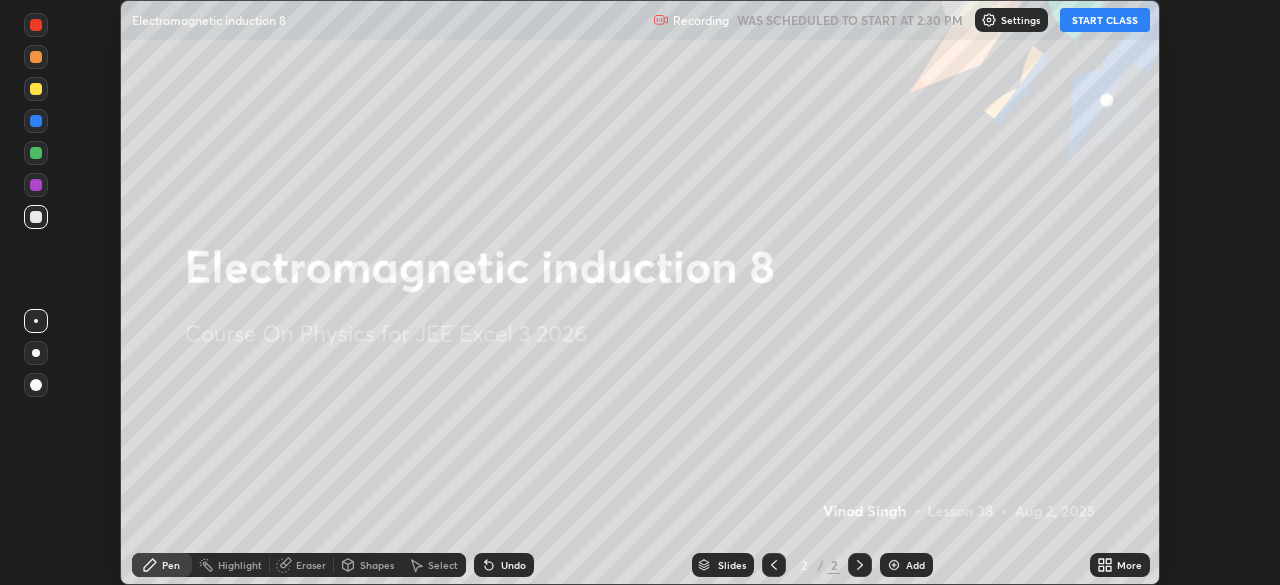 click on "START CLASS" at bounding box center [1105, 20] 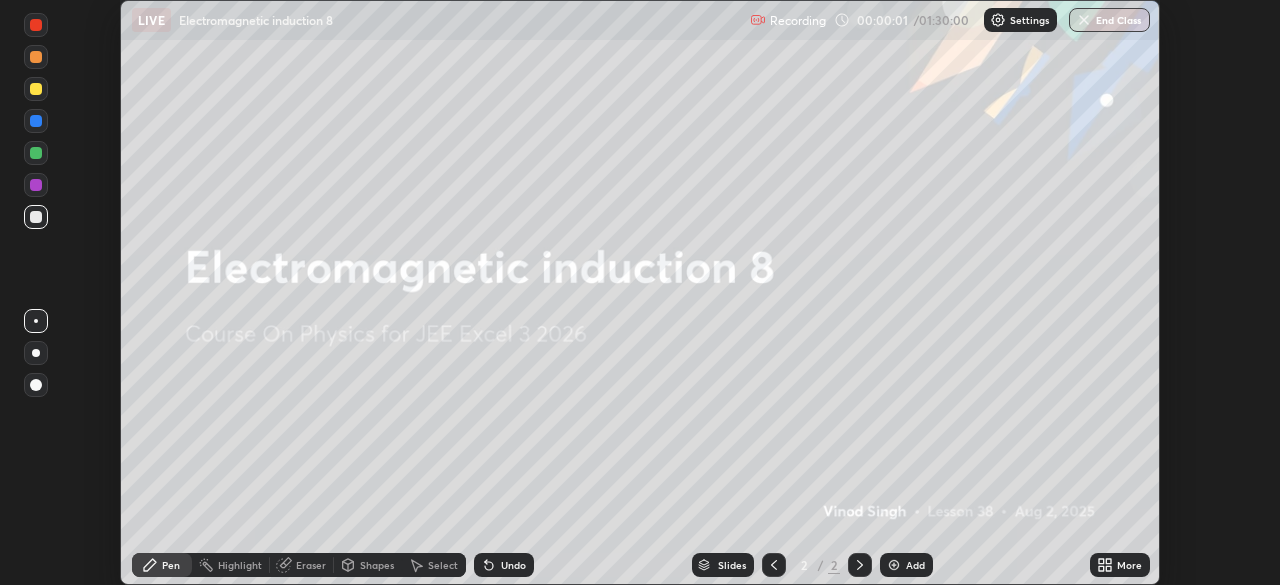 click 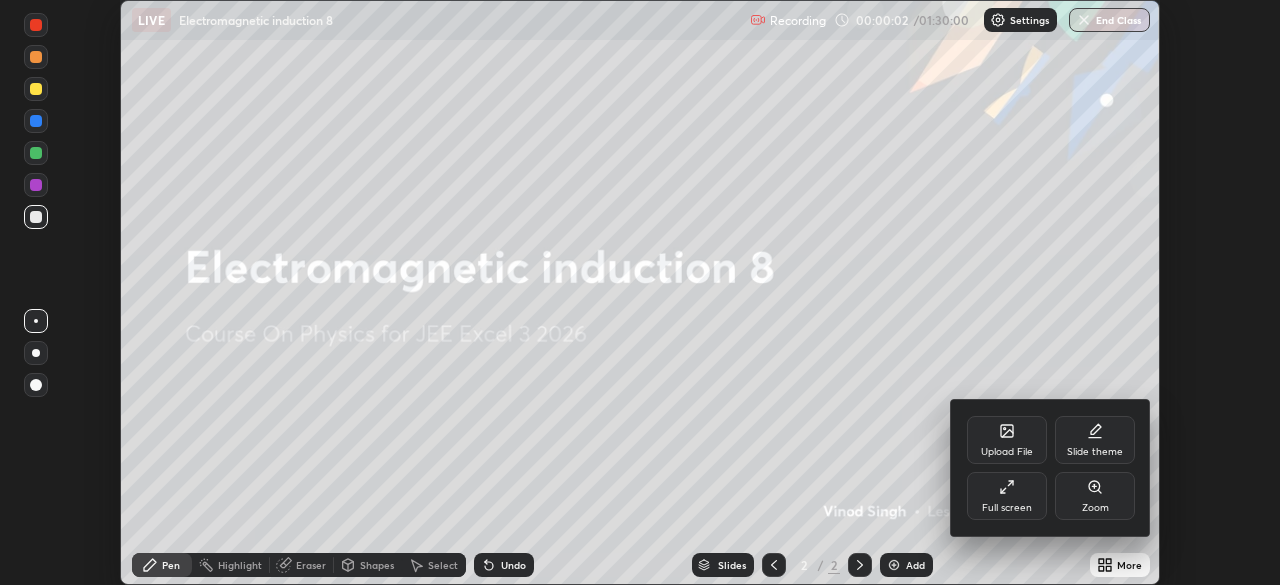 click on "Full screen" at bounding box center (1007, 508) 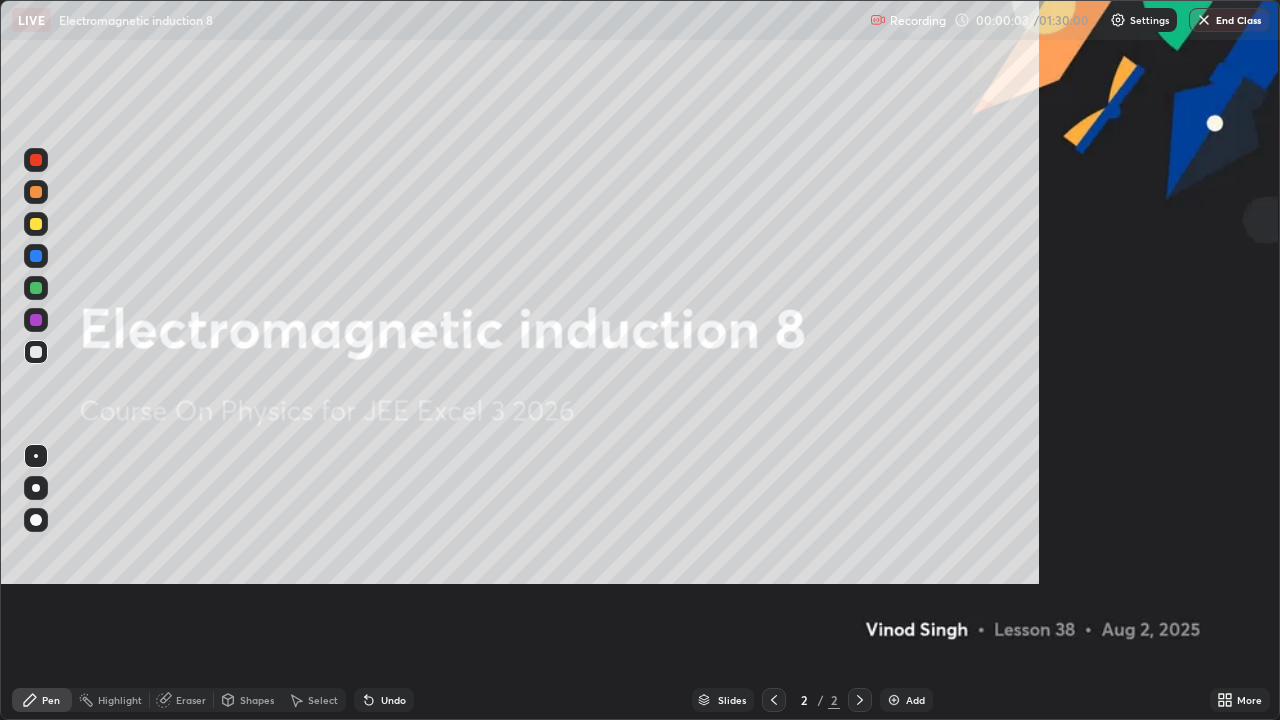 scroll, scrollTop: 99280, scrollLeft: 98720, axis: both 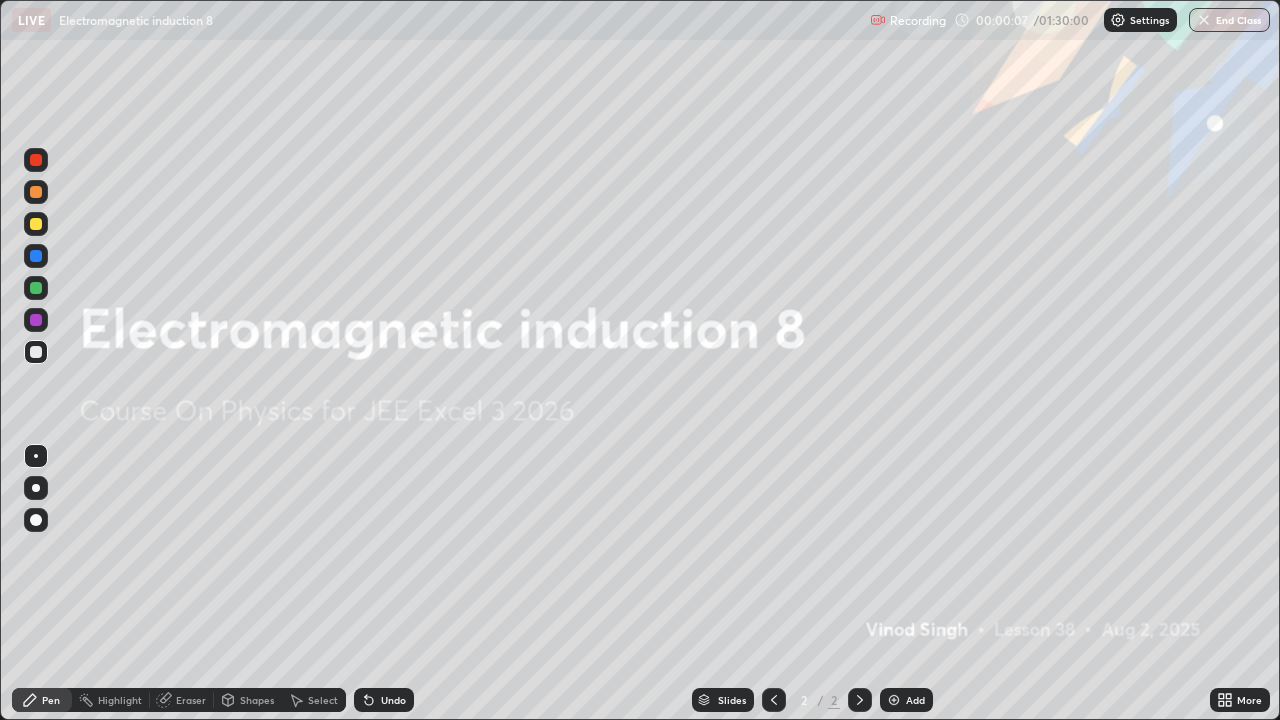 click at bounding box center (894, 700) 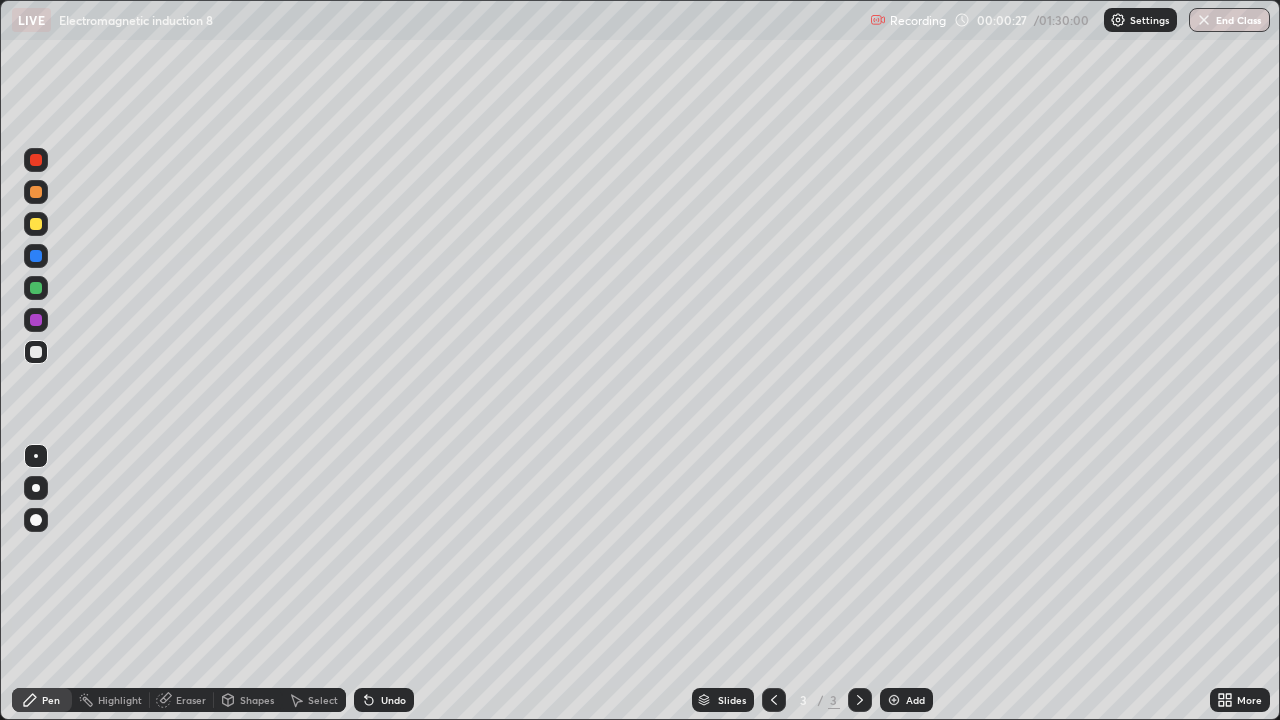 click at bounding box center (36, 192) 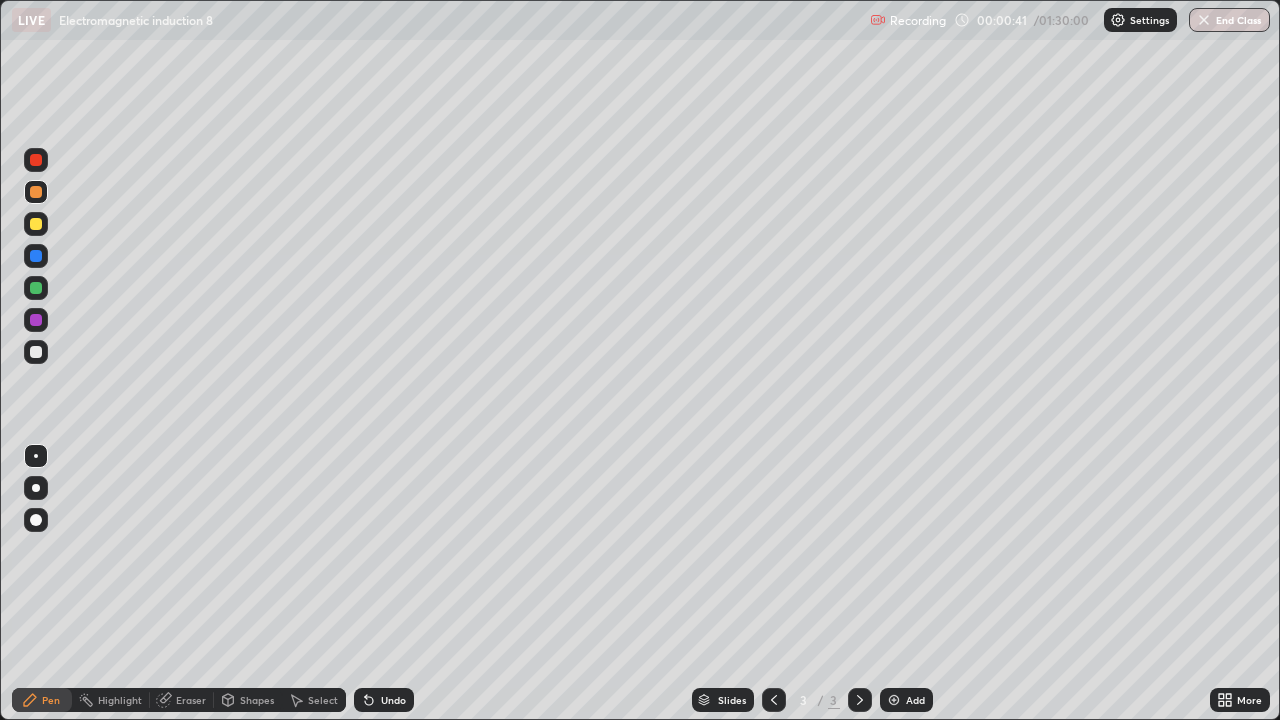 click on "Eraser" at bounding box center (191, 700) 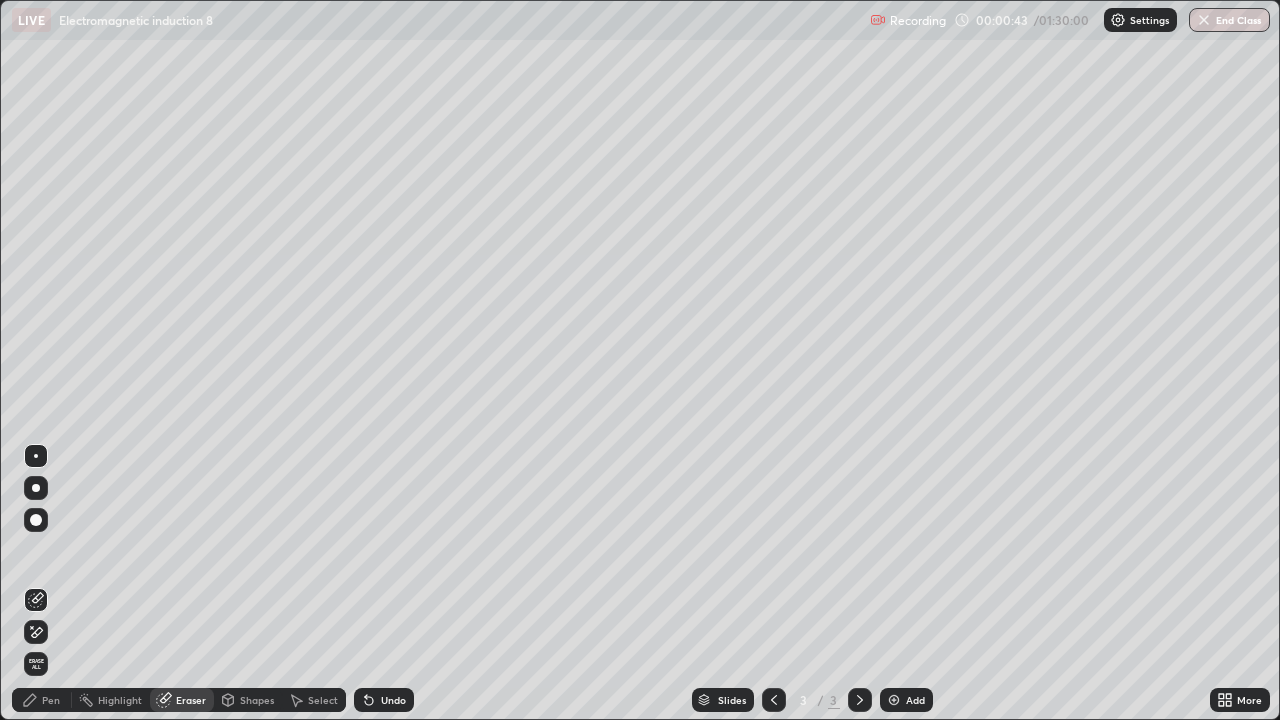 click on "Pen" at bounding box center (42, 700) 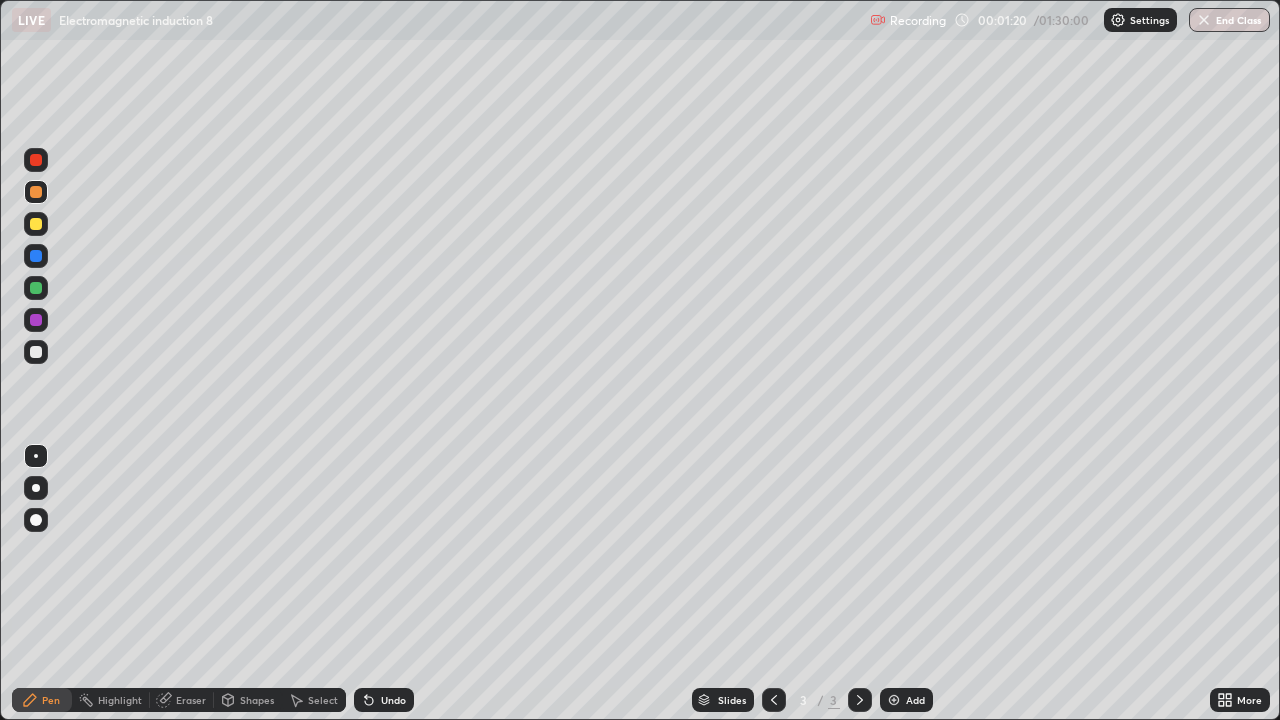click at bounding box center [36, 224] 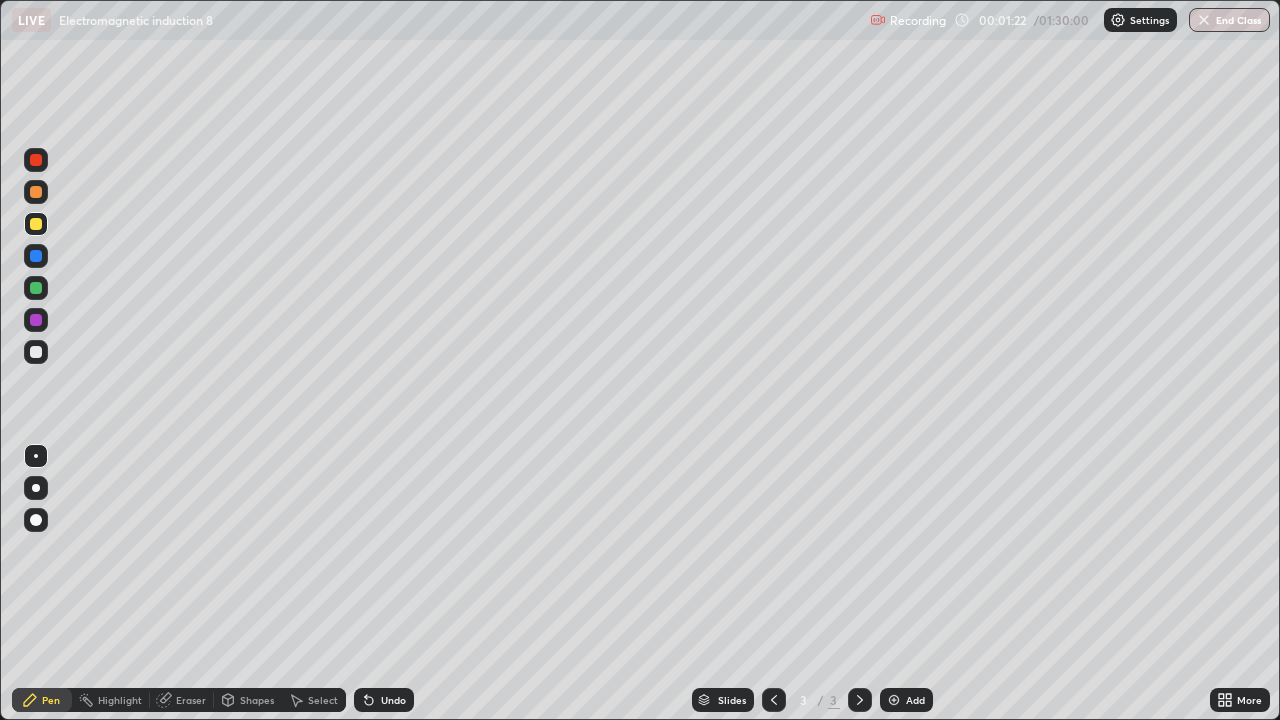 click on "Shapes" at bounding box center [257, 700] 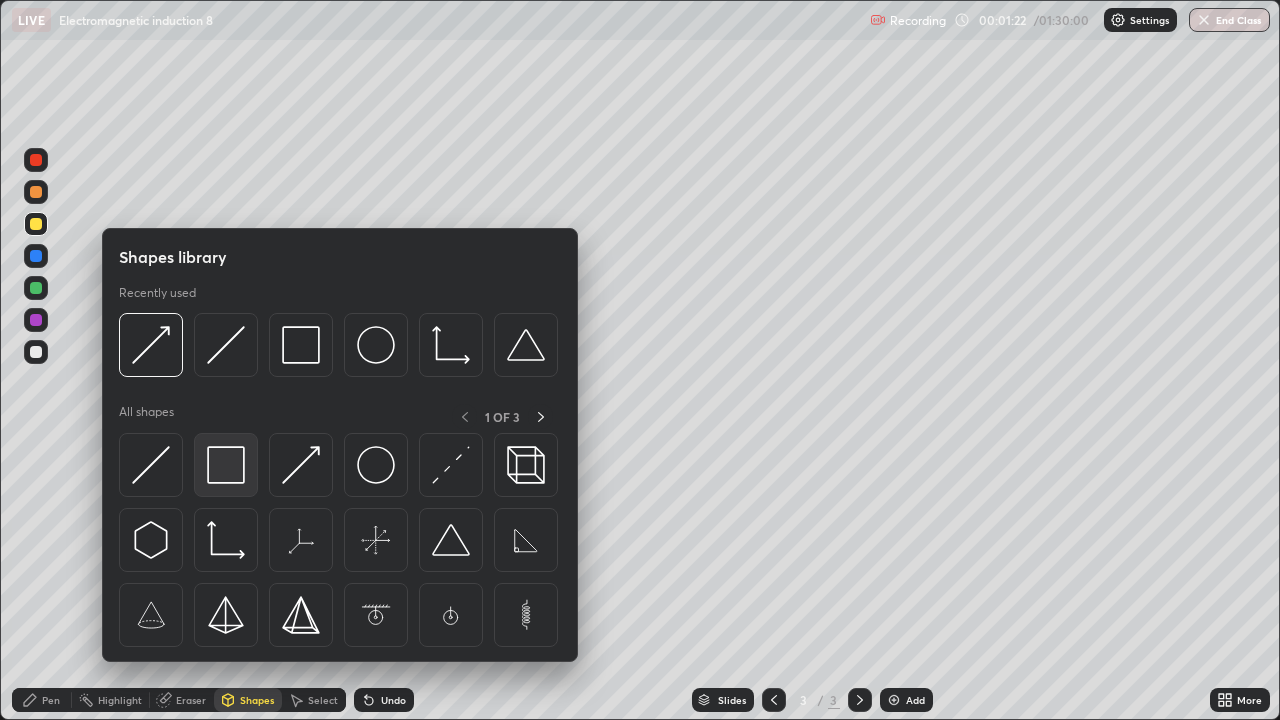 click at bounding box center [226, 465] 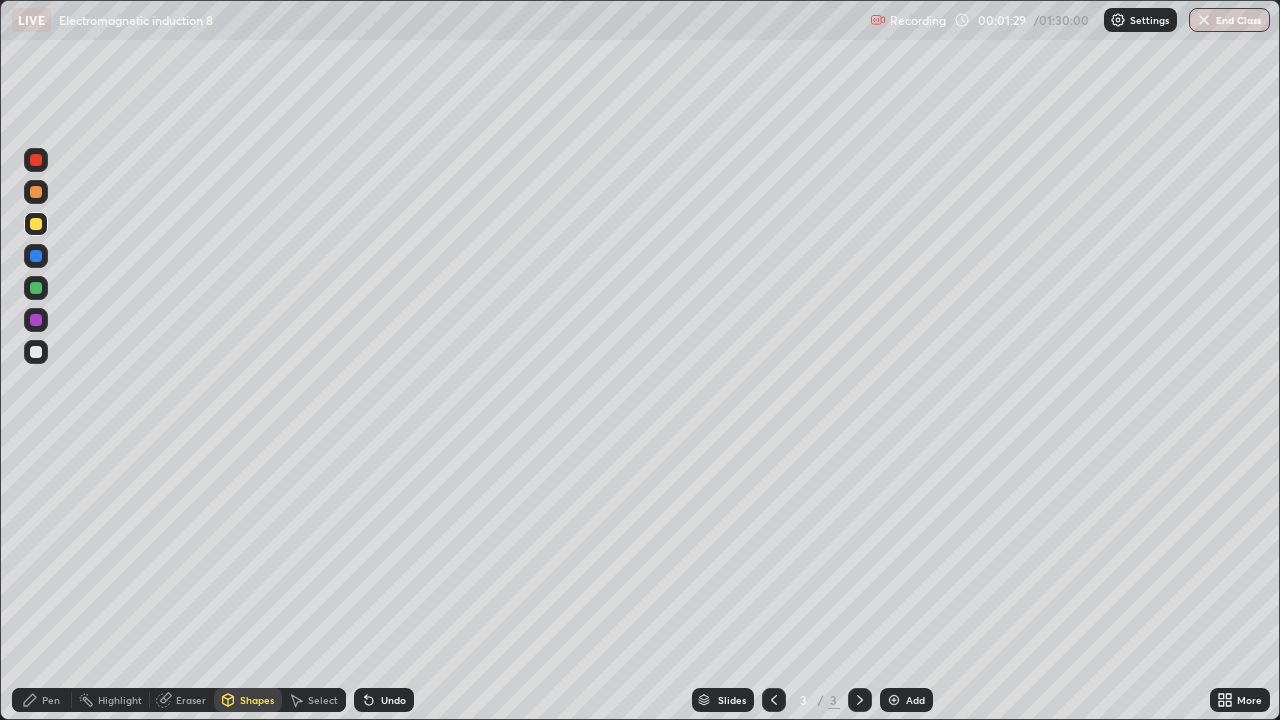 click on "Eraser" at bounding box center (191, 700) 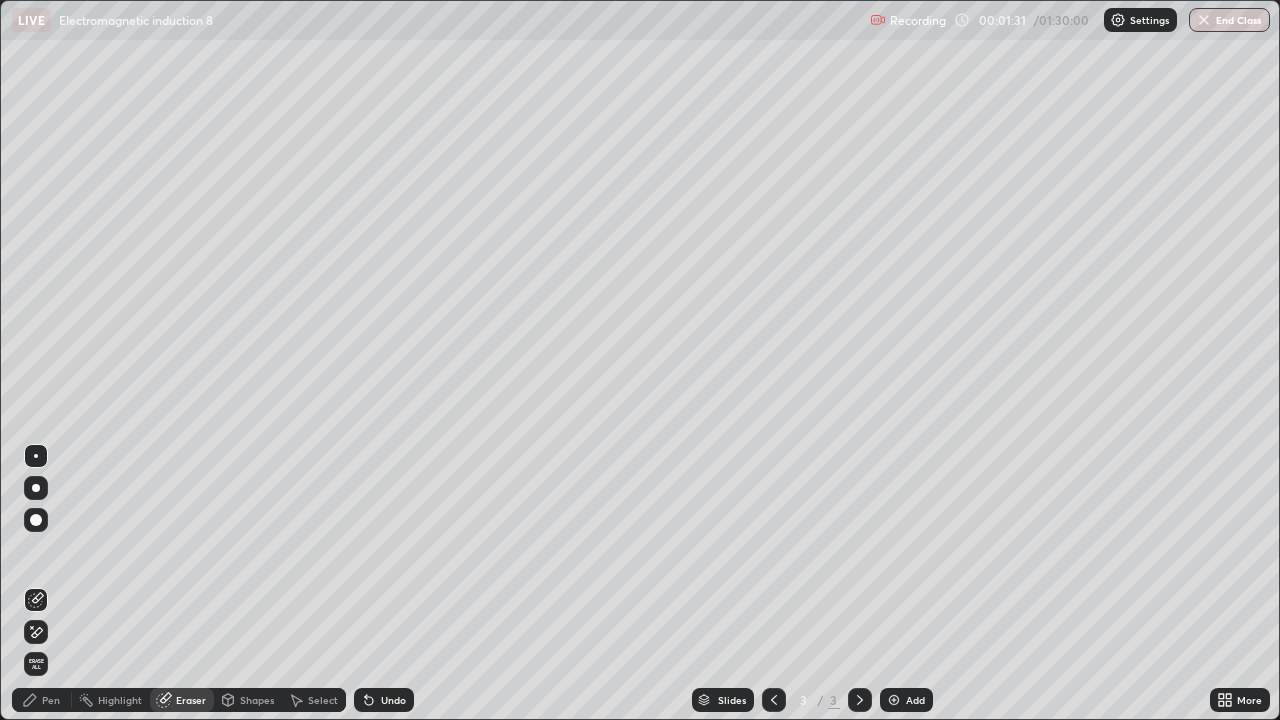click on "Pen" at bounding box center (51, 700) 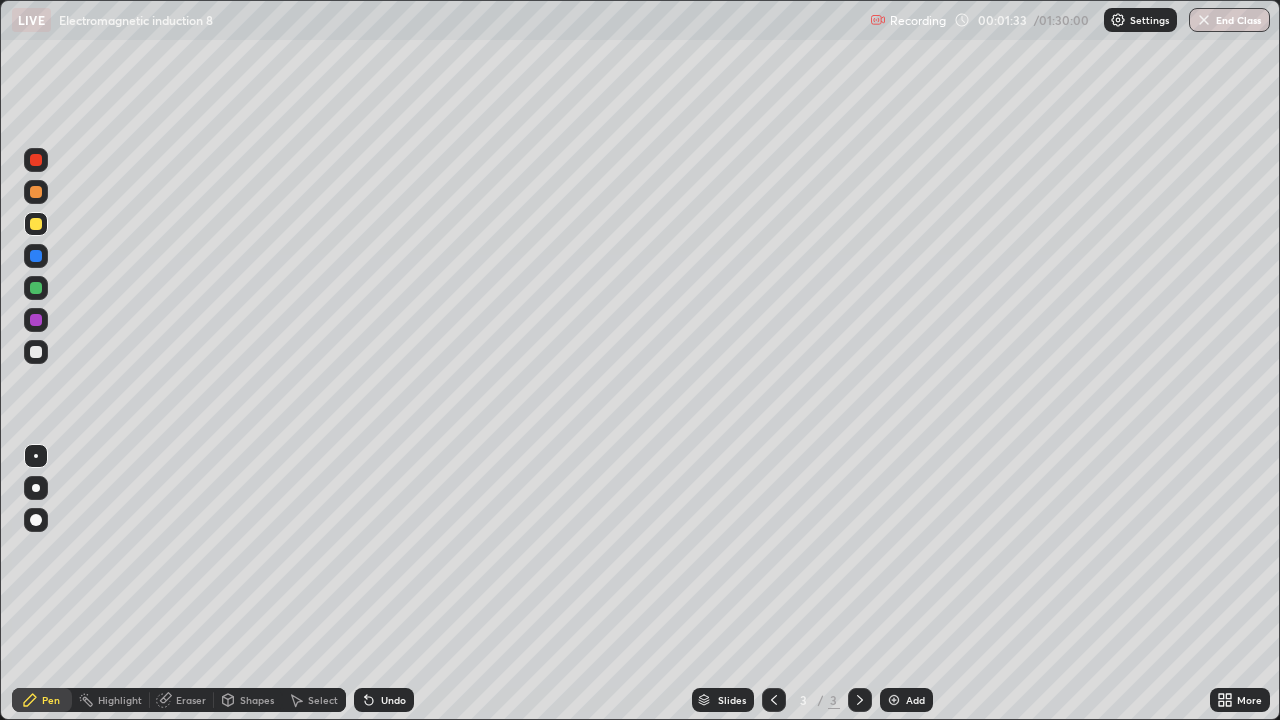 click at bounding box center [36, 256] 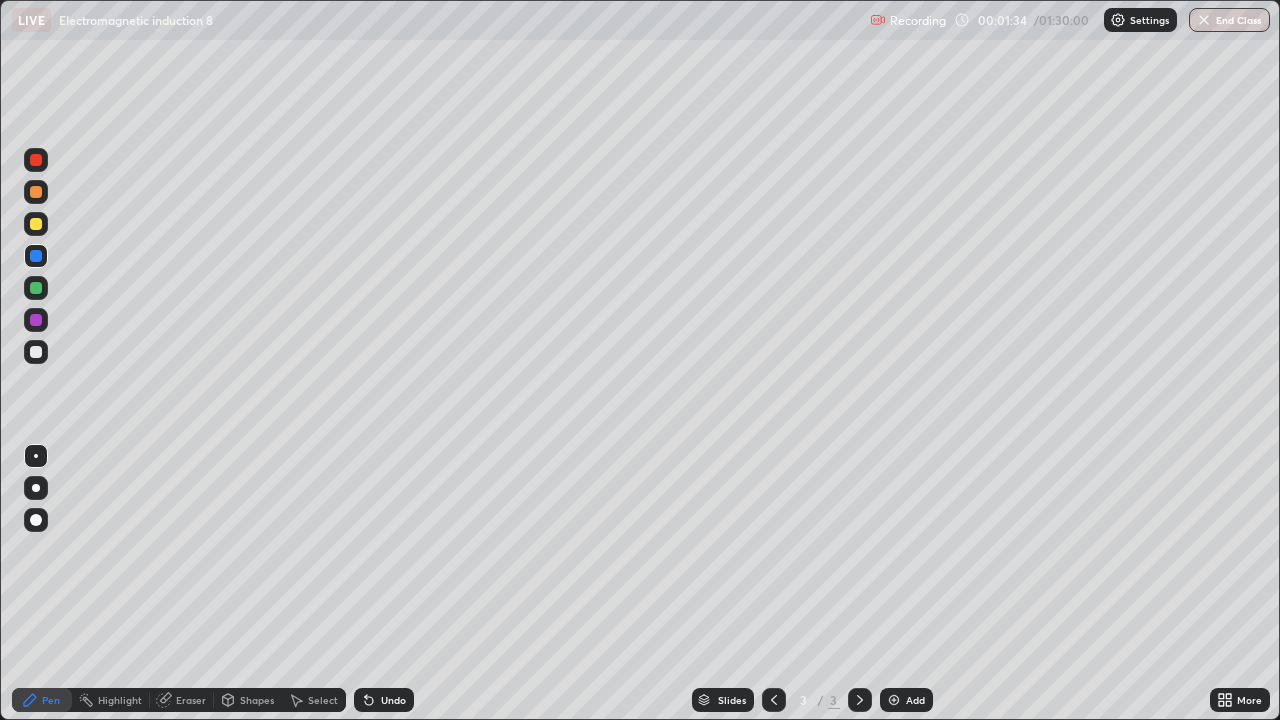 click on "Shapes" at bounding box center [257, 700] 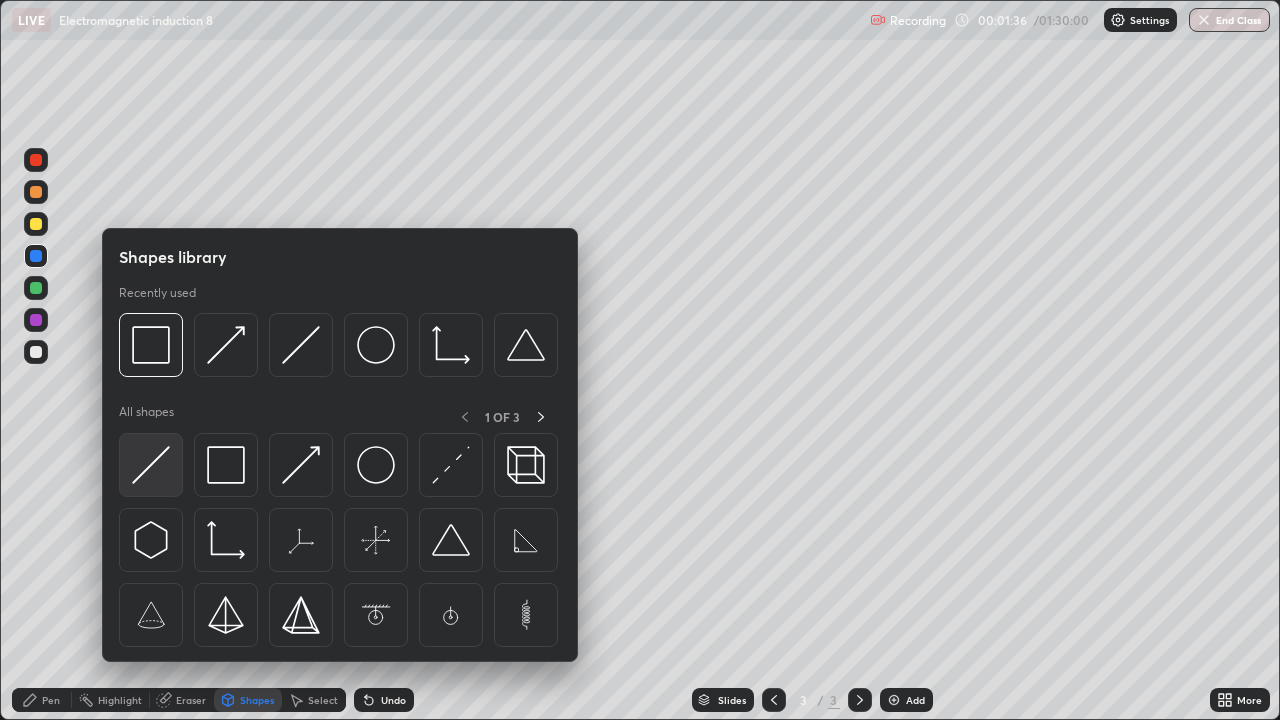 click at bounding box center [151, 465] 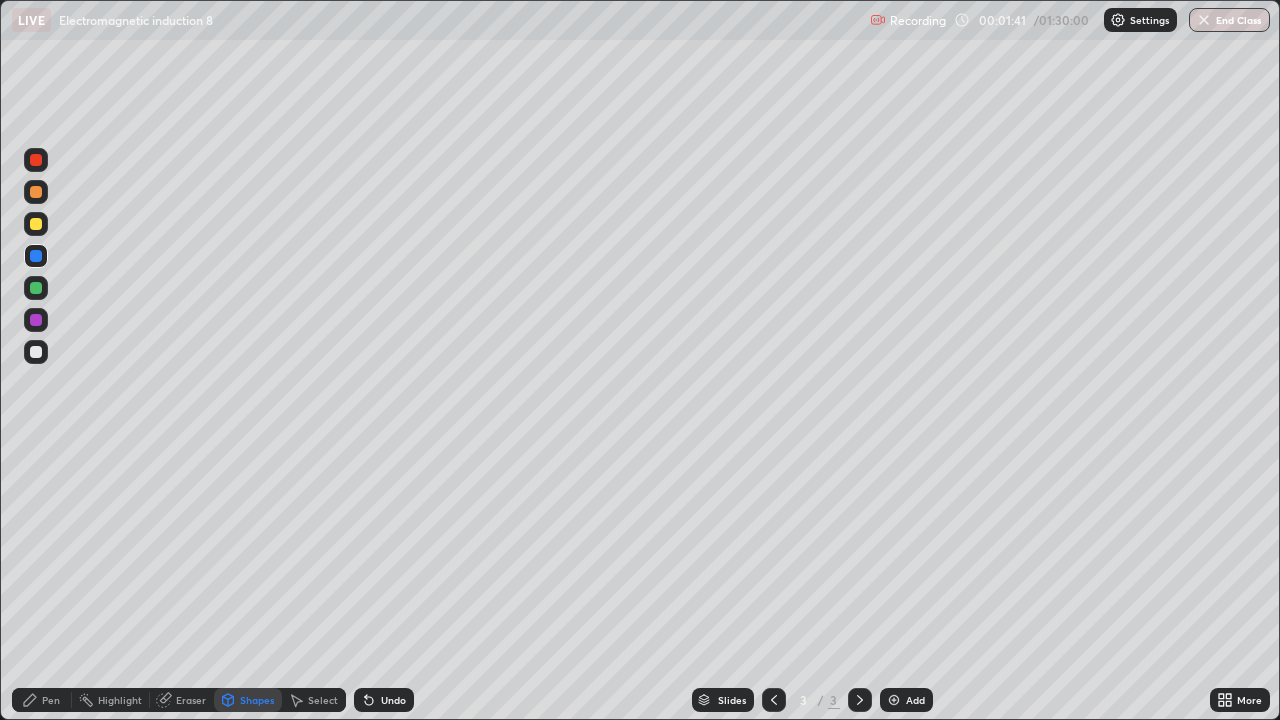 click on "Eraser" at bounding box center [191, 700] 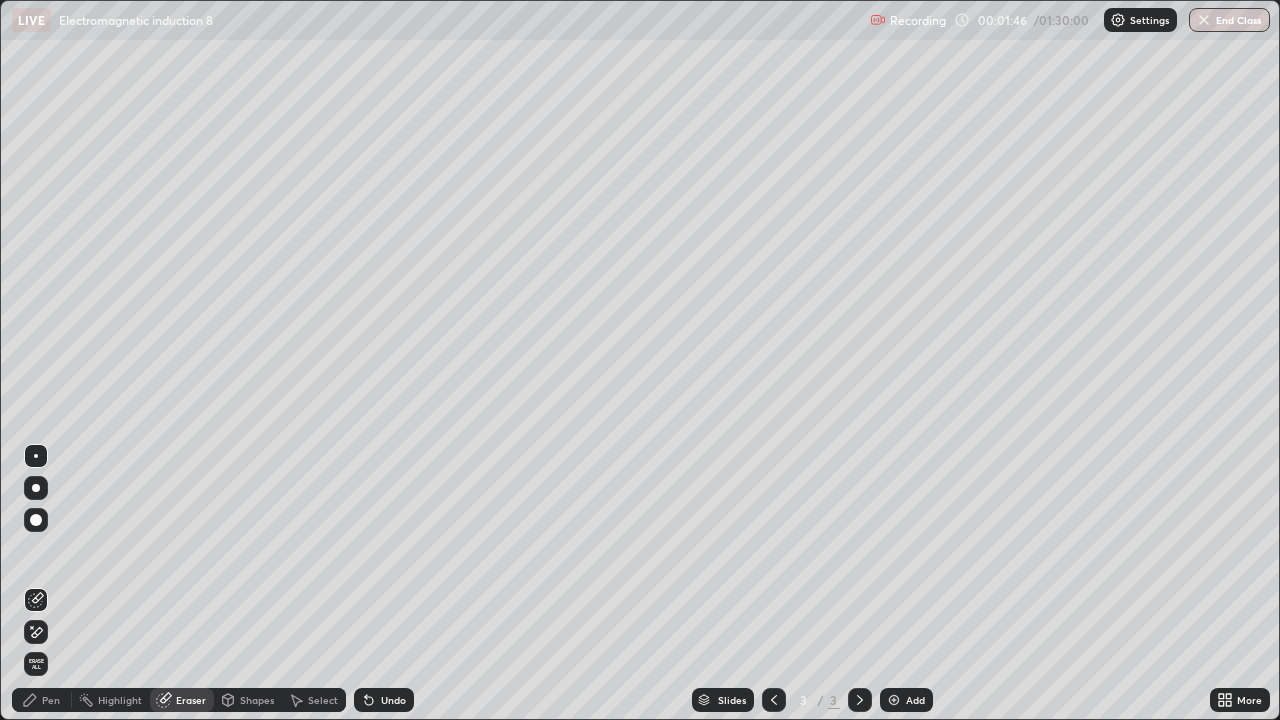 click on "Pen" at bounding box center (51, 700) 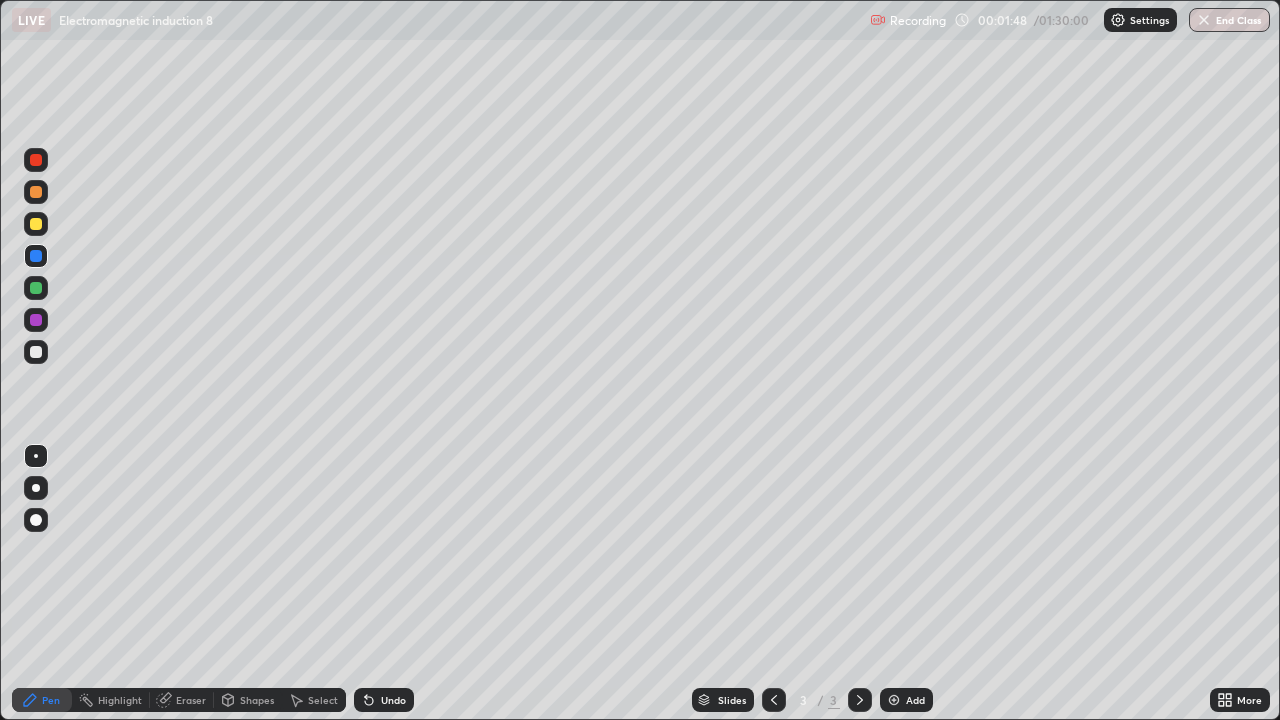 click at bounding box center [36, 224] 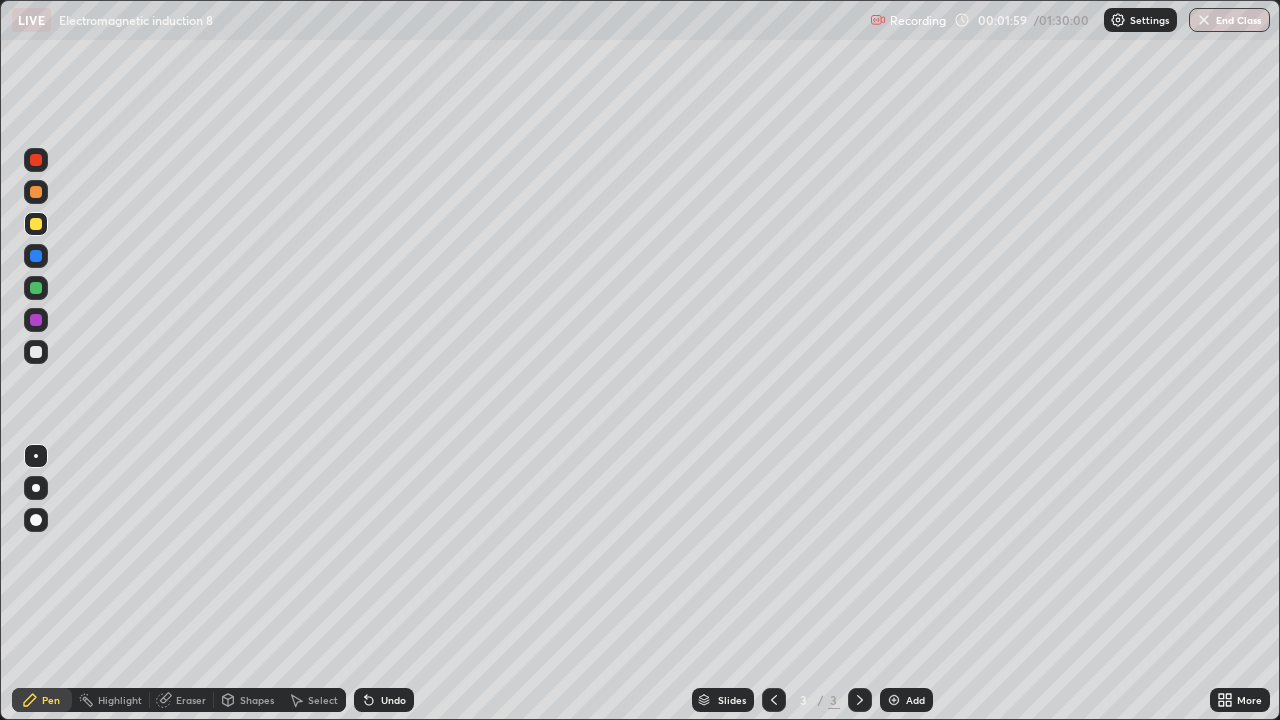 click at bounding box center [36, 320] 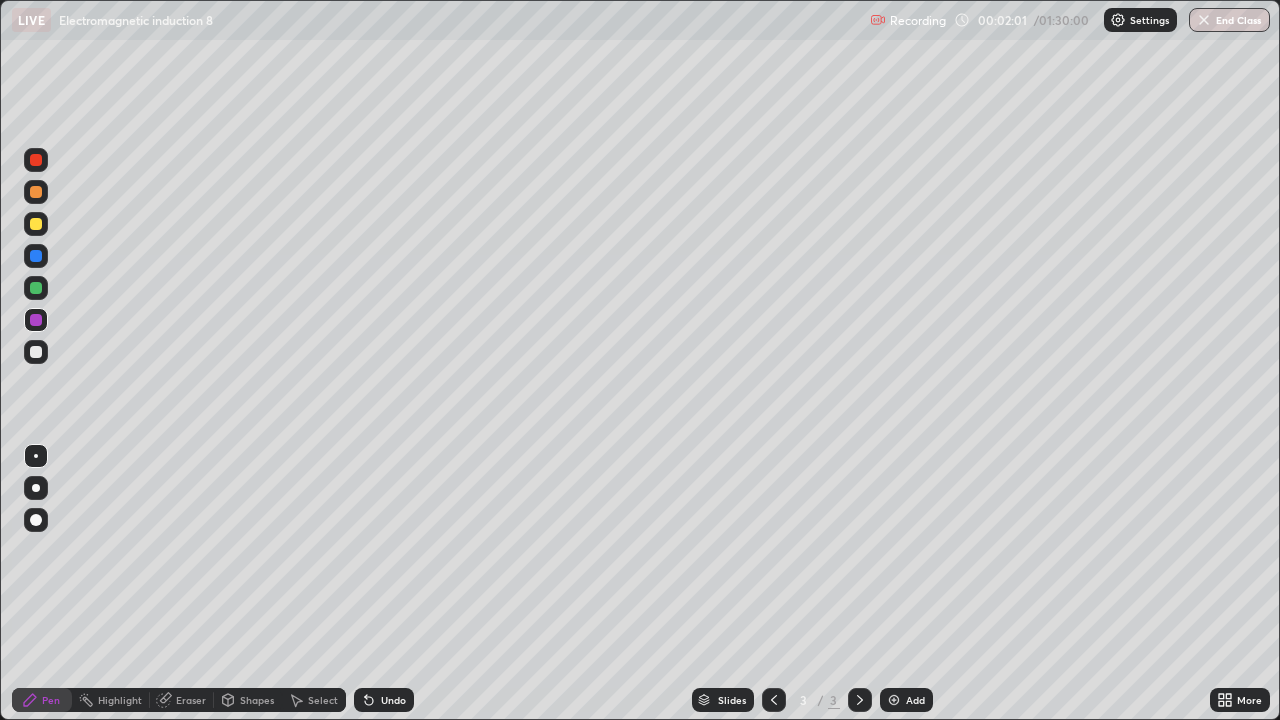 click at bounding box center (36, 192) 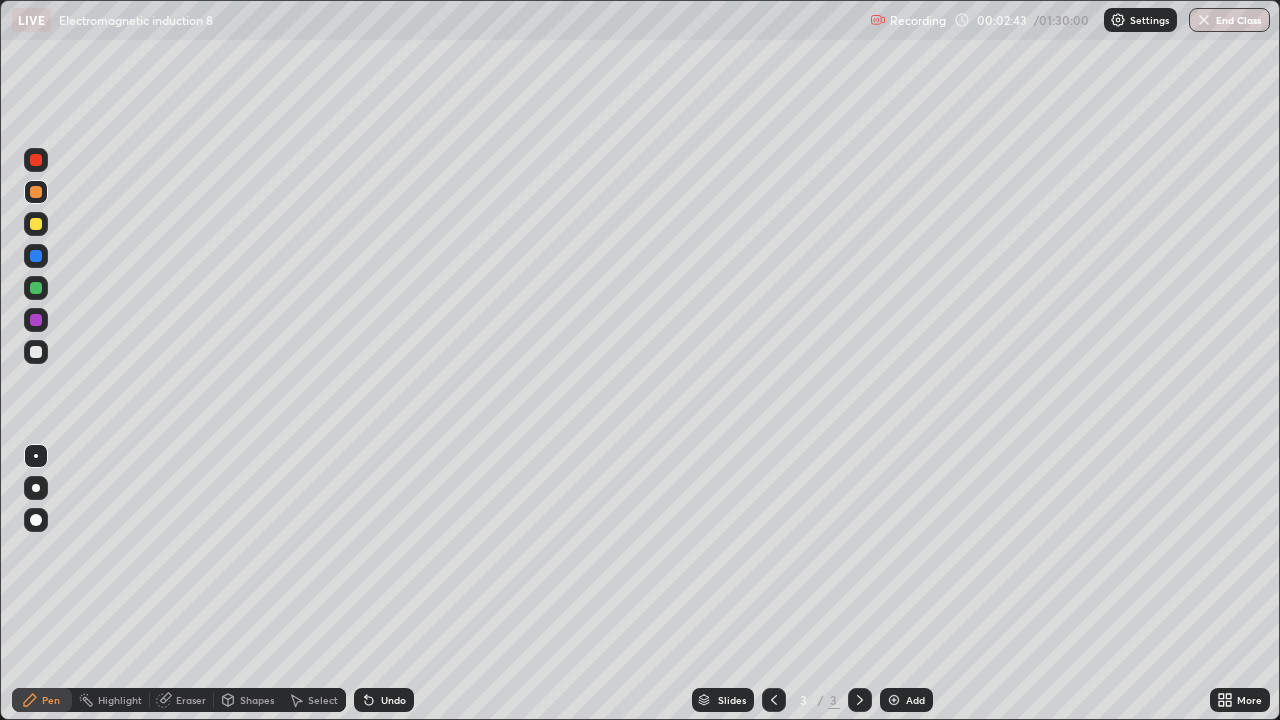 click at bounding box center [36, 352] 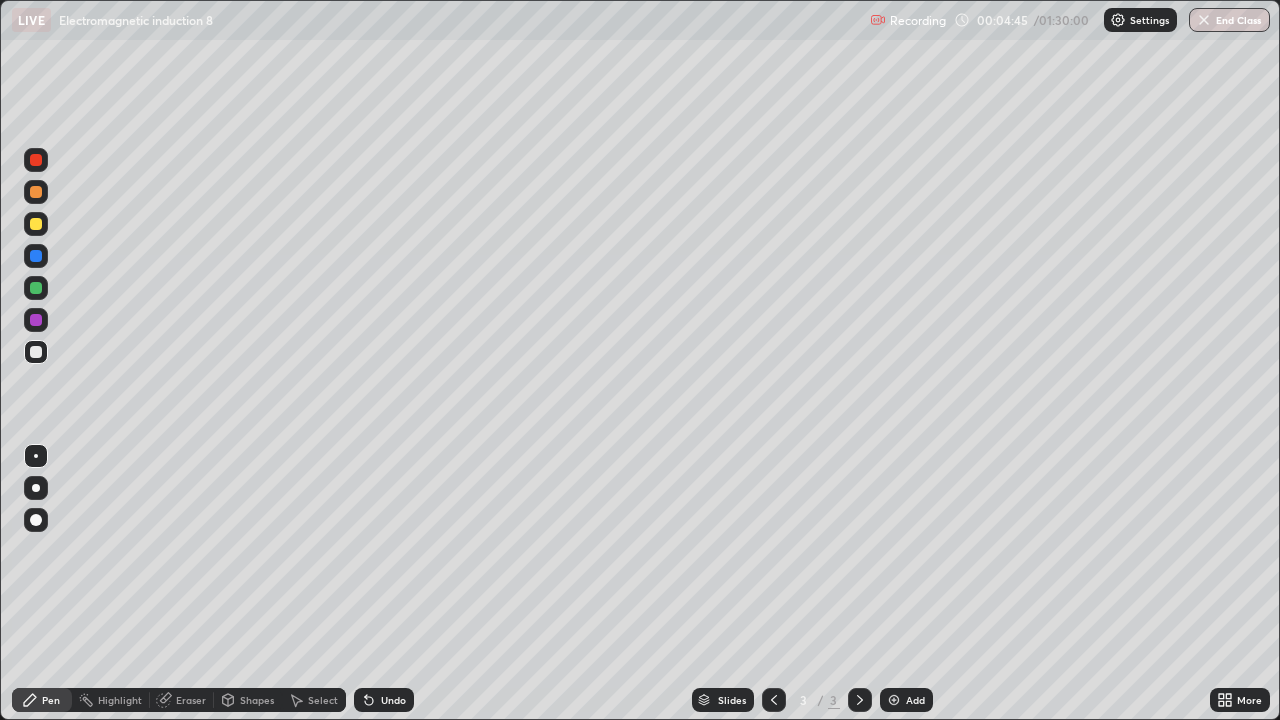 click on "Eraser" at bounding box center (191, 700) 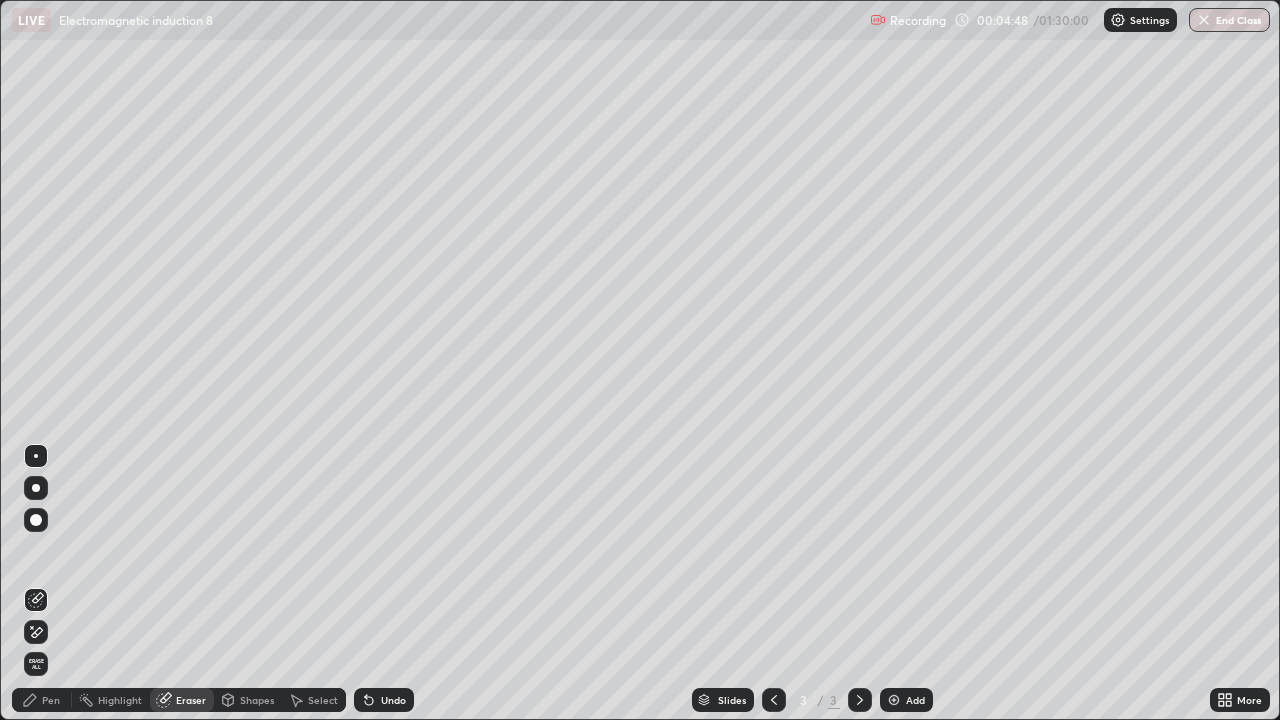 click on "Pen" at bounding box center [42, 700] 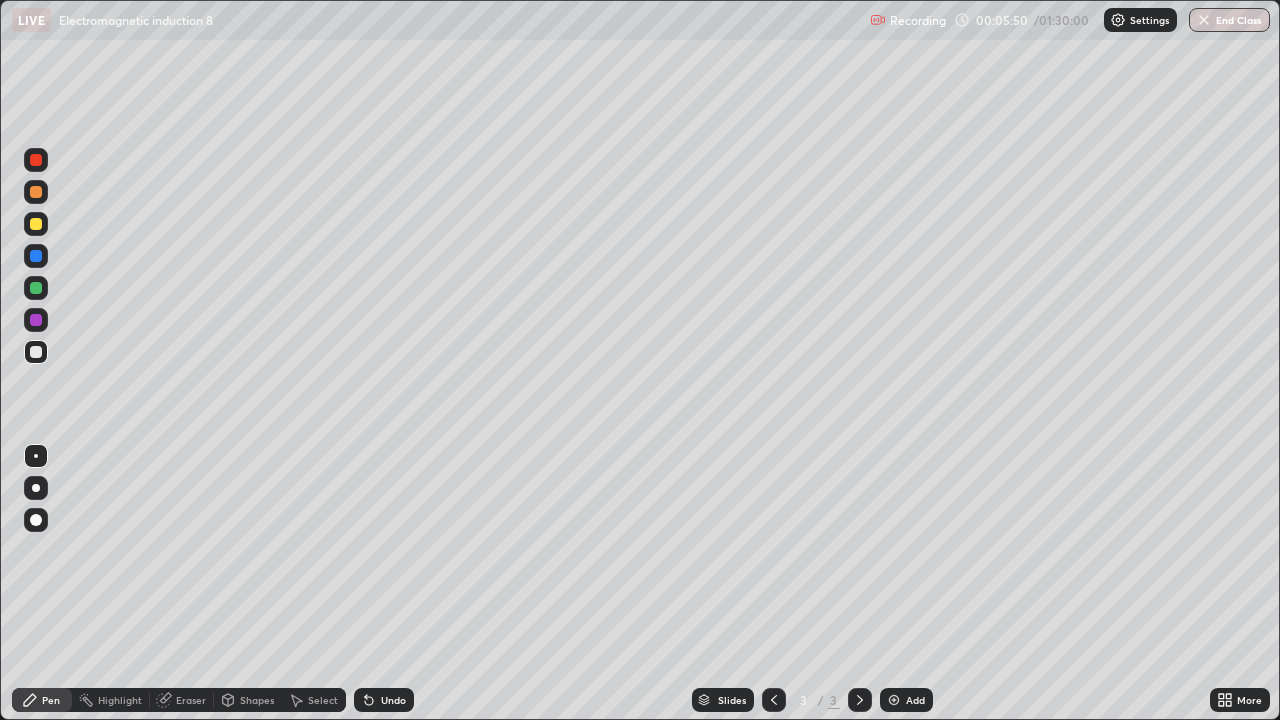 click at bounding box center [894, 700] 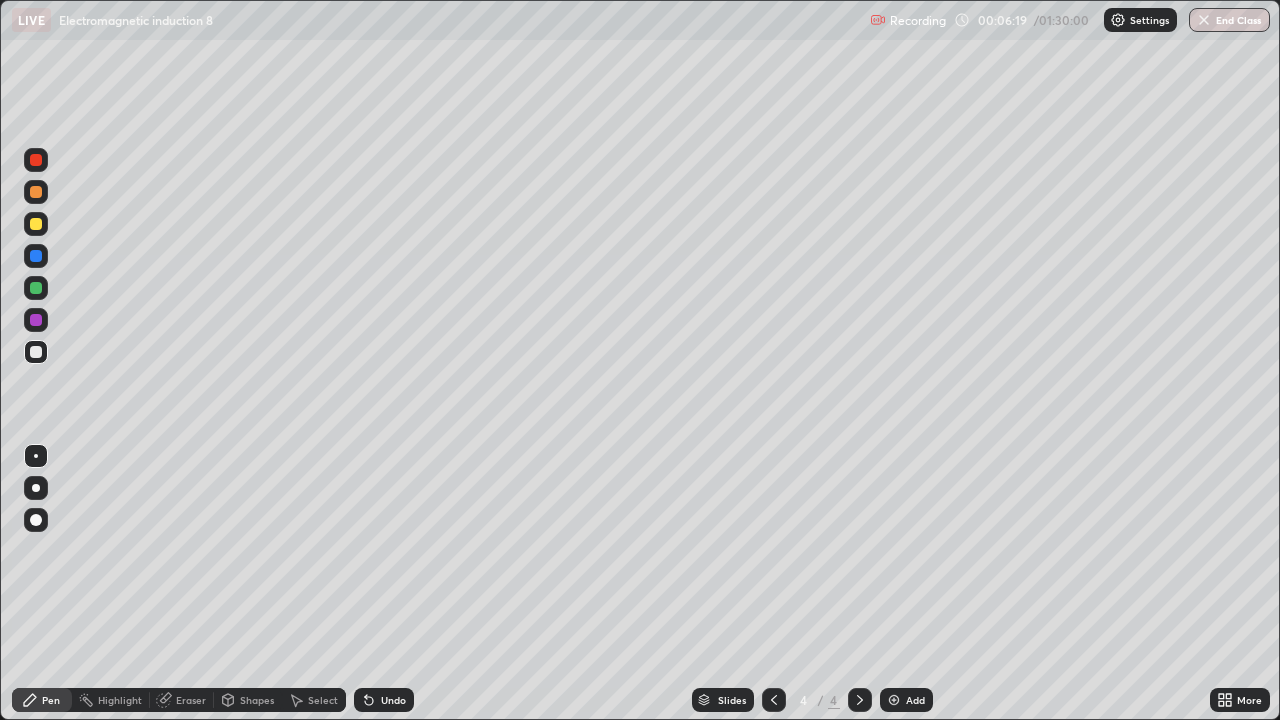 click 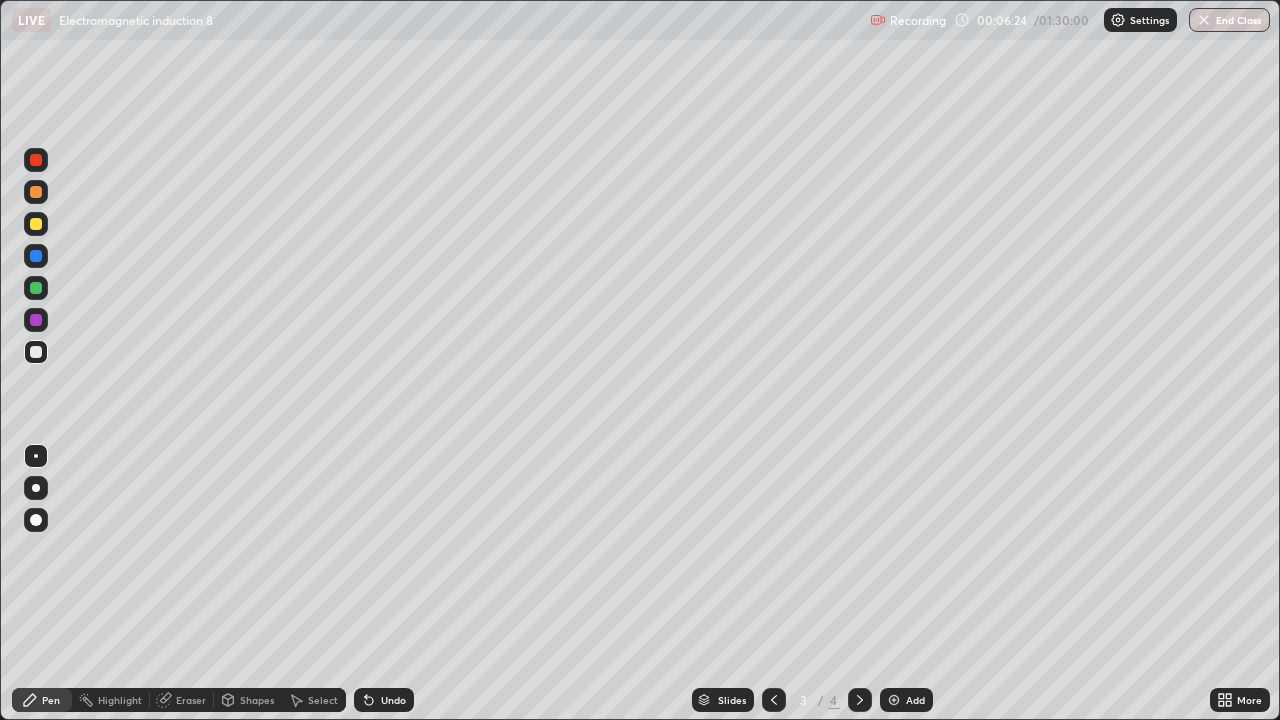 click 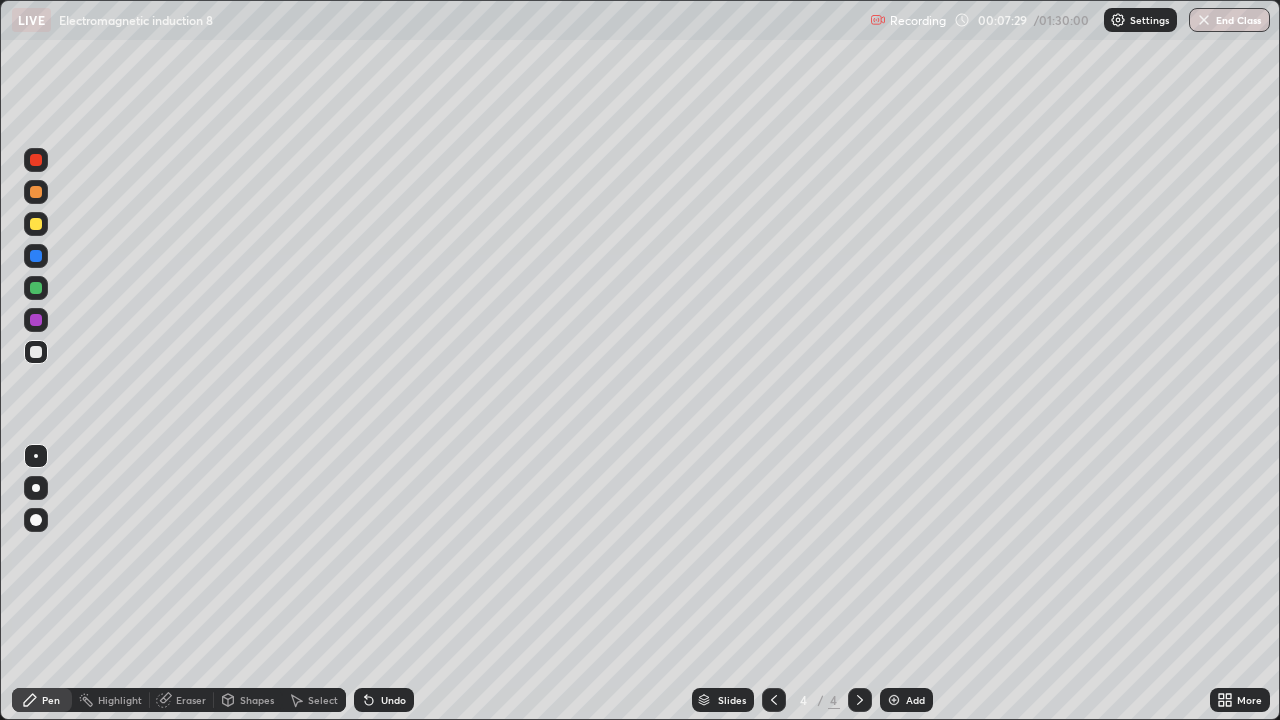 click on "Eraser" at bounding box center [191, 700] 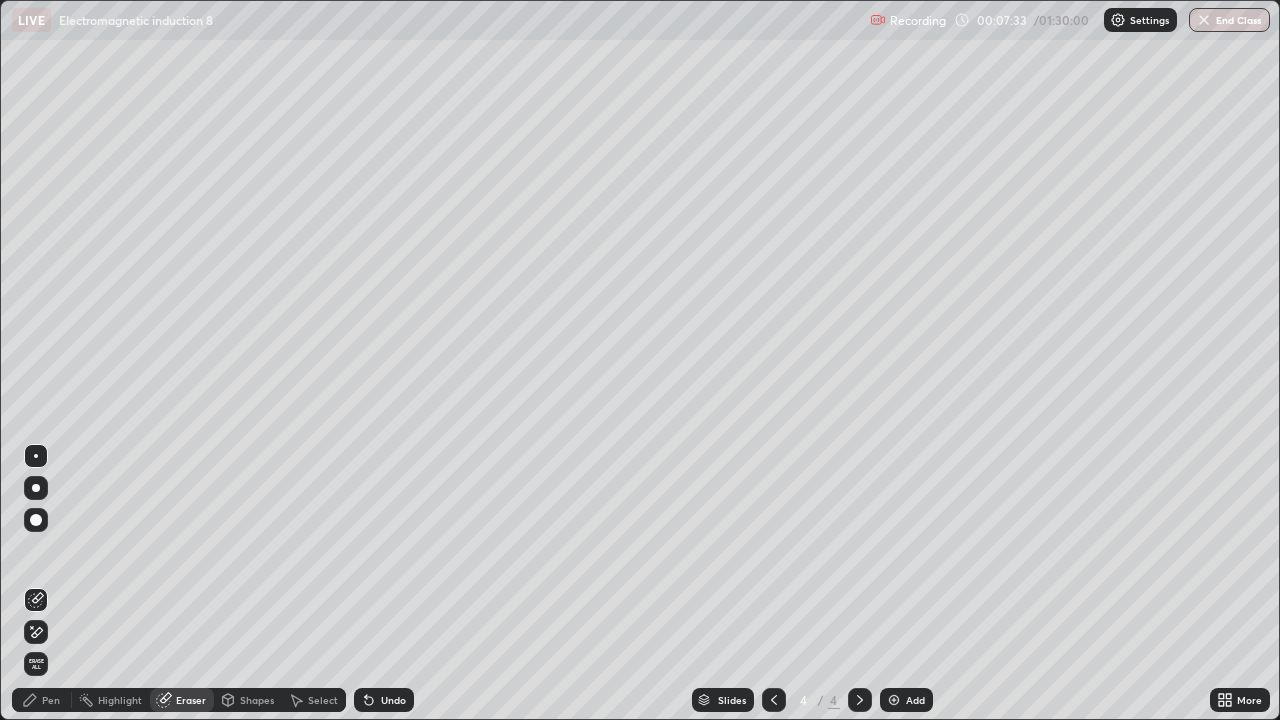 click on "Pen" at bounding box center [51, 700] 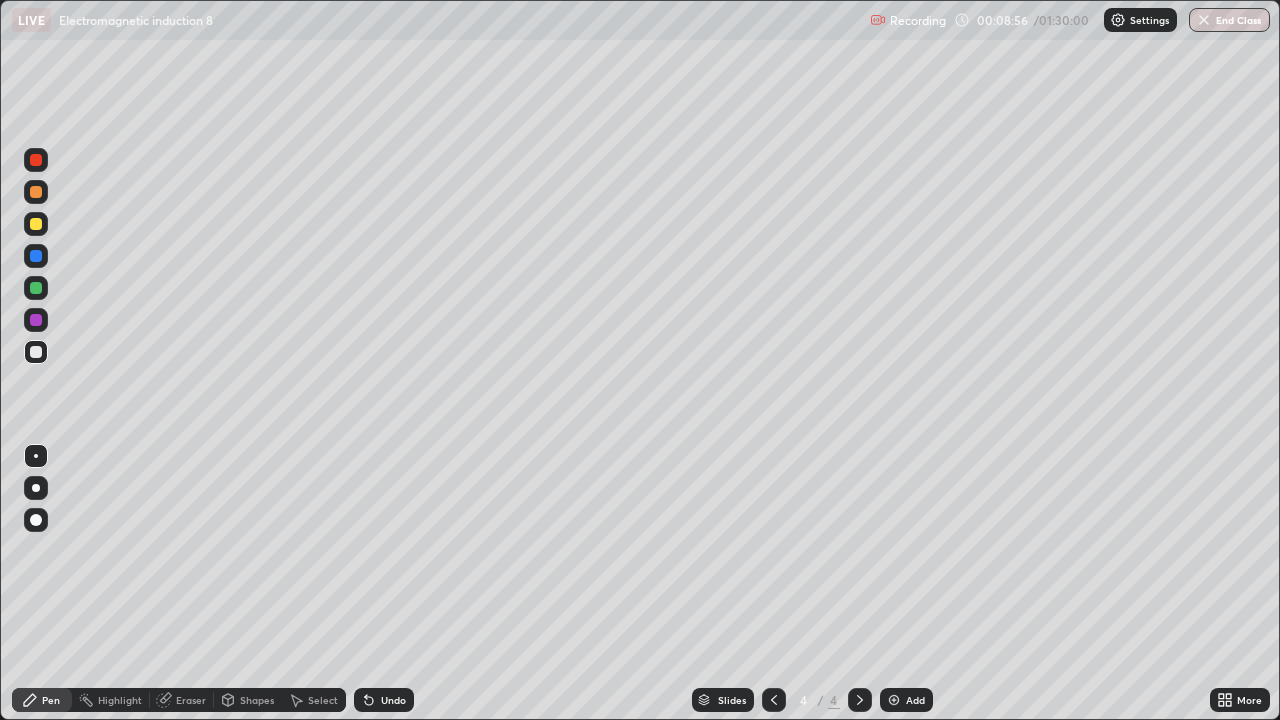 click 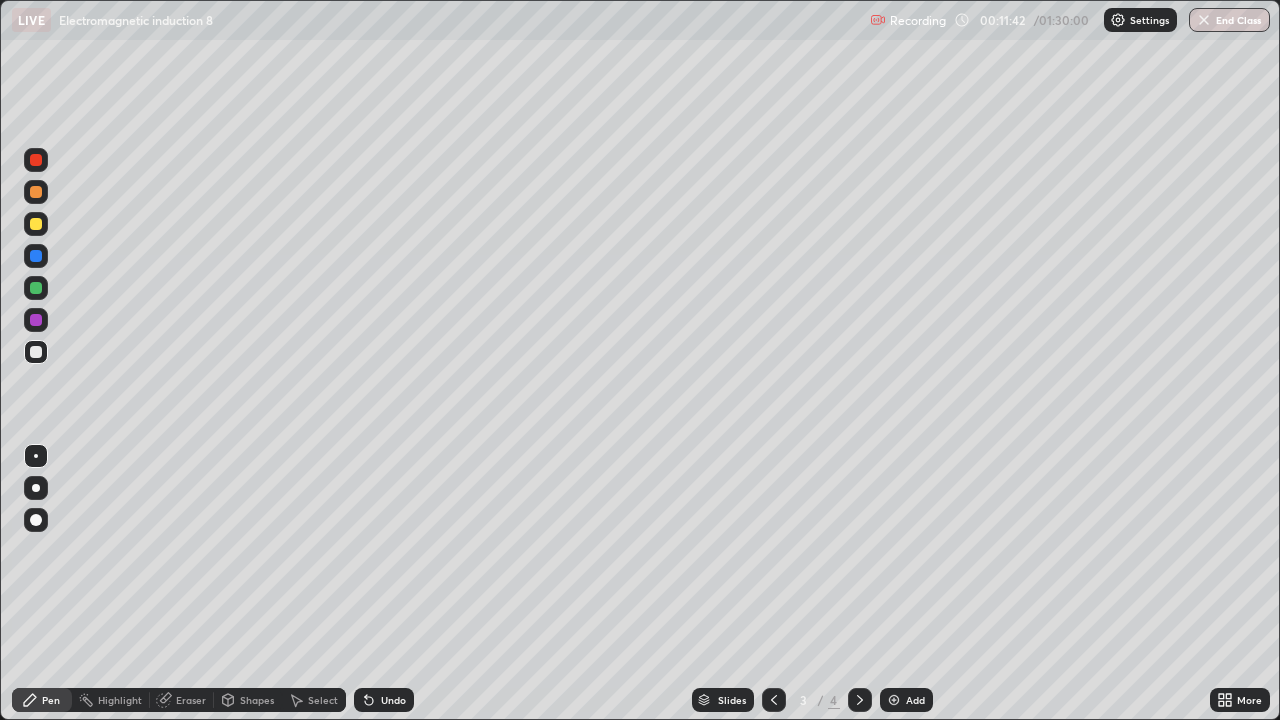 click at bounding box center [860, 700] 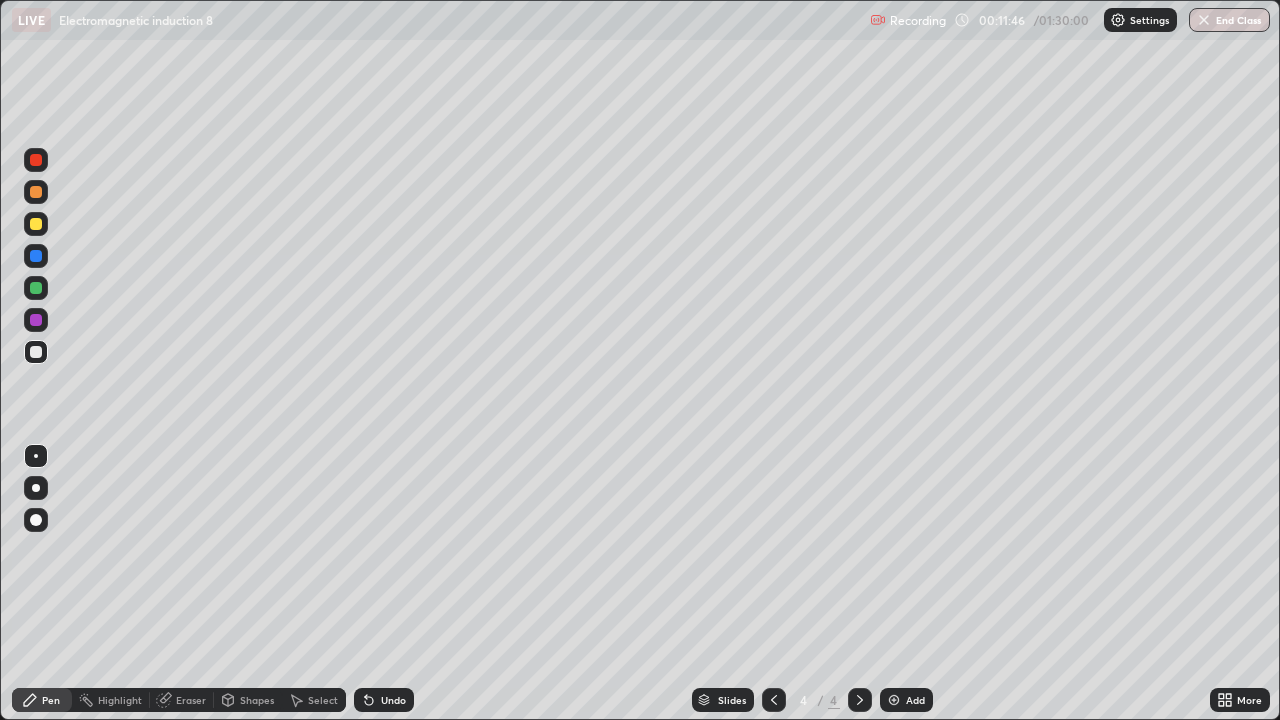click 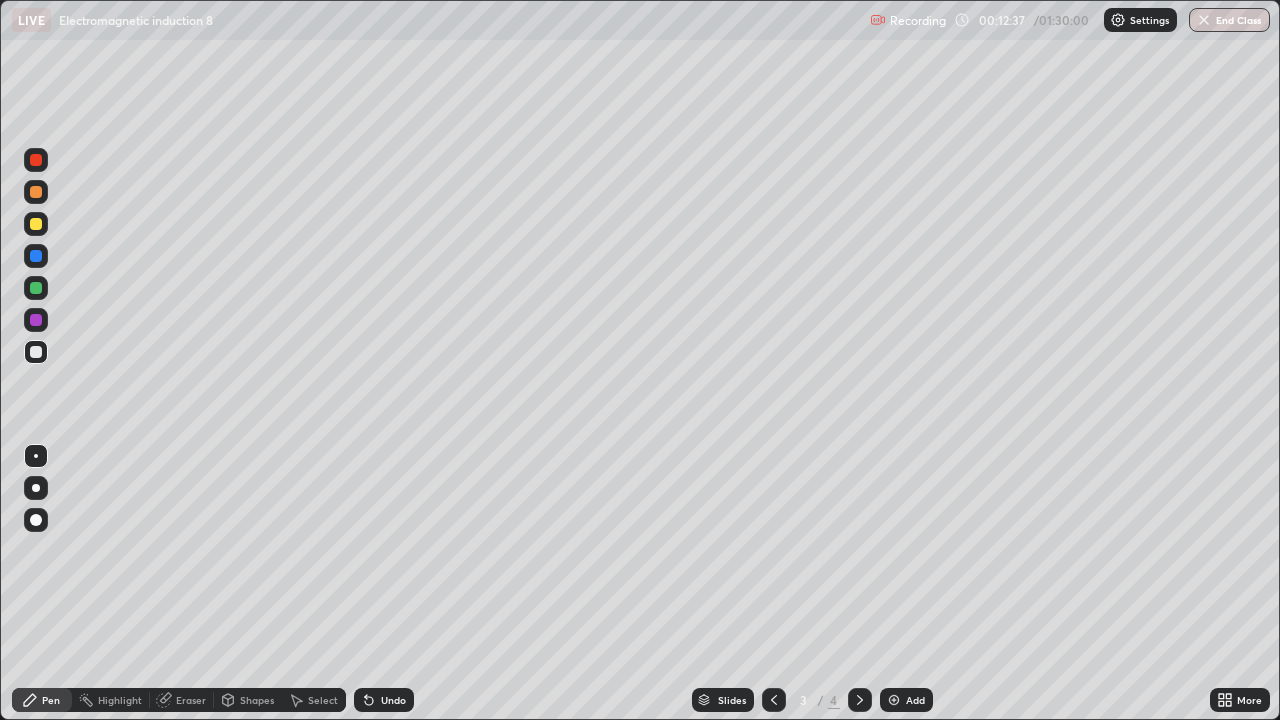 click 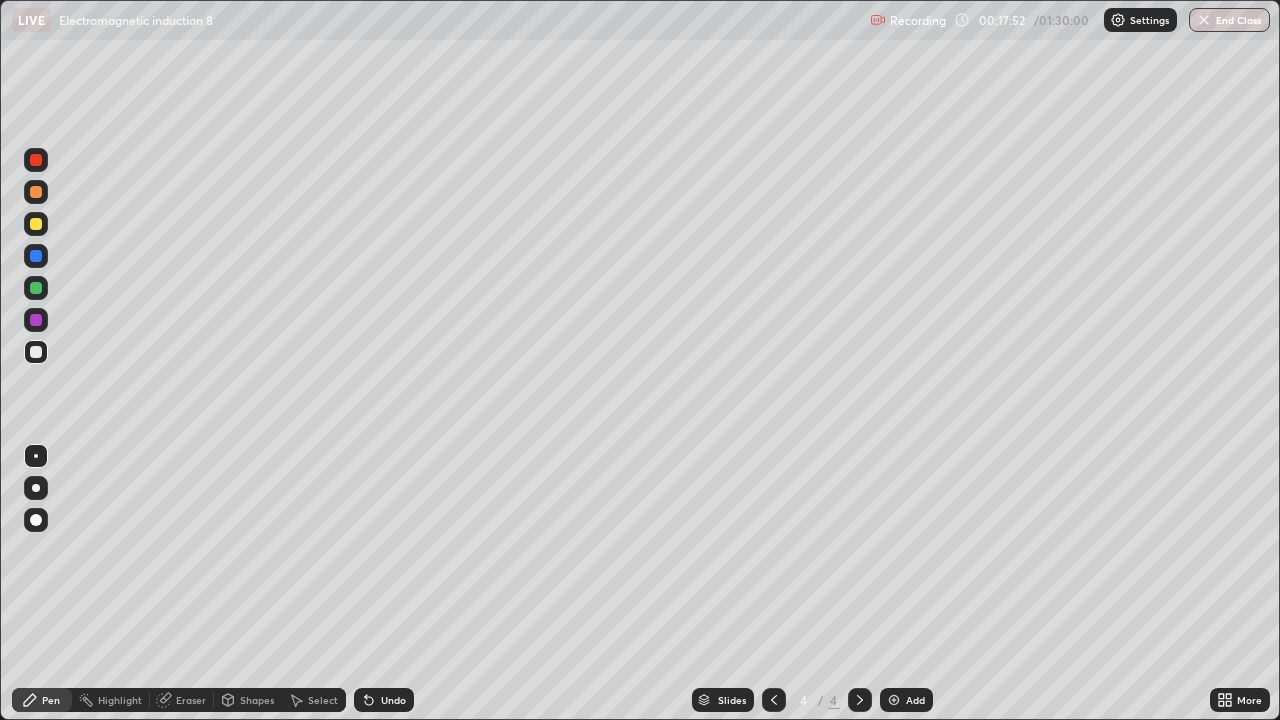 click 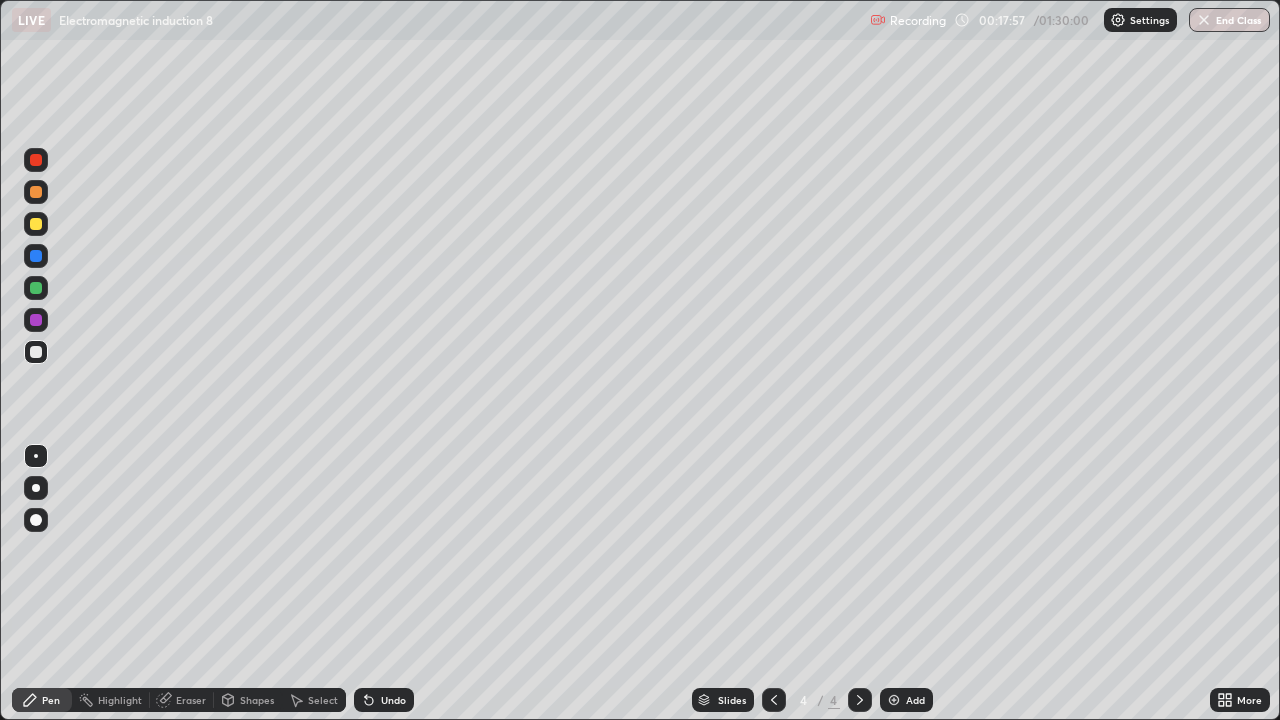 click at bounding box center (894, 700) 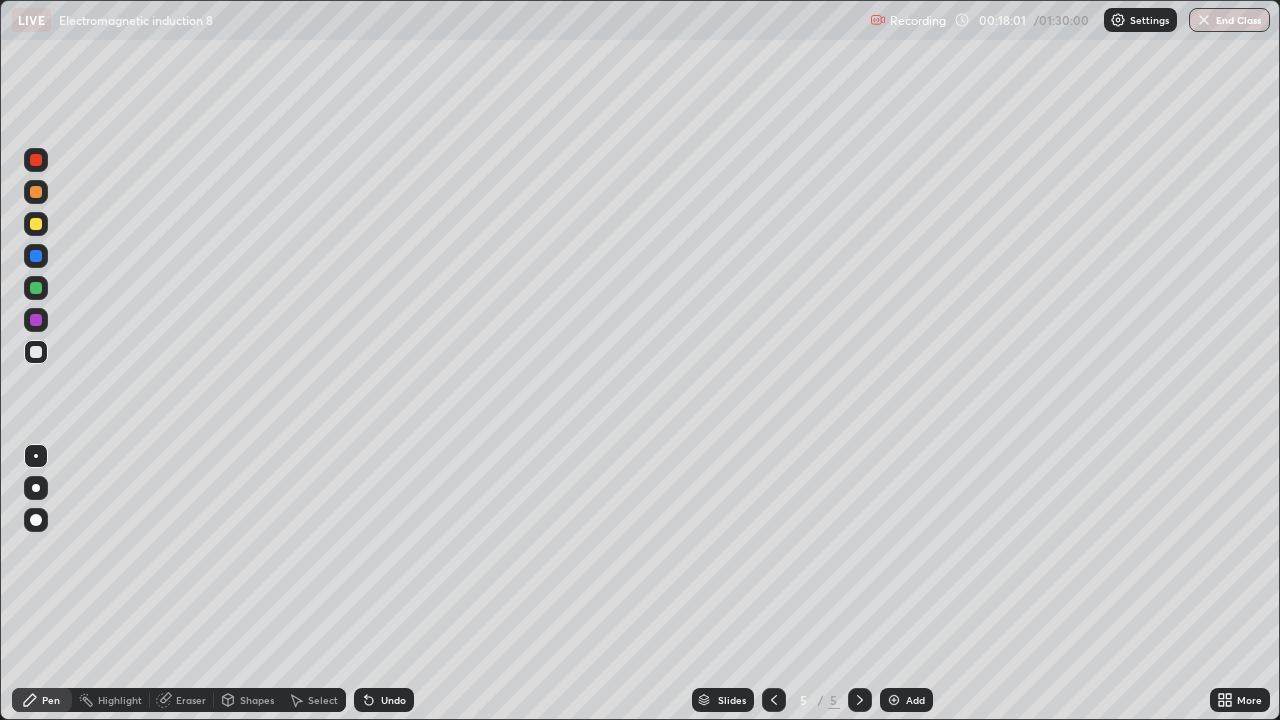 click at bounding box center [36, 192] 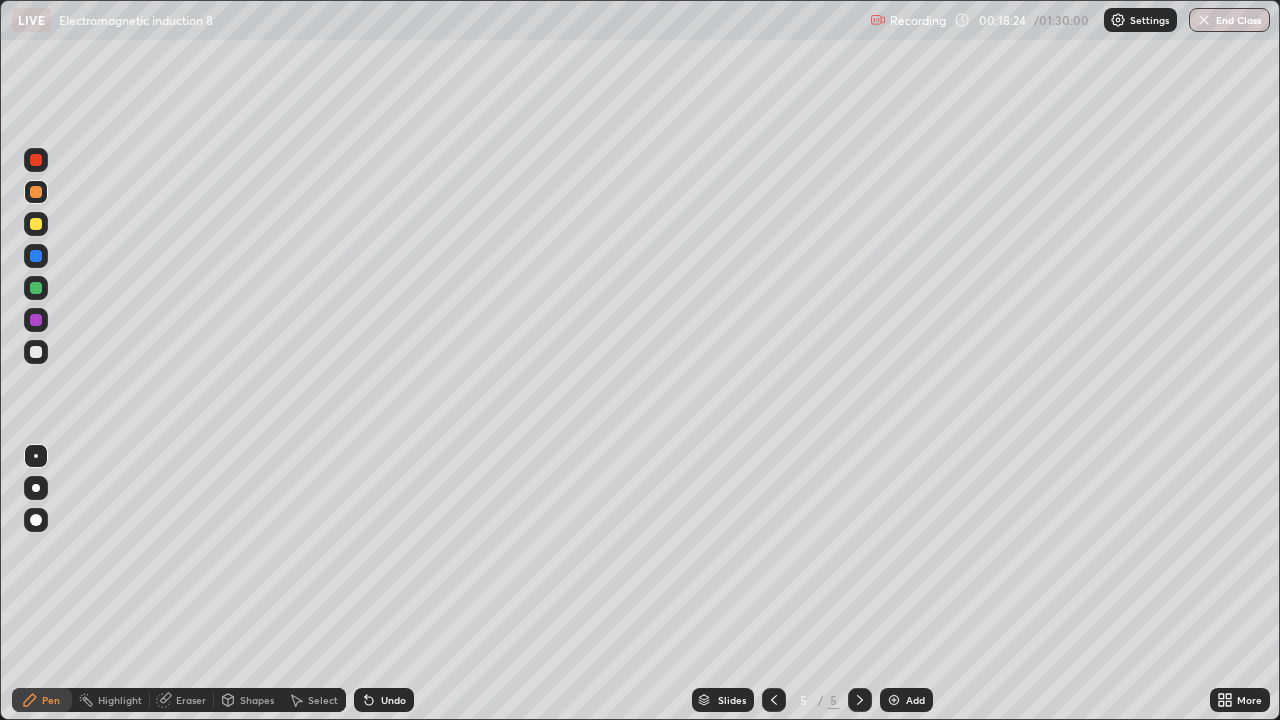 click at bounding box center [36, 288] 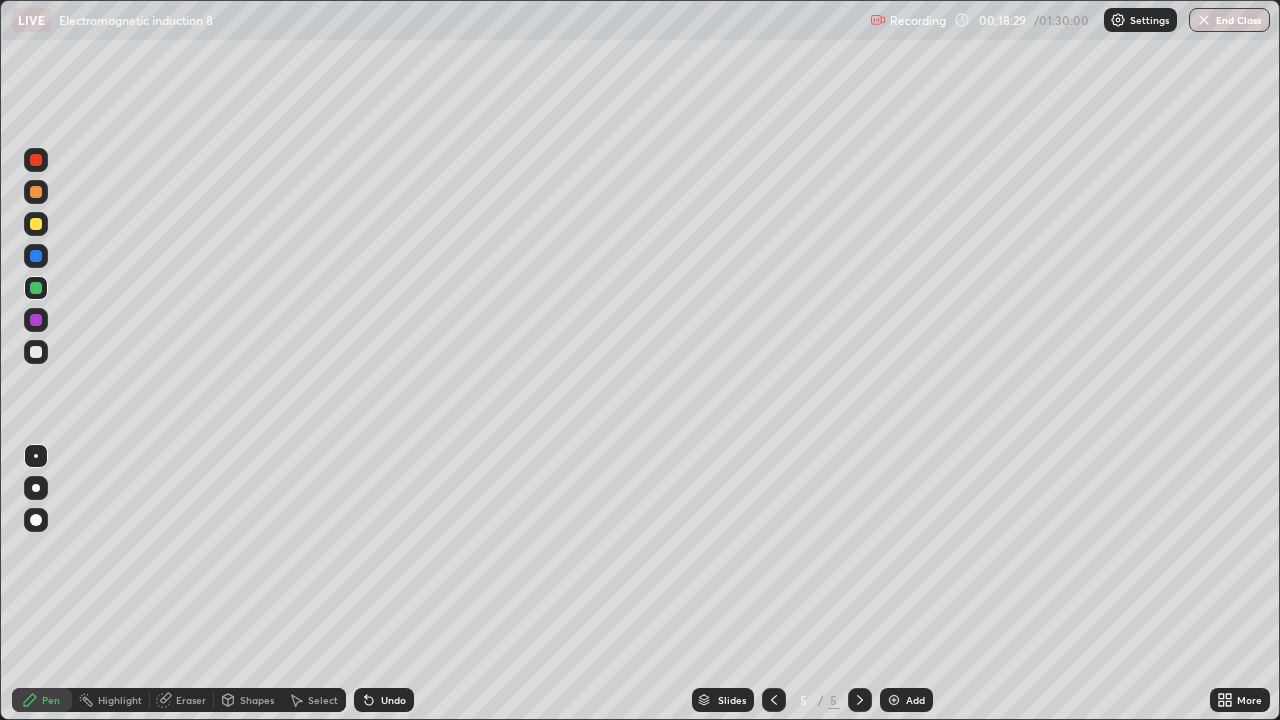 click at bounding box center [774, 700] 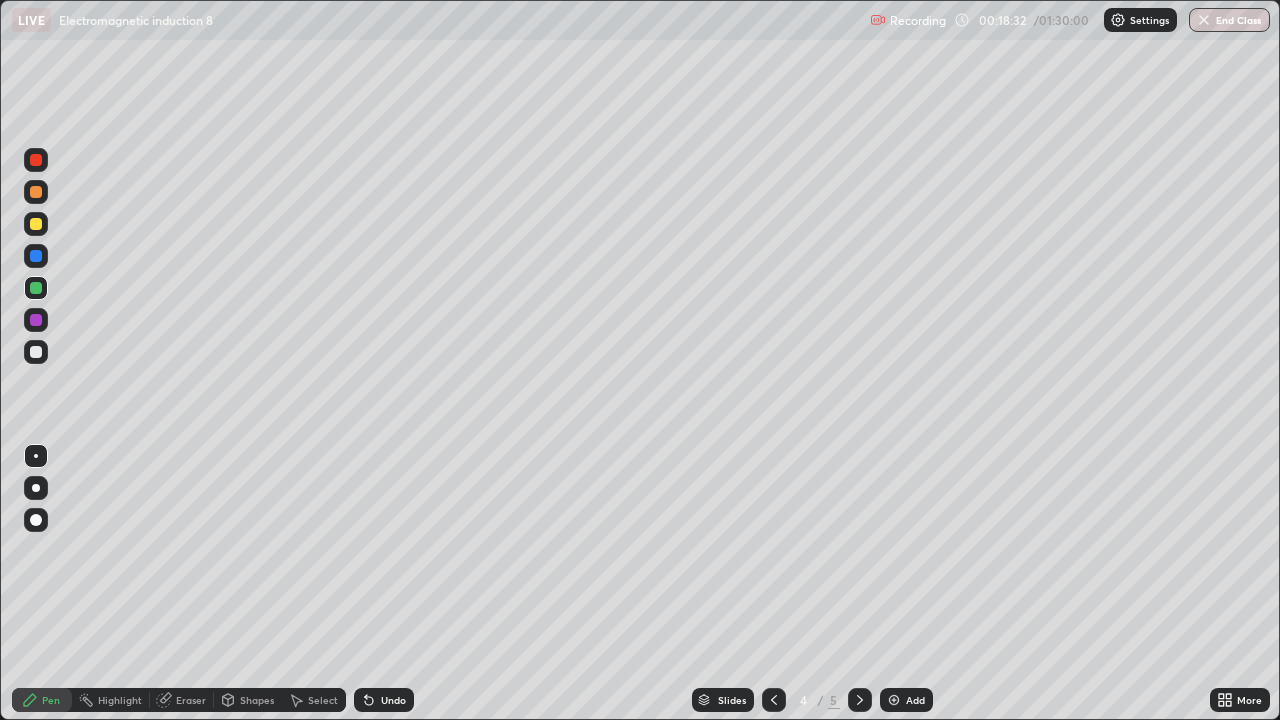 click 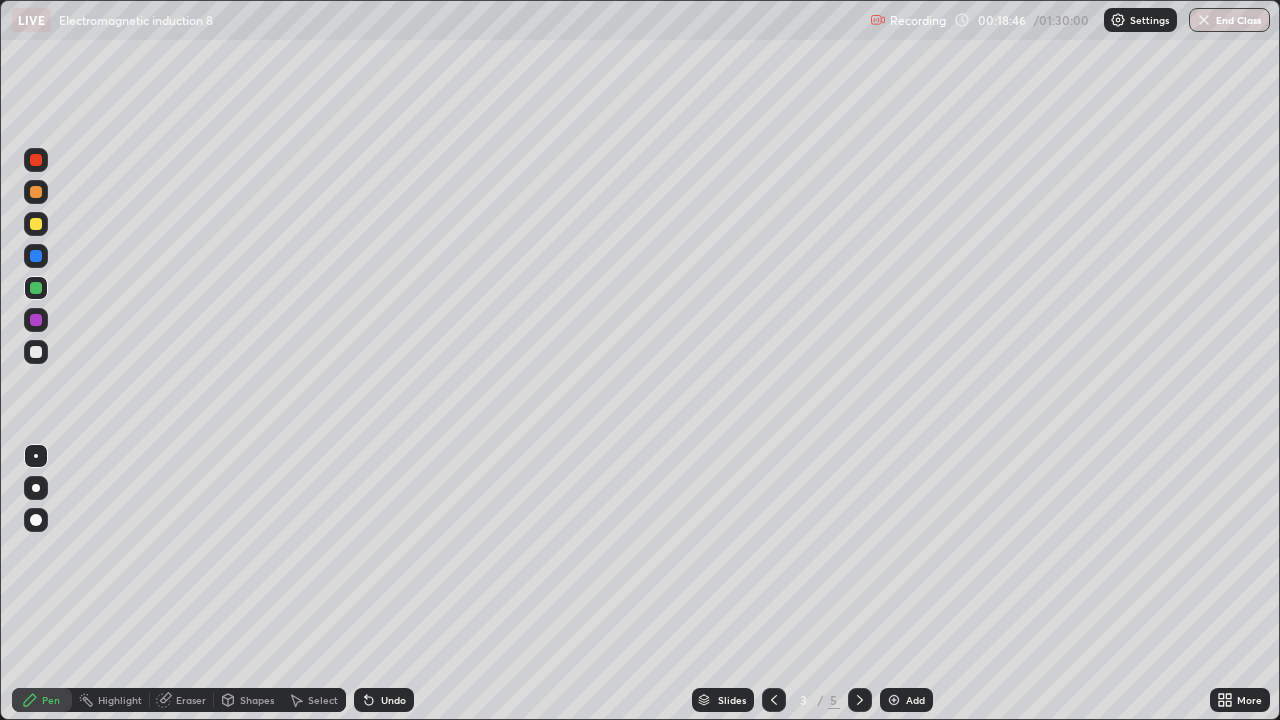 click 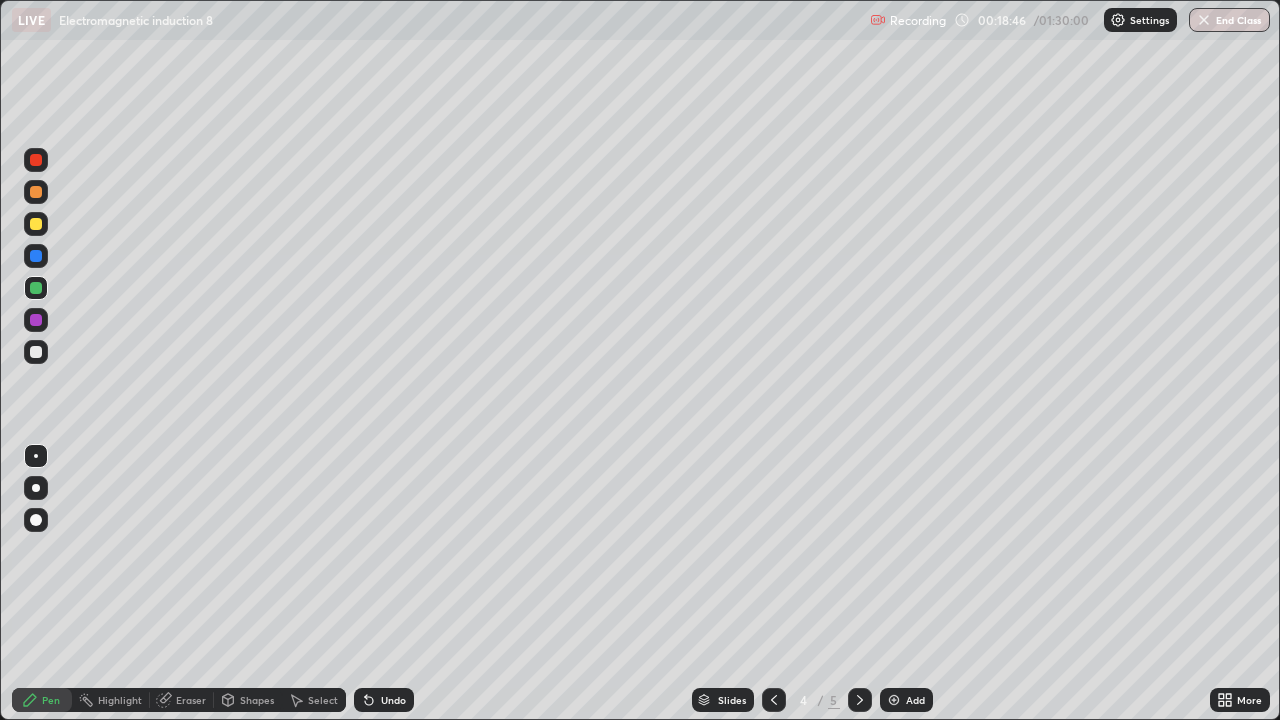 click 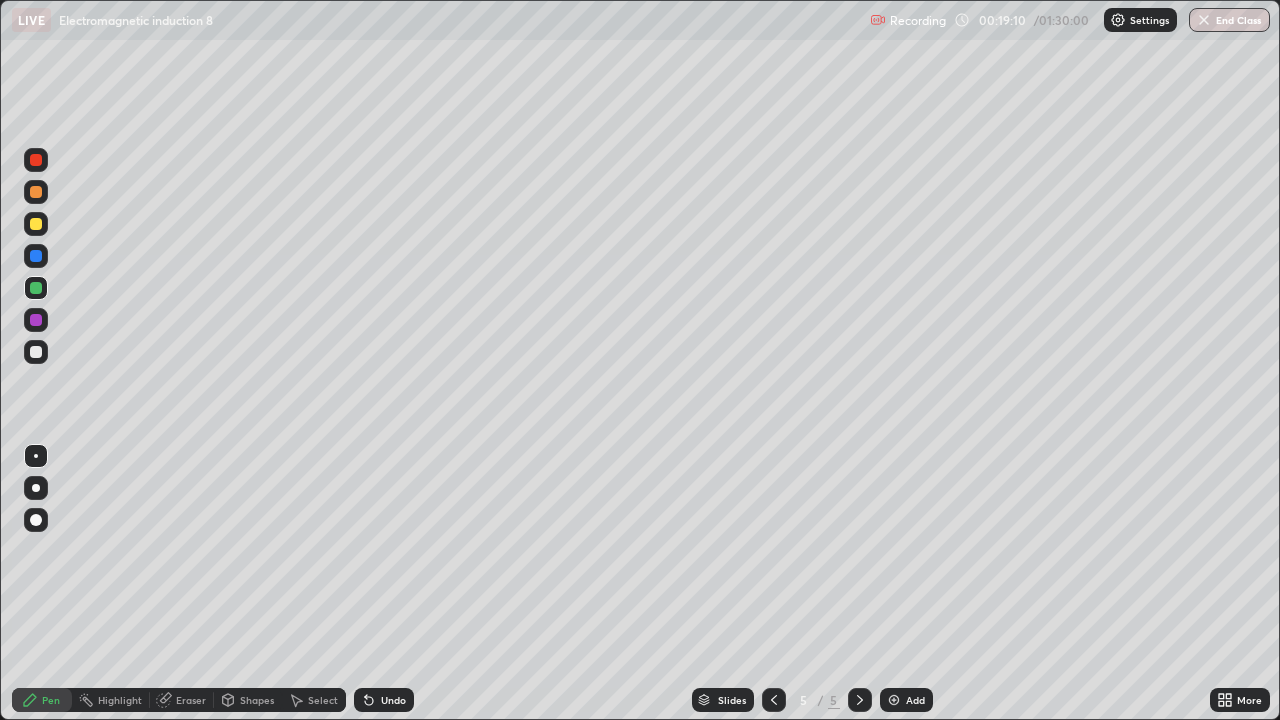 click 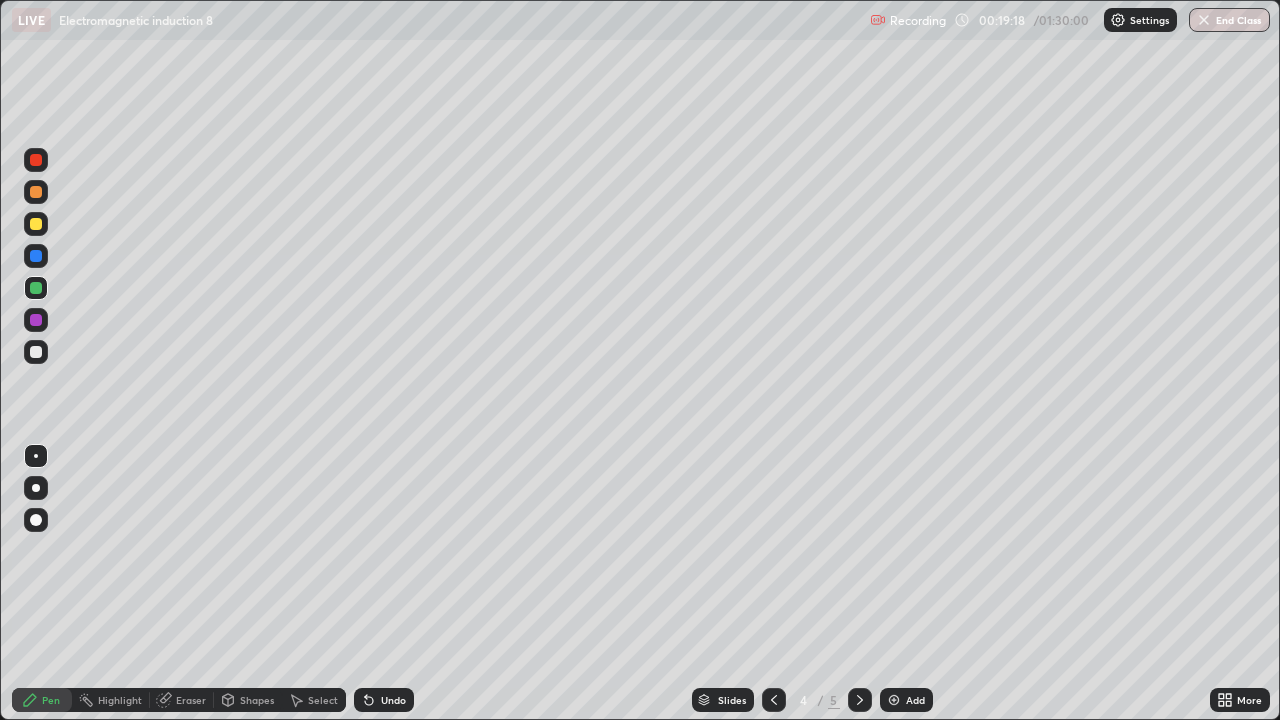 click 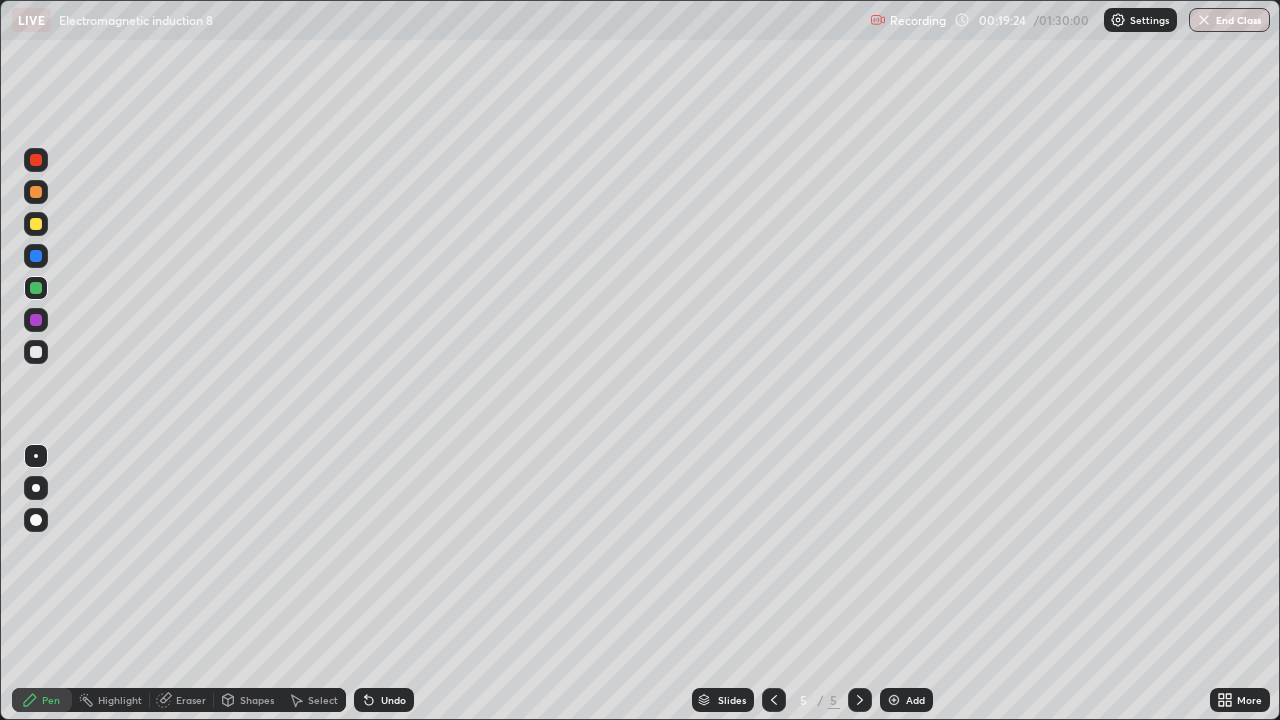click on "Eraser" at bounding box center [191, 700] 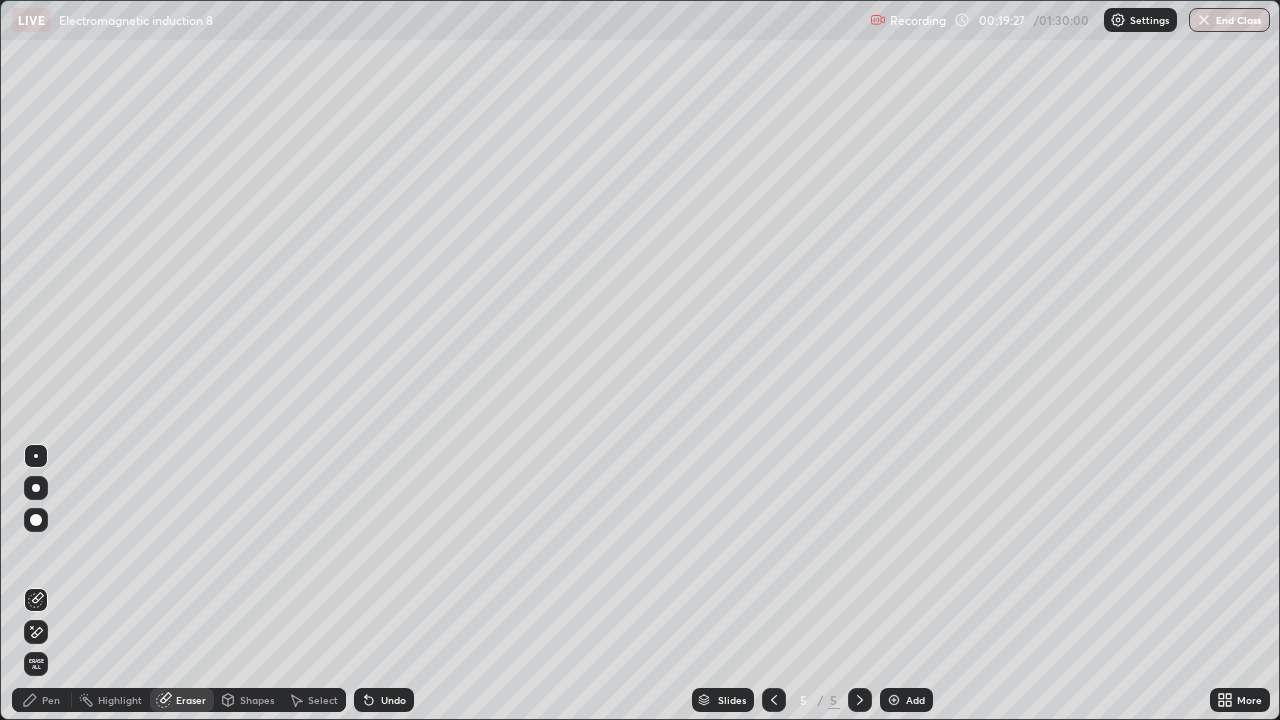 click on "Pen" at bounding box center [51, 700] 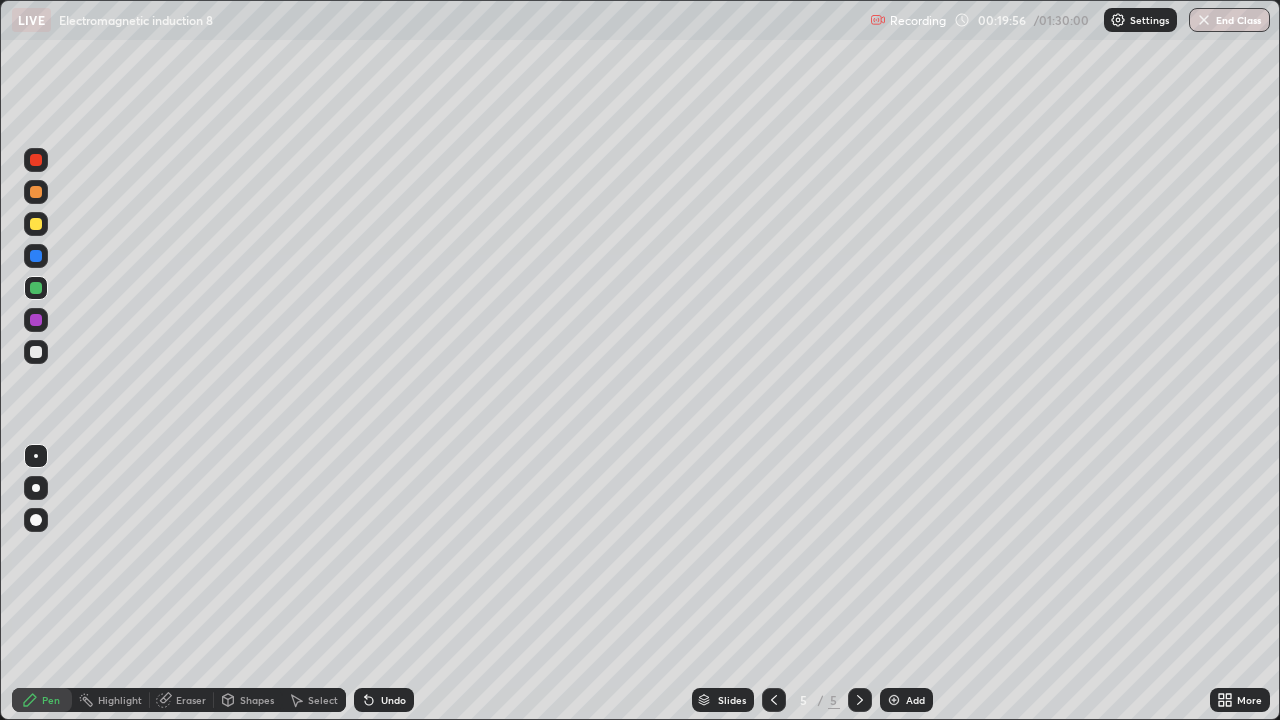 click on "Eraser" at bounding box center [191, 700] 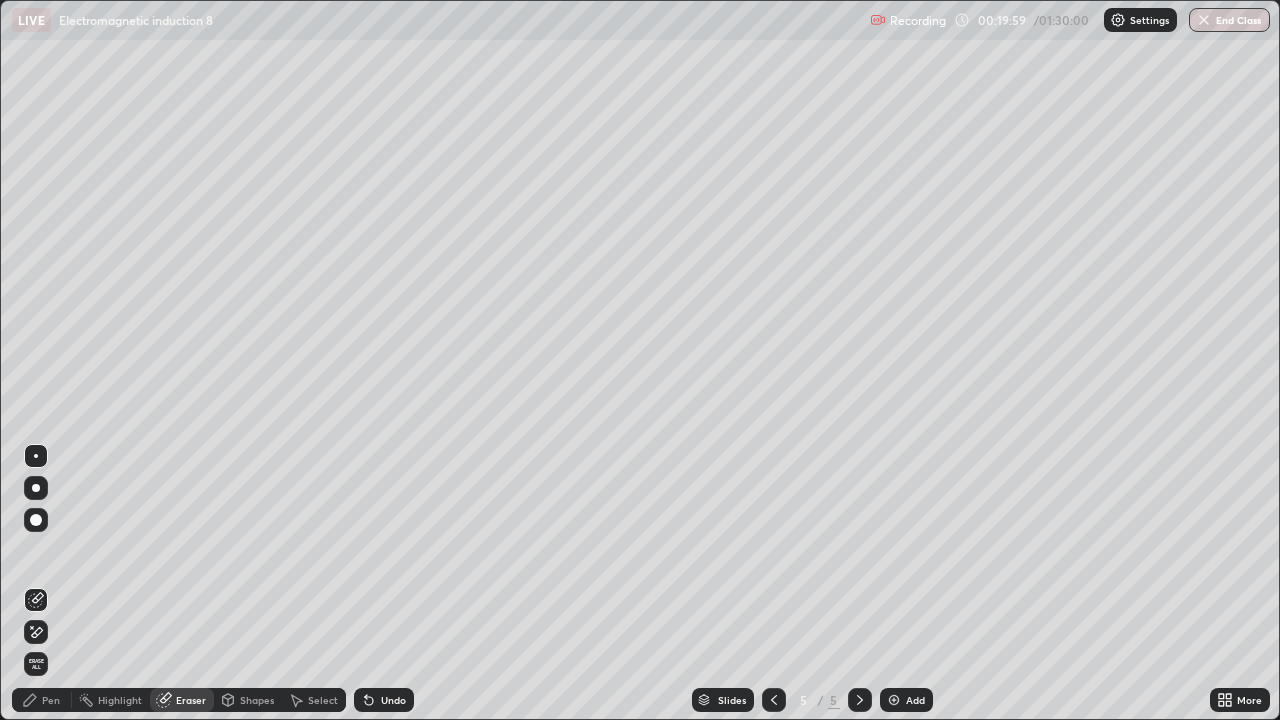 click on "Pen" at bounding box center (51, 700) 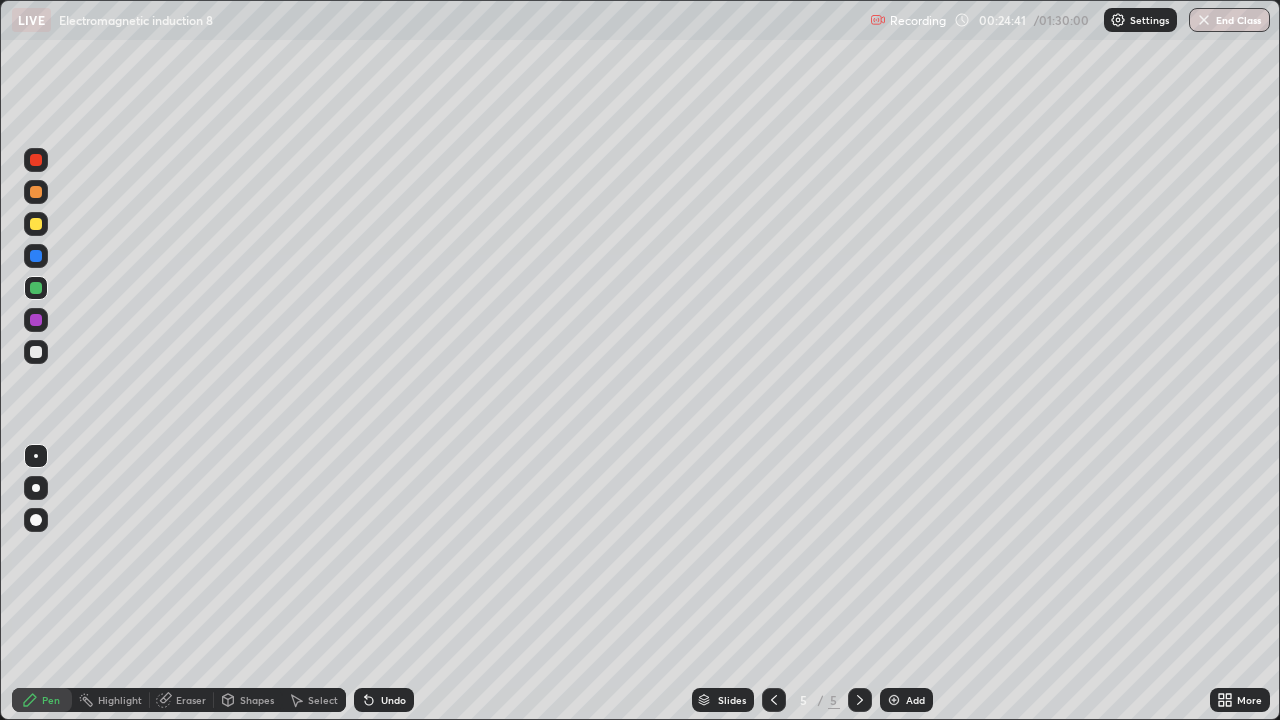 click at bounding box center [894, 700] 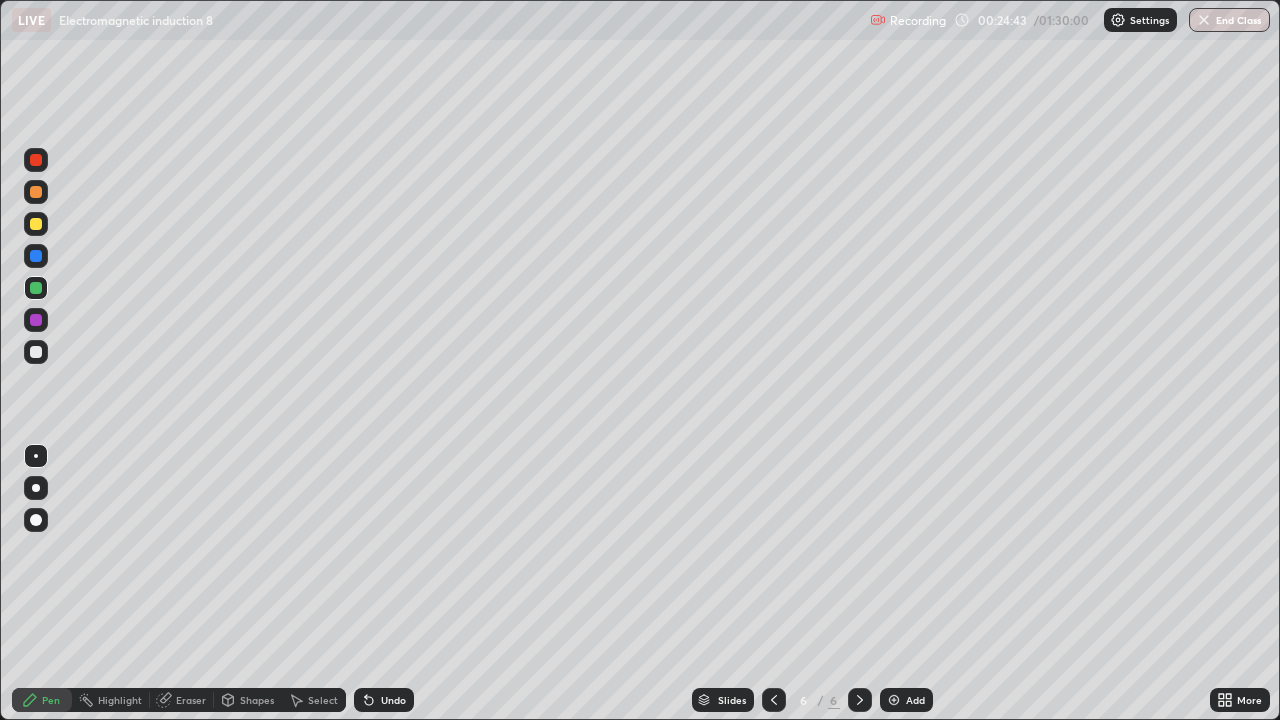 click at bounding box center (36, 352) 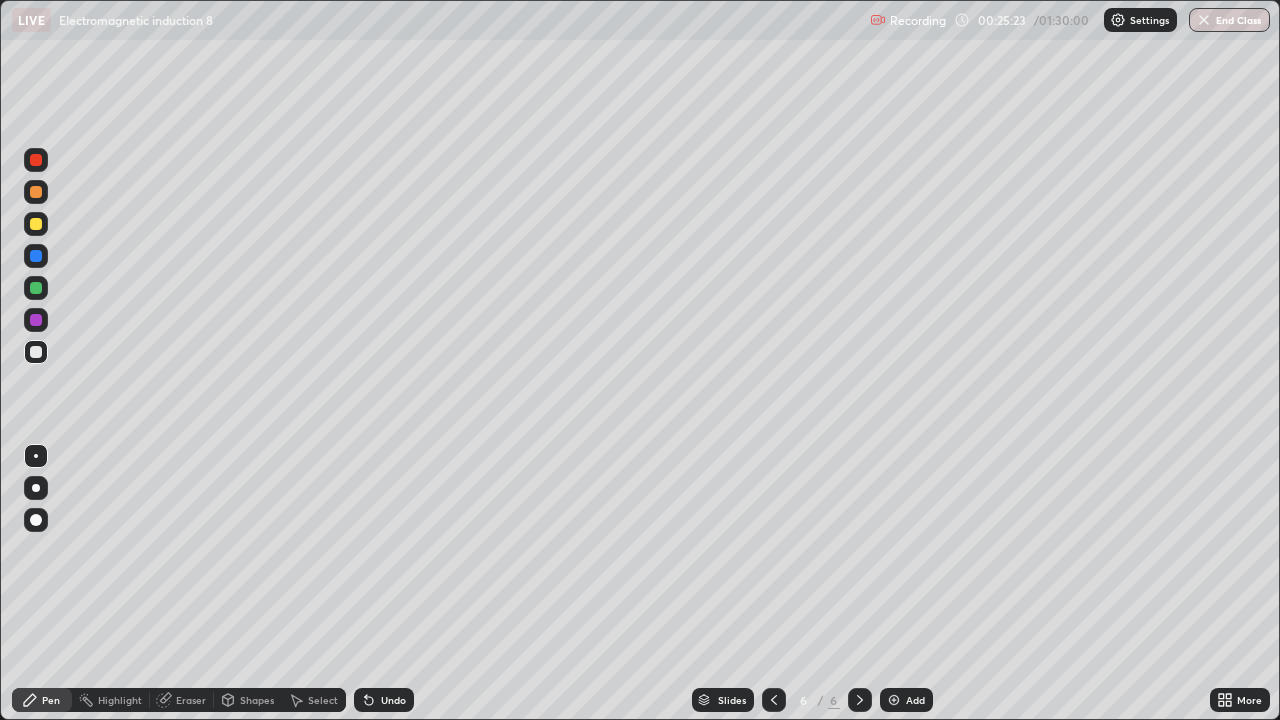 click on "Eraser" at bounding box center [191, 700] 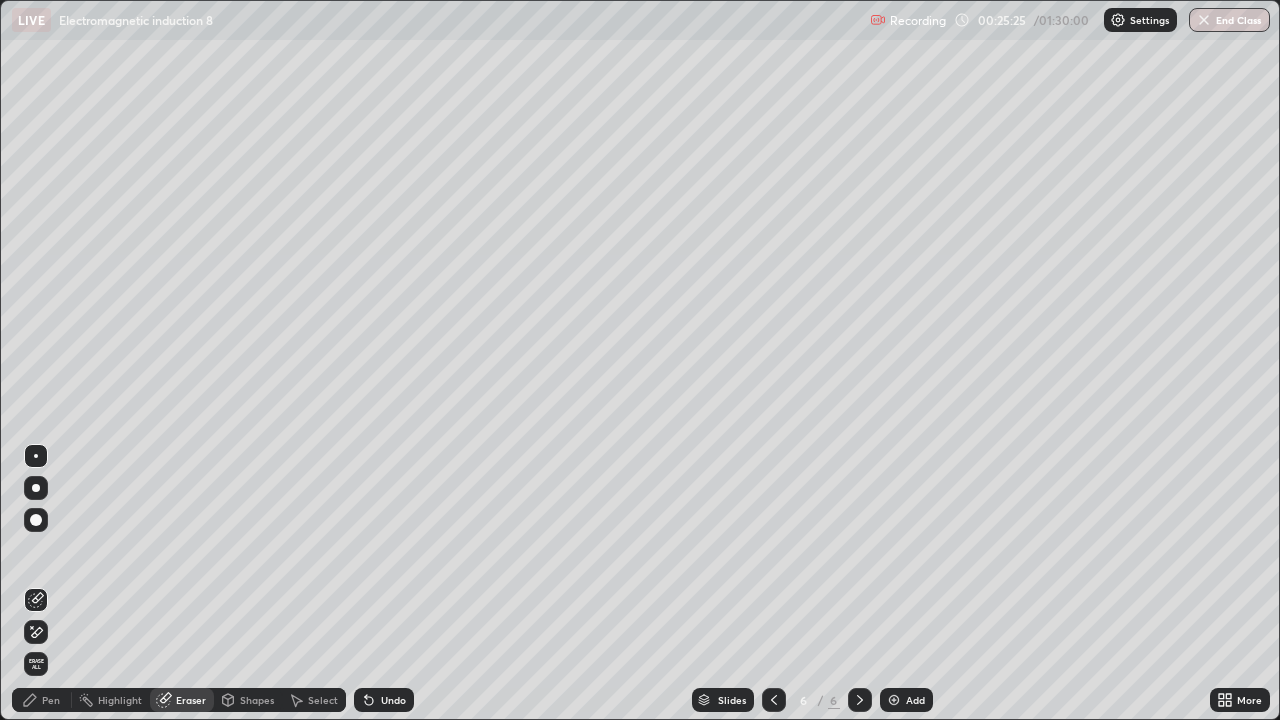 click on "Pen" at bounding box center [42, 700] 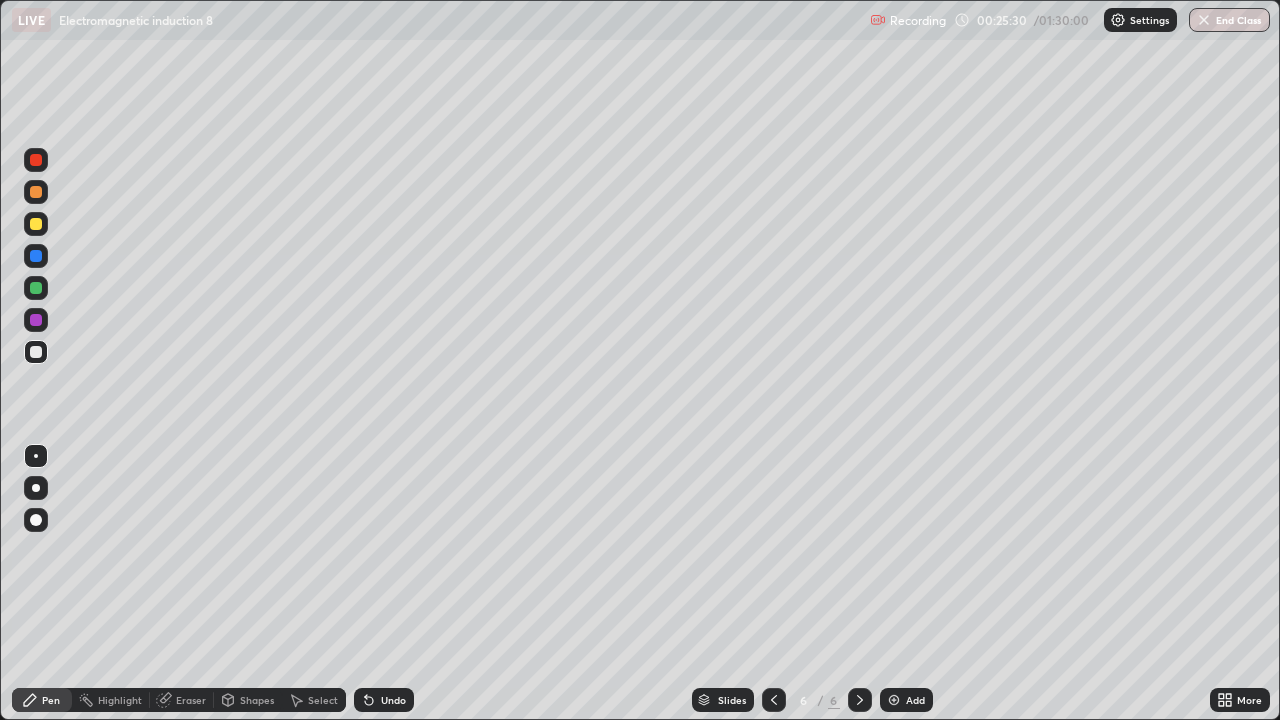 click on "Eraser" at bounding box center (191, 700) 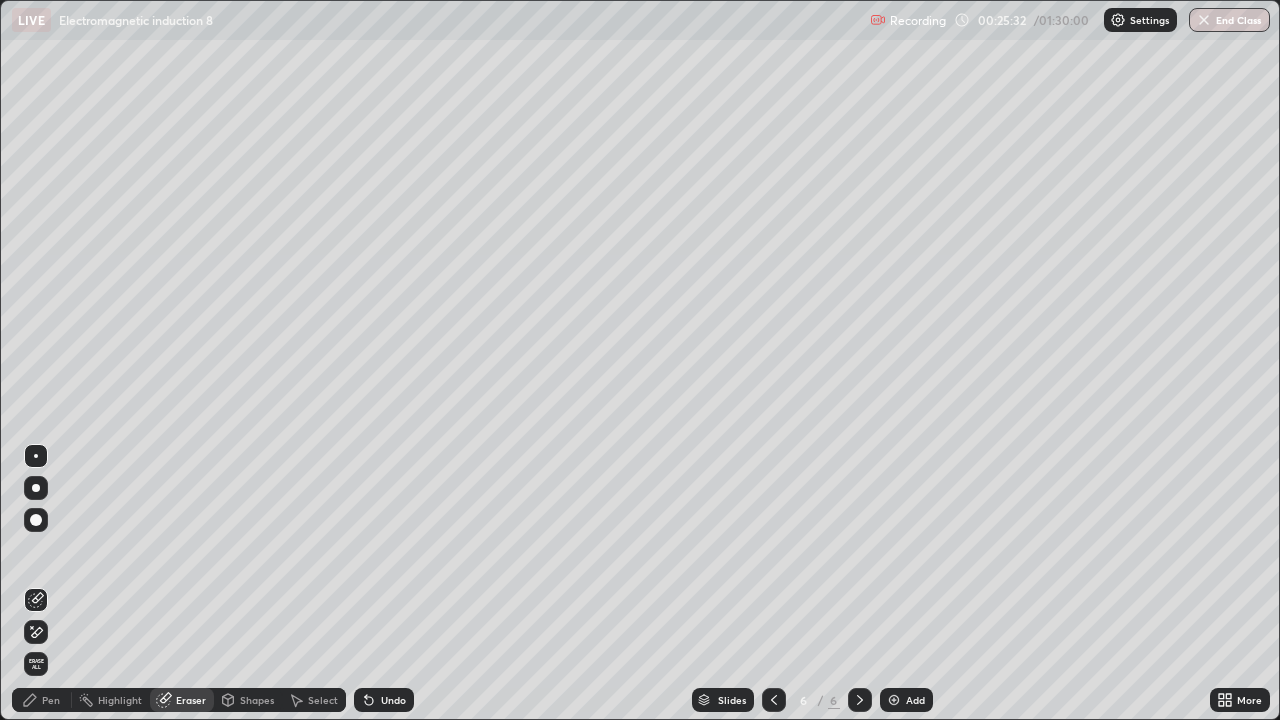 click on "Pen" at bounding box center (51, 700) 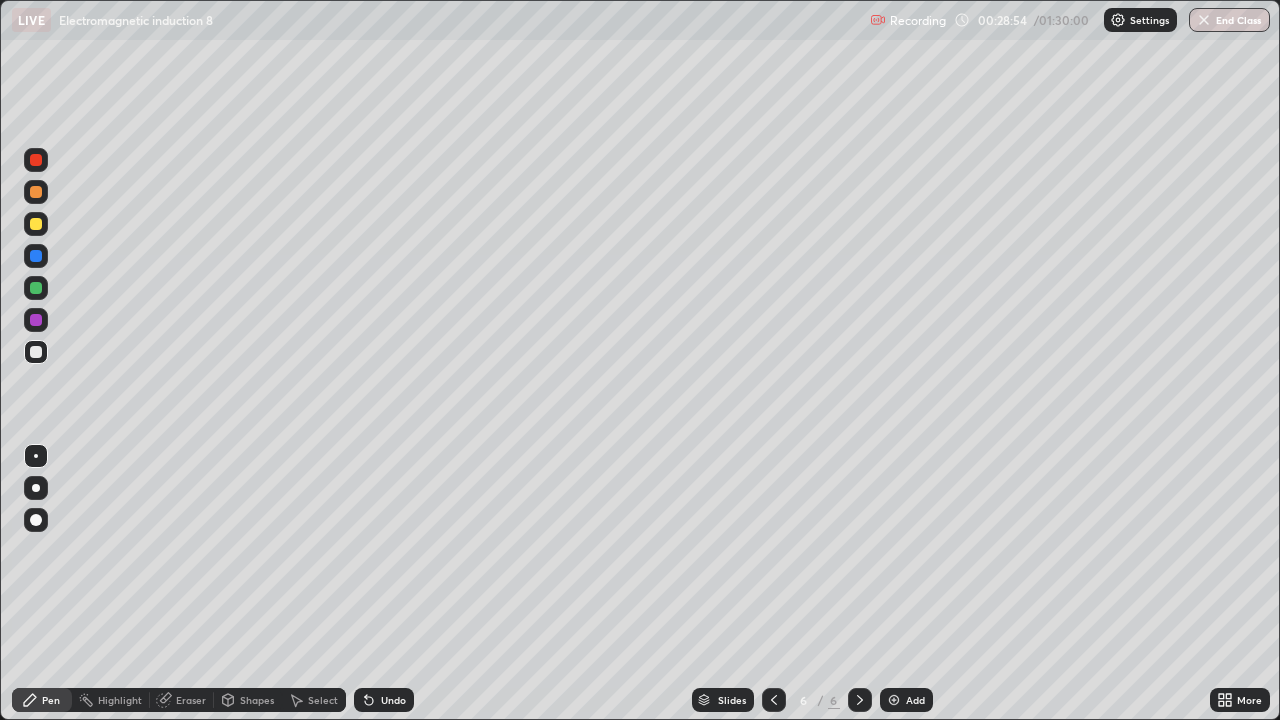 click on "Eraser" at bounding box center [191, 700] 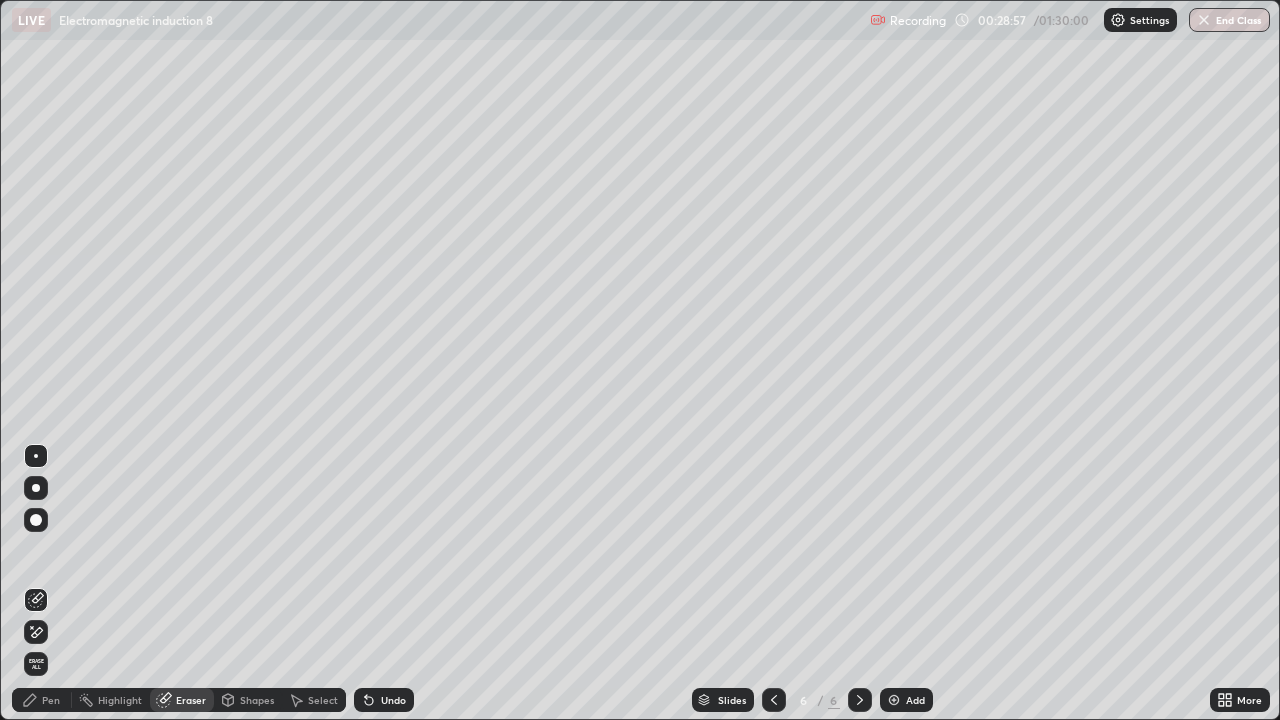 click on "Pen" at bounding box center [51, 700] 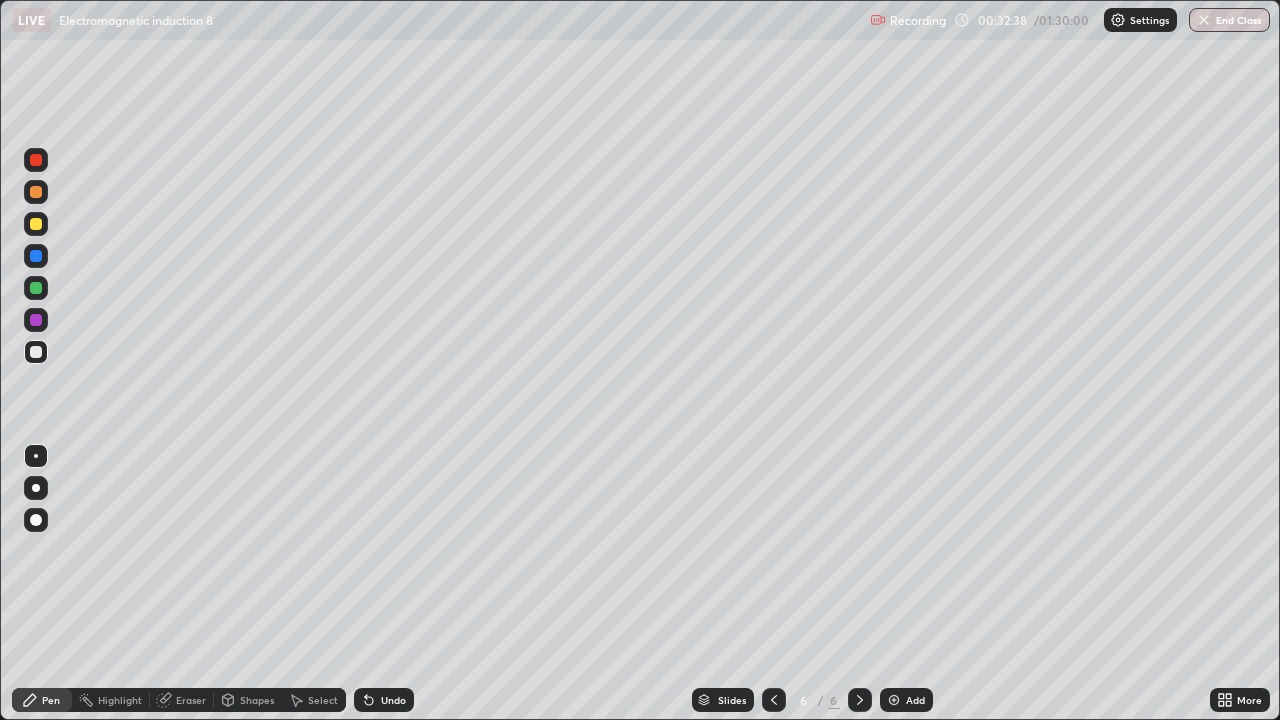 click at bounding box center (894, 700) 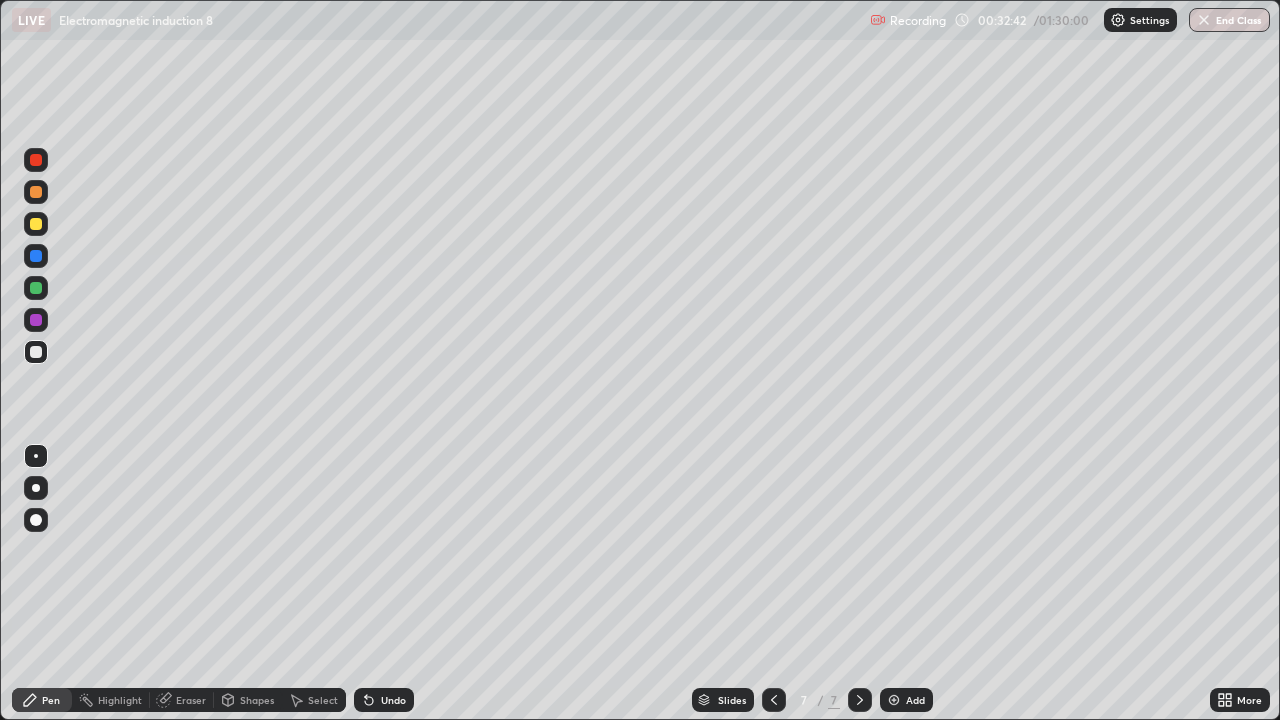 click at bounding box center [36, 224] 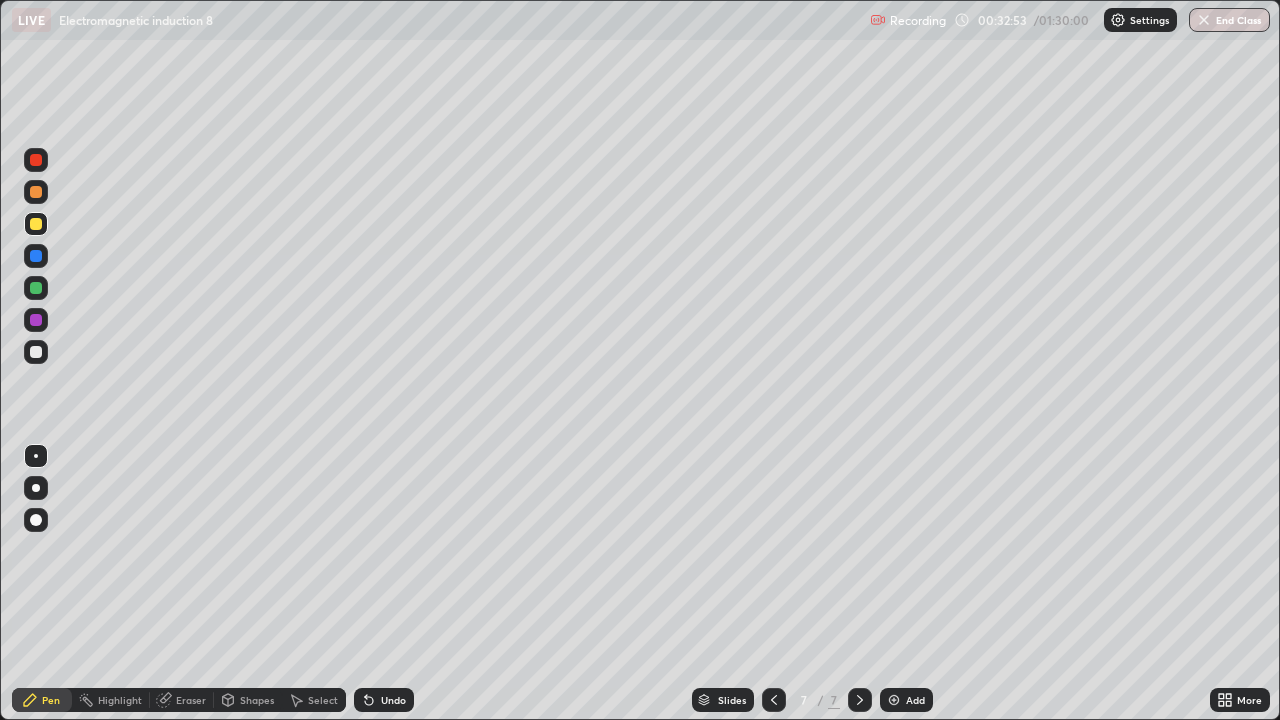 click at bounding box center (36, 352) 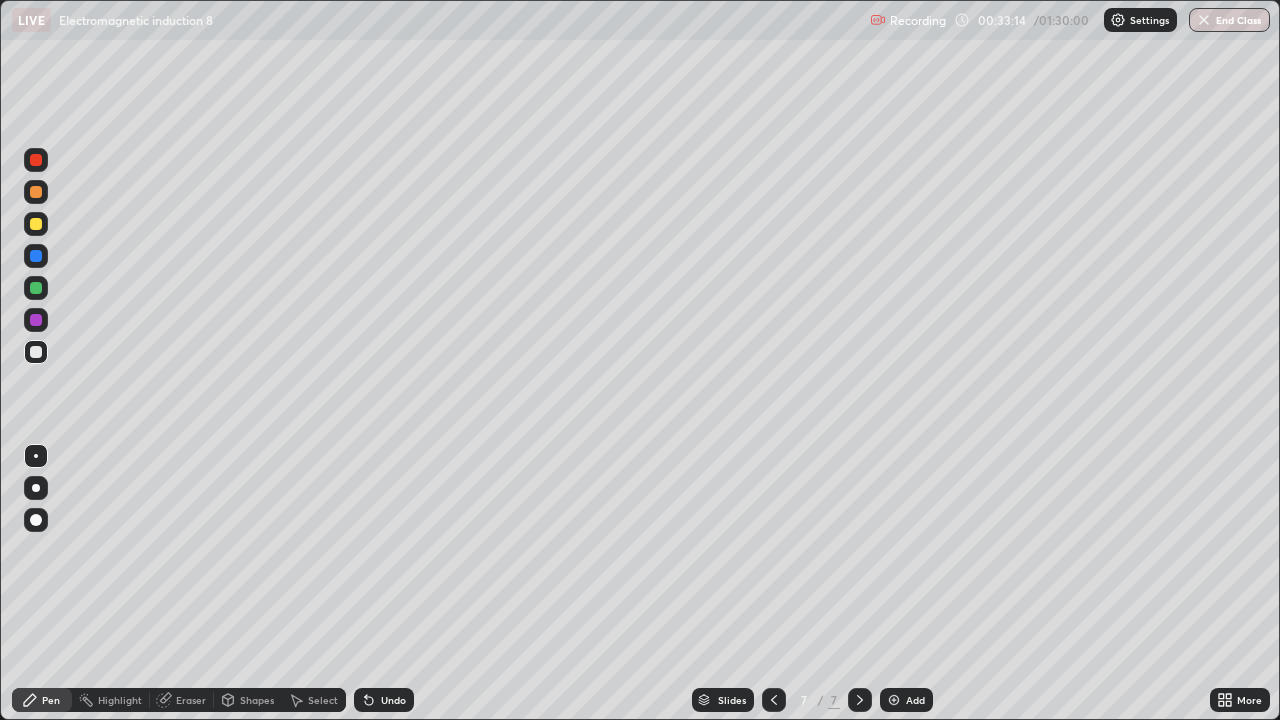 click on "Eraser" at bounding box center (191, 700) 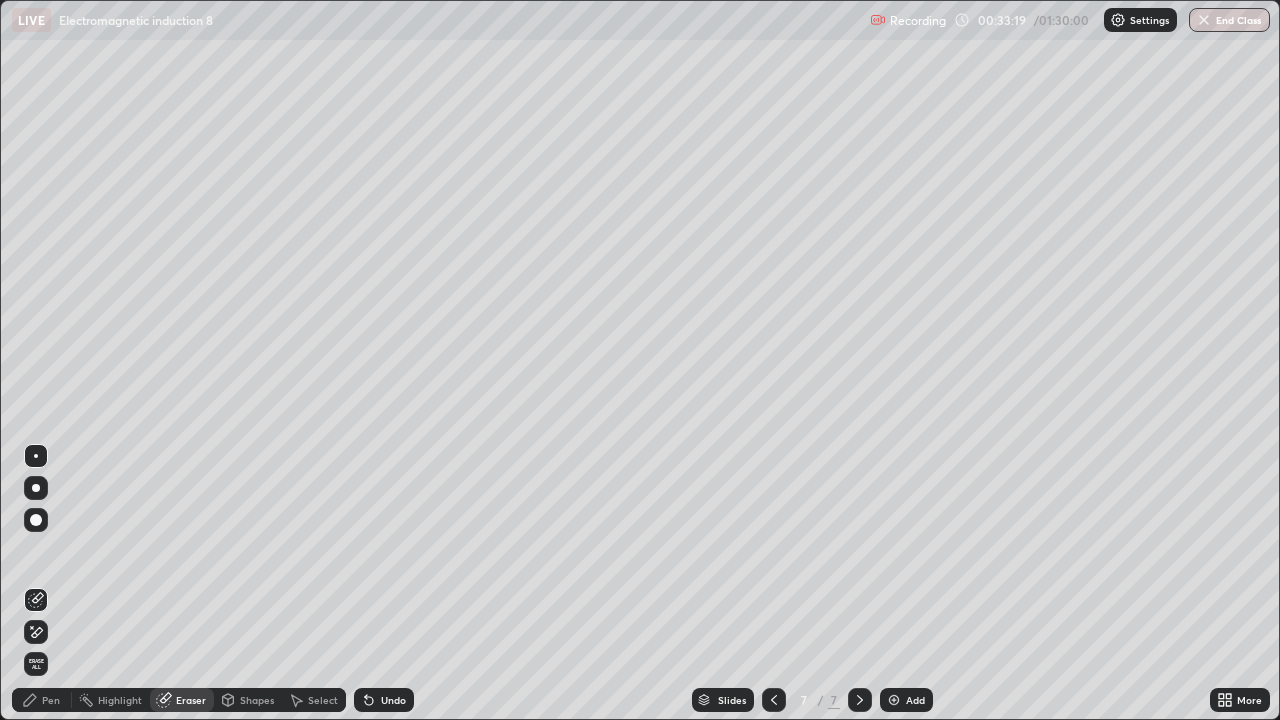 click on "Pen" at bounding box center [51, 700] 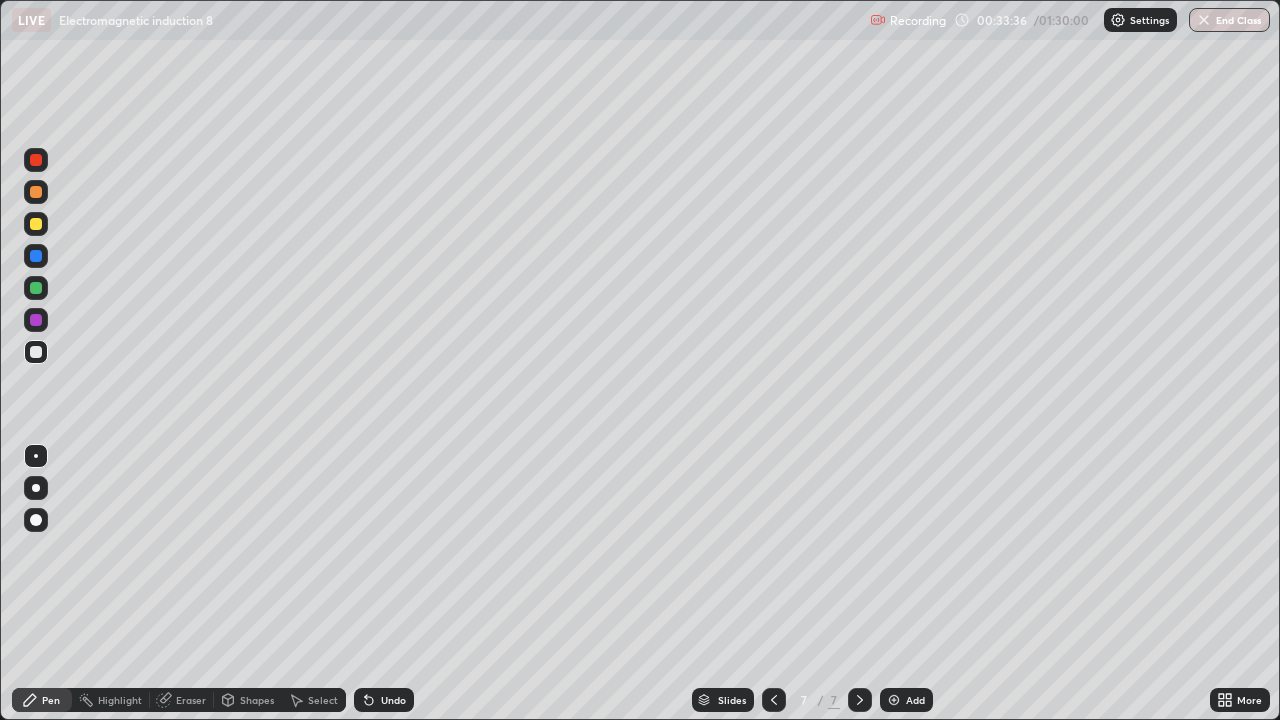 click on "Shapes" at bounding box center [257, 700] 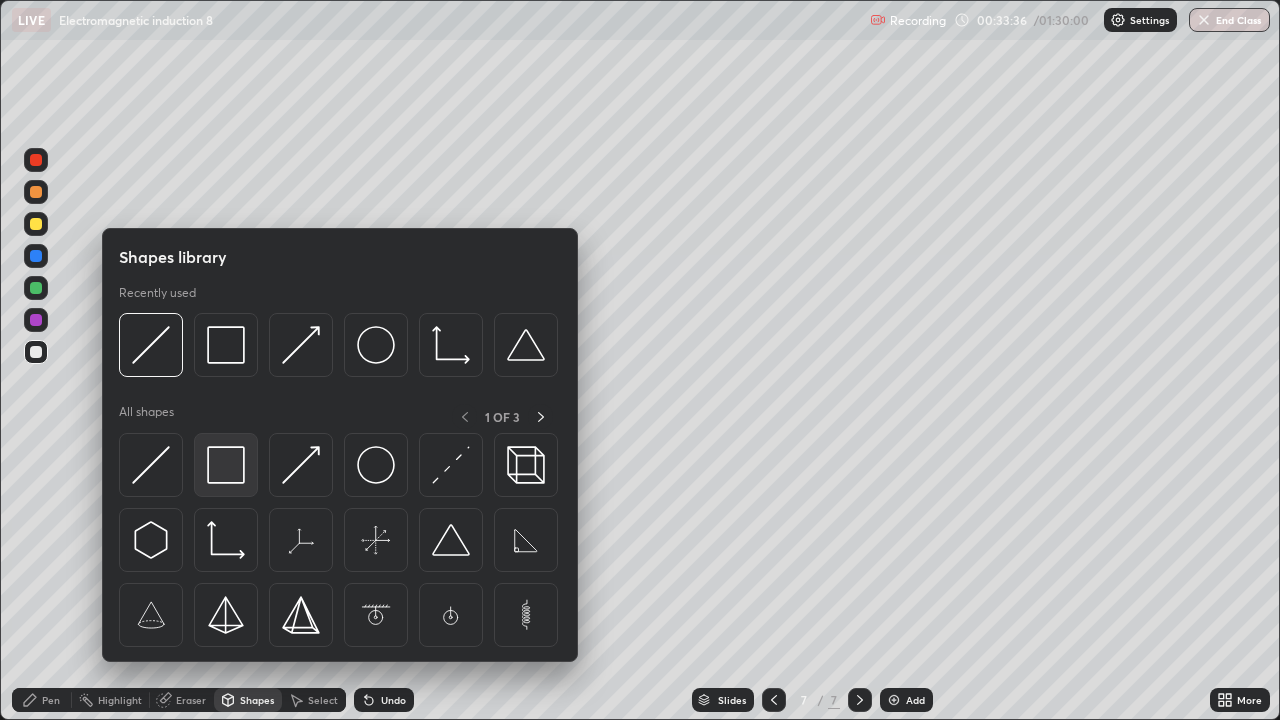 click at bounding box center (226, 465) 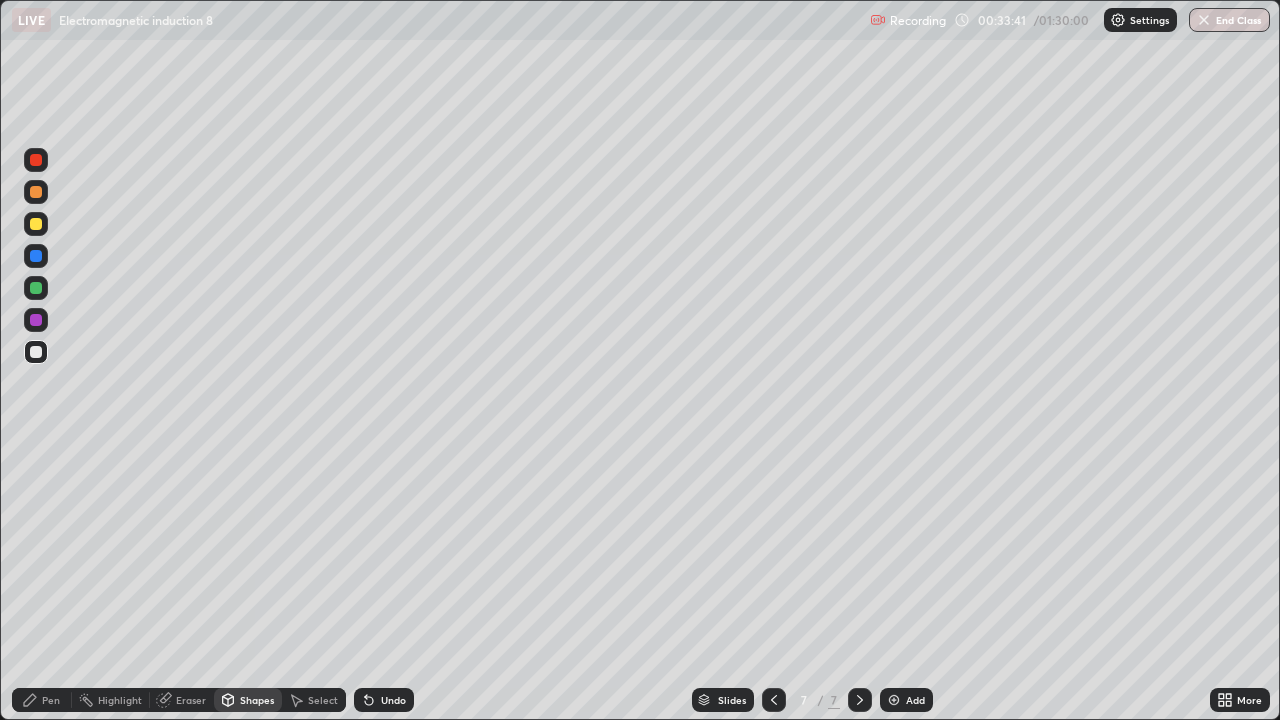 click on "Shapes" at bounding box center (257, 700) 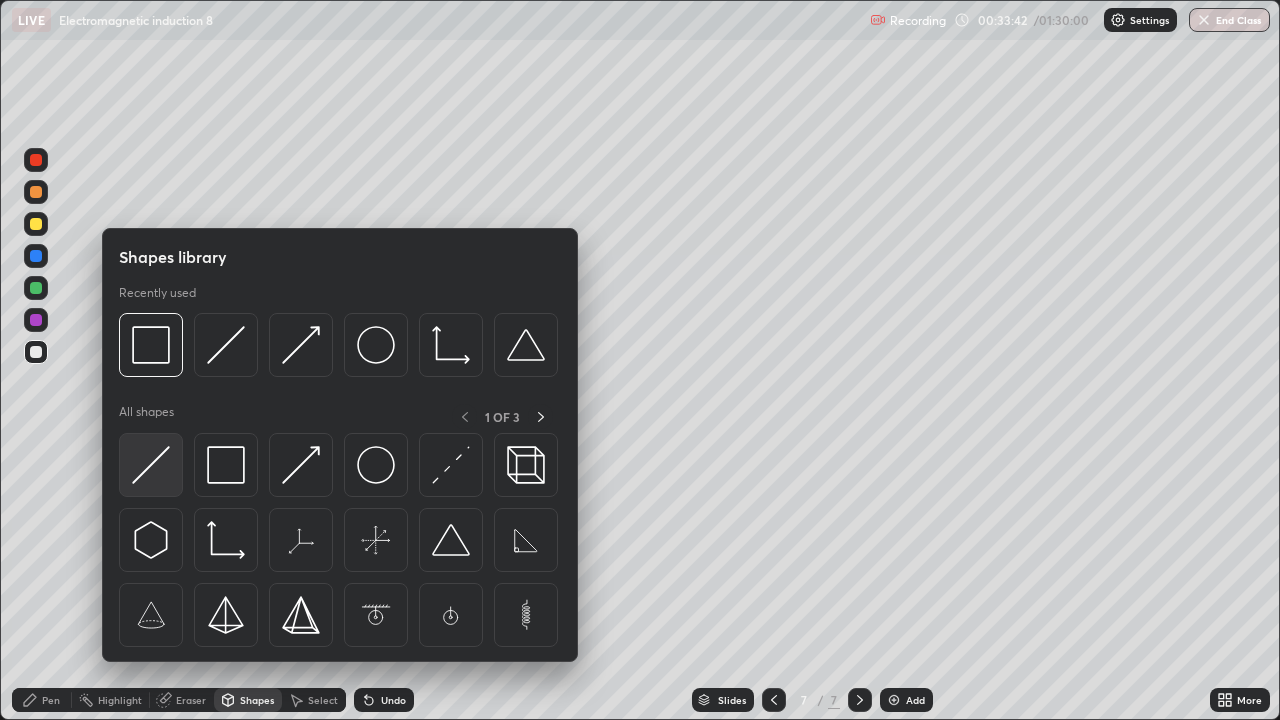 click at bounding box center [151, 465] 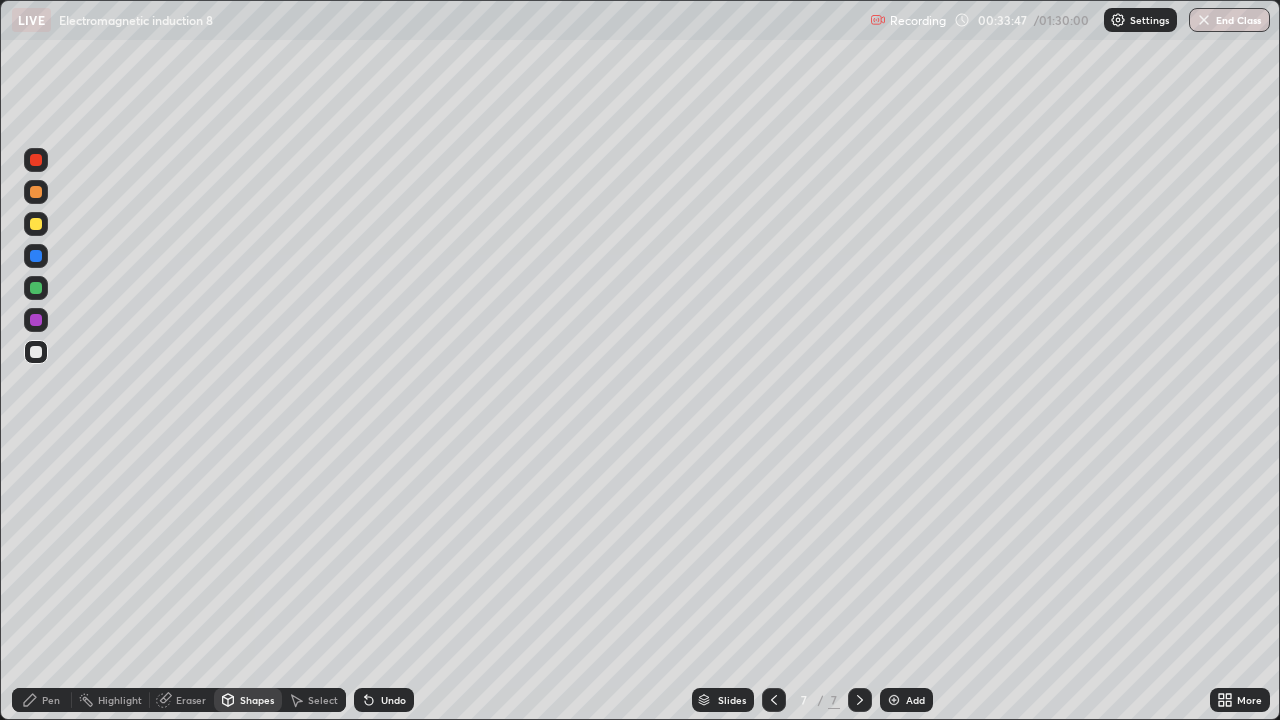 click on "Eraser" at bounding box center (191, 700) 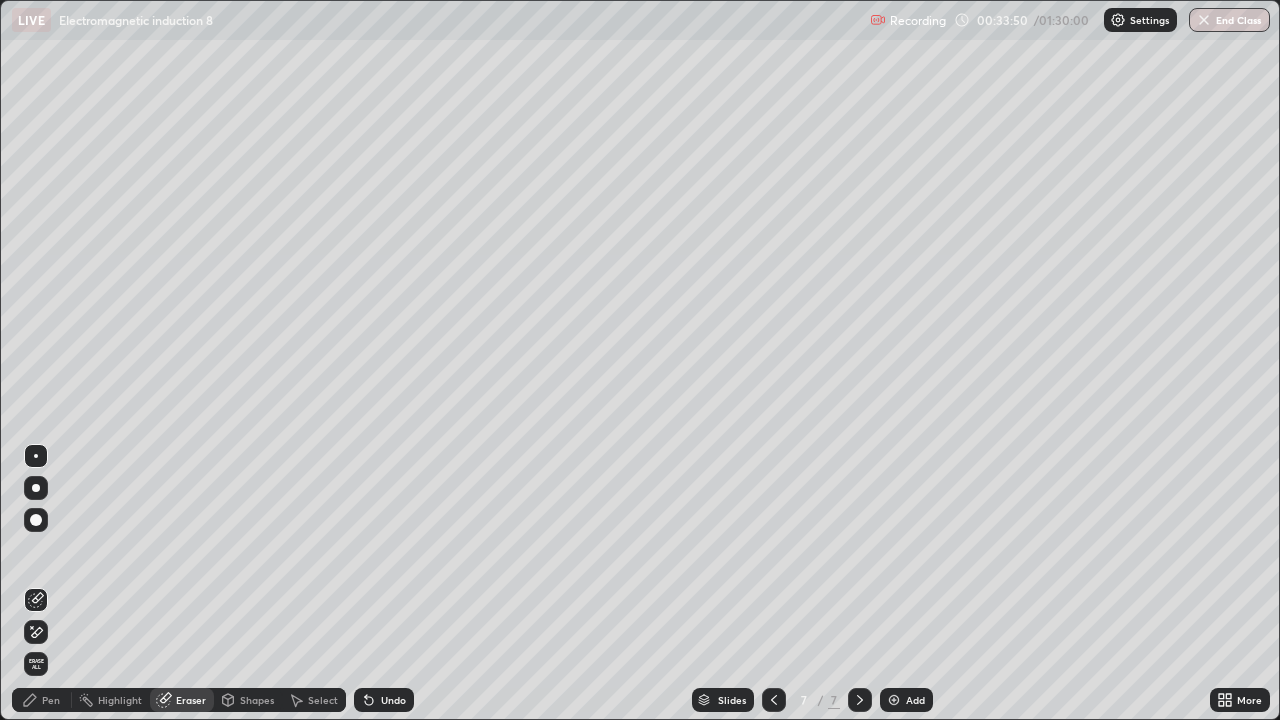 click on "Shapes" at bounding box center (257, 700) 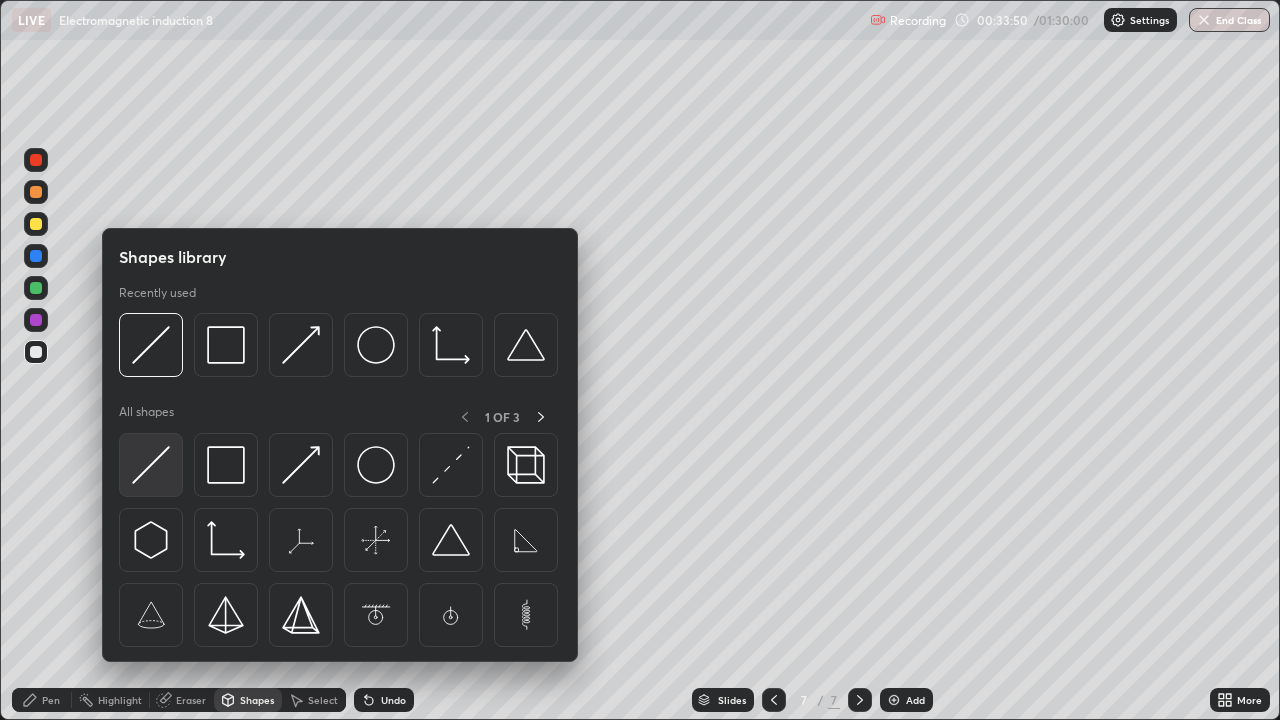 click at bounding box center [151, 465] 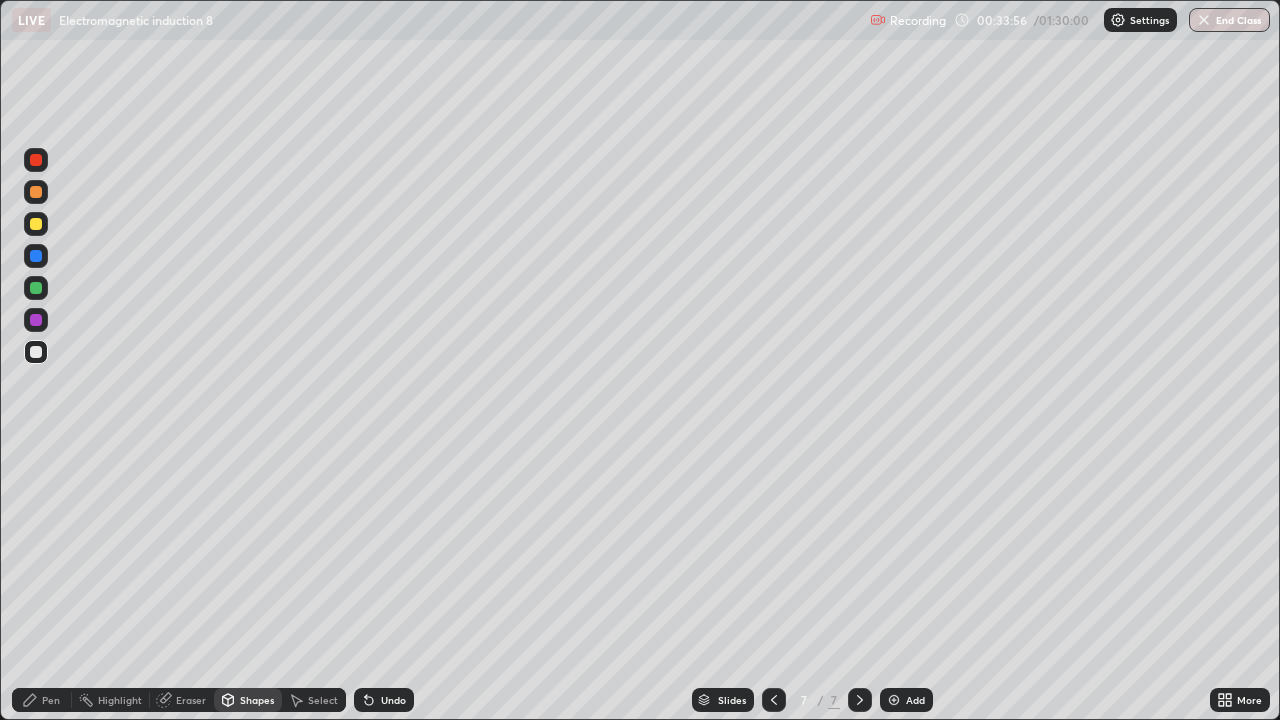 click on "Eraser" at bounding box center (191, 700) 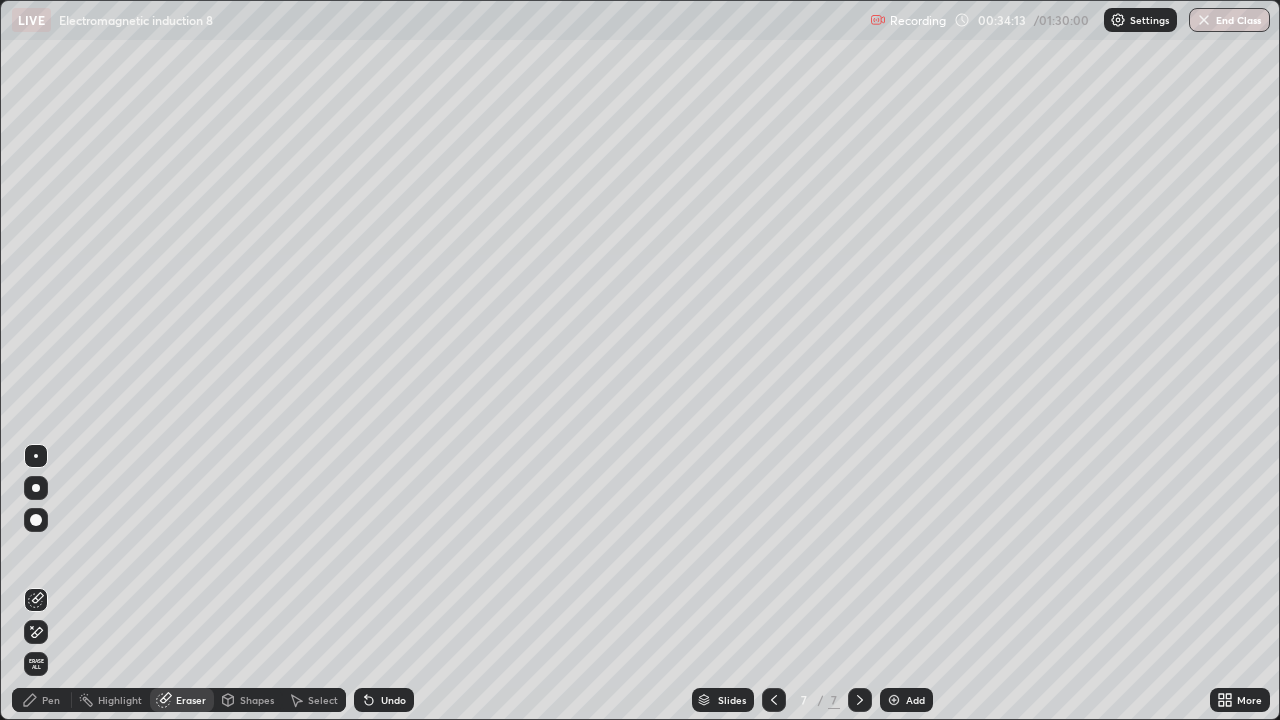 click on "Pen" at bounding box center (42, 700) 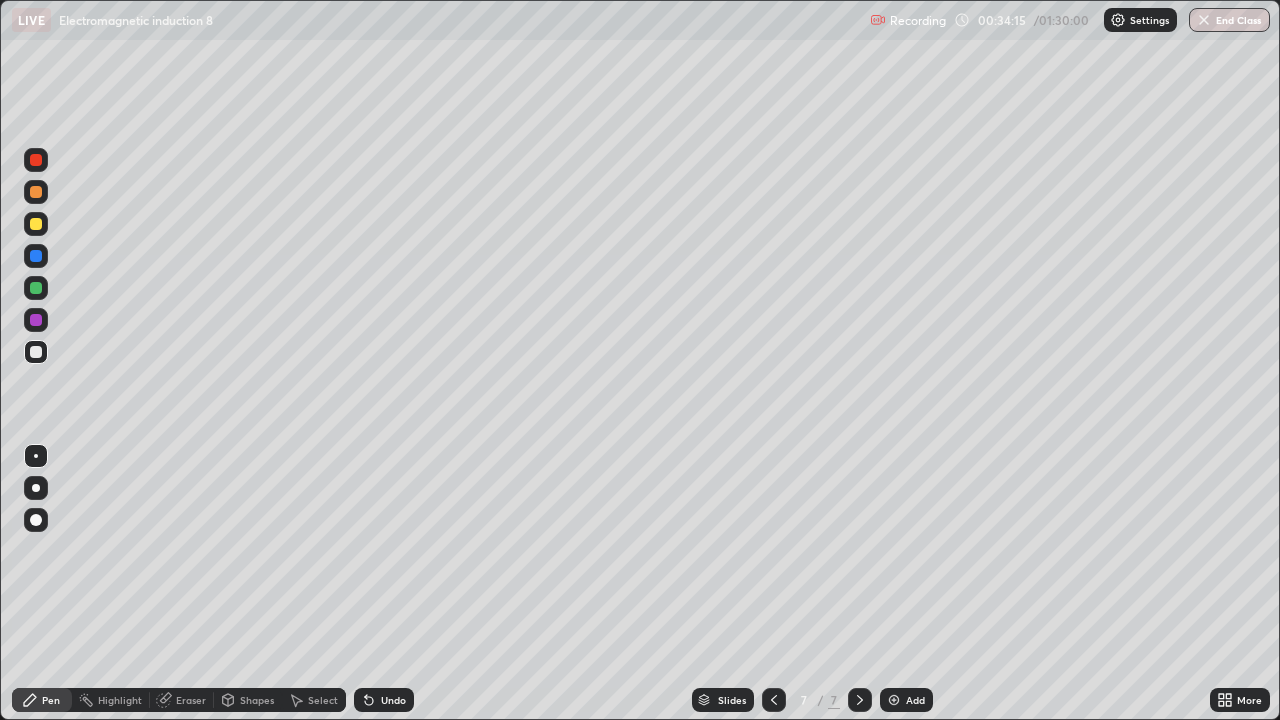 click at bounding box center [36, 288] 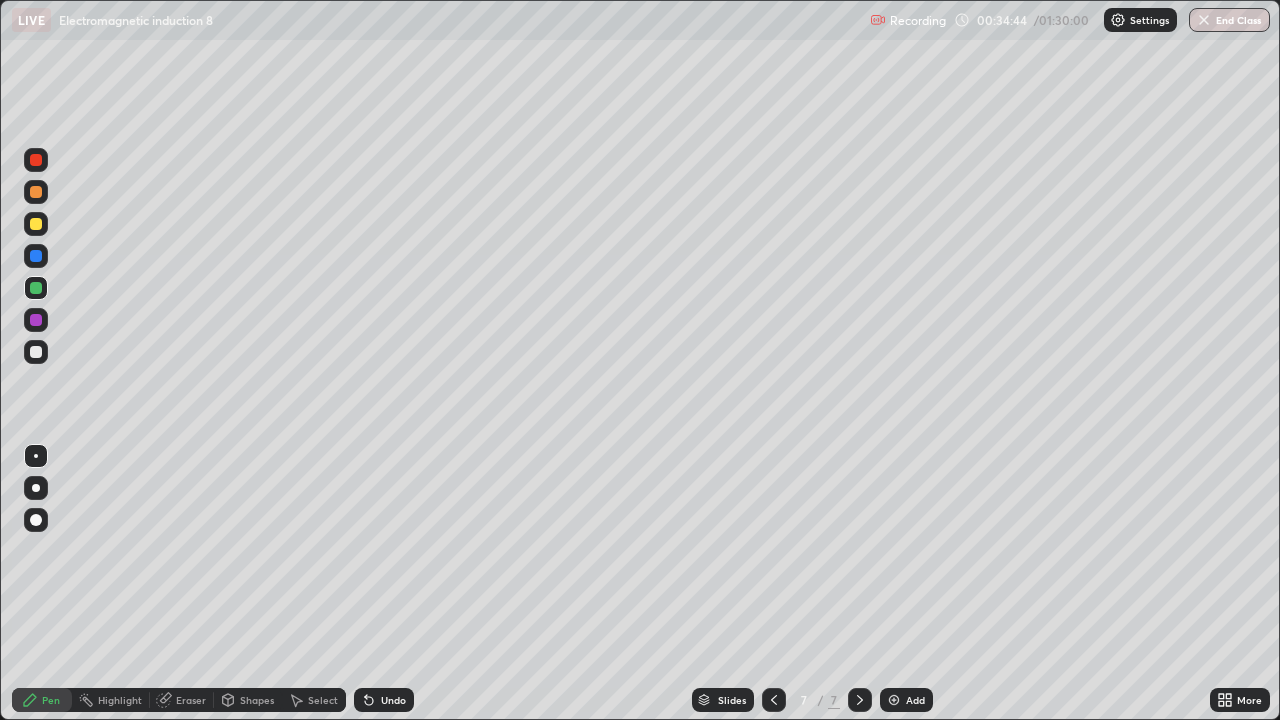 click at bounding box center [36, 224] 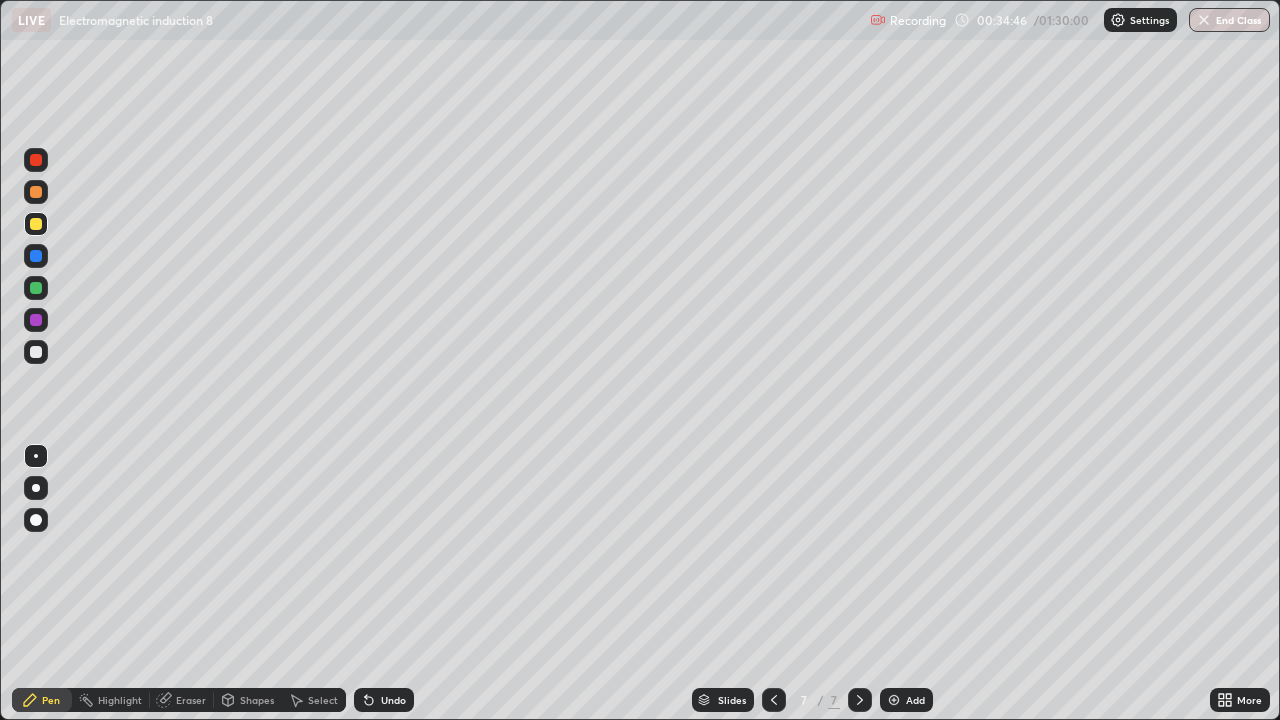 click on "Shapes" at bounding box center (257, 700) 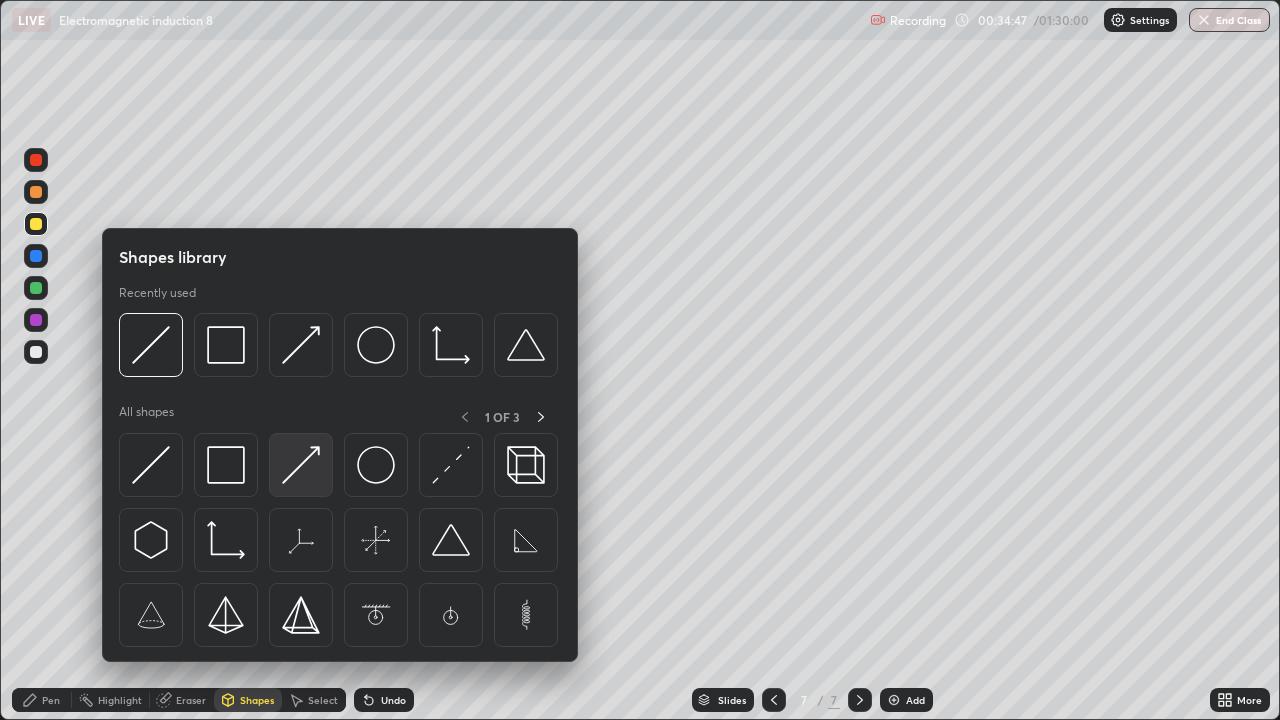 click at bounding box center [301, 465] 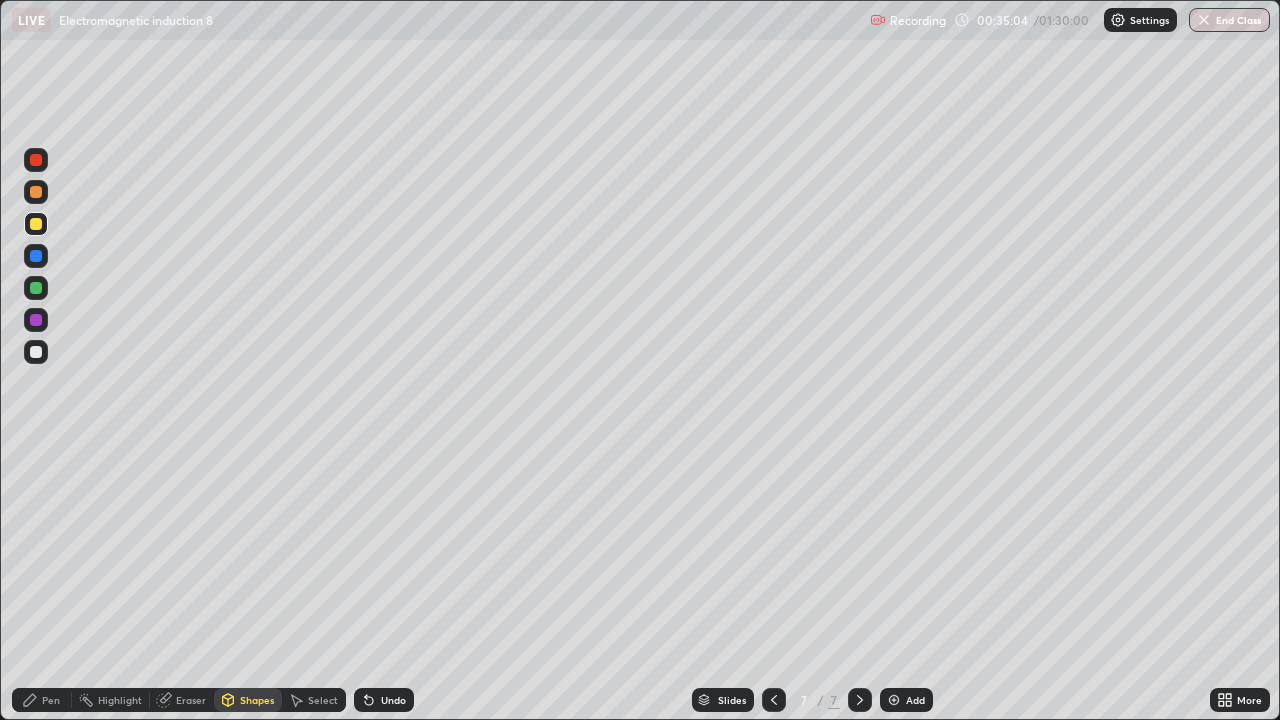 click on "Eraser" at bounding box center [191, 700] 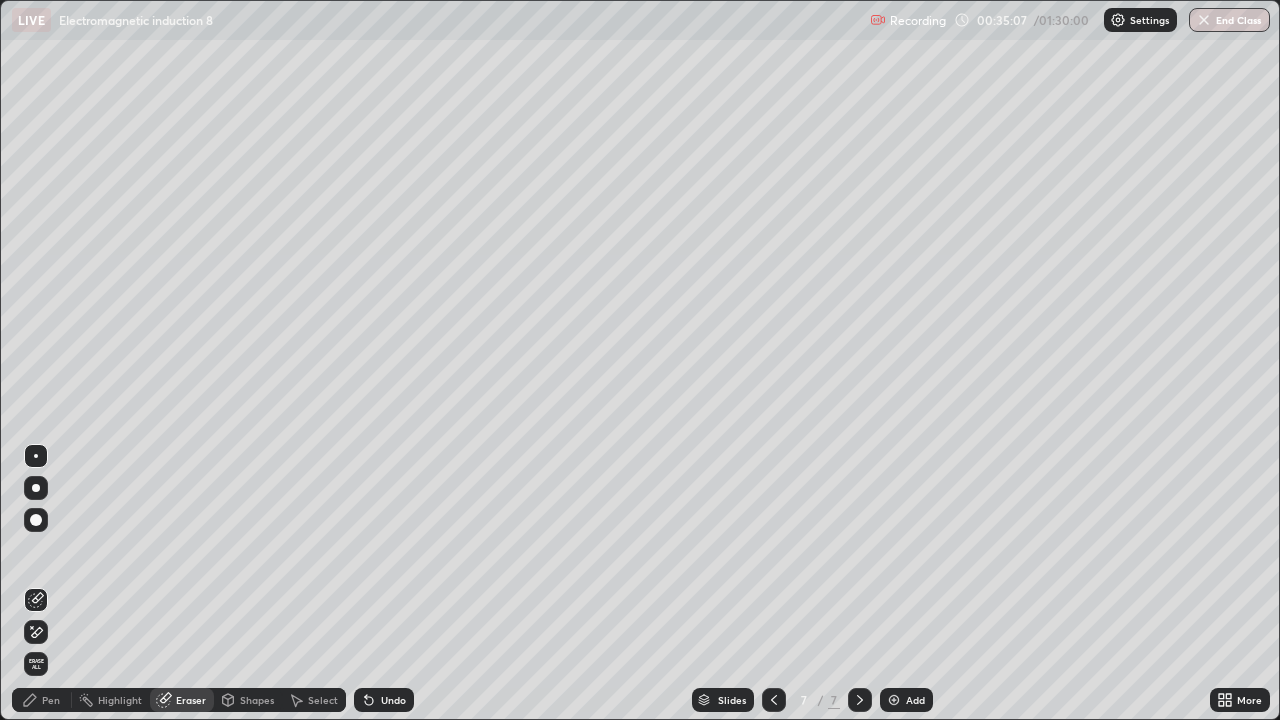 click on "Pen" at bounding box center [51, 700] 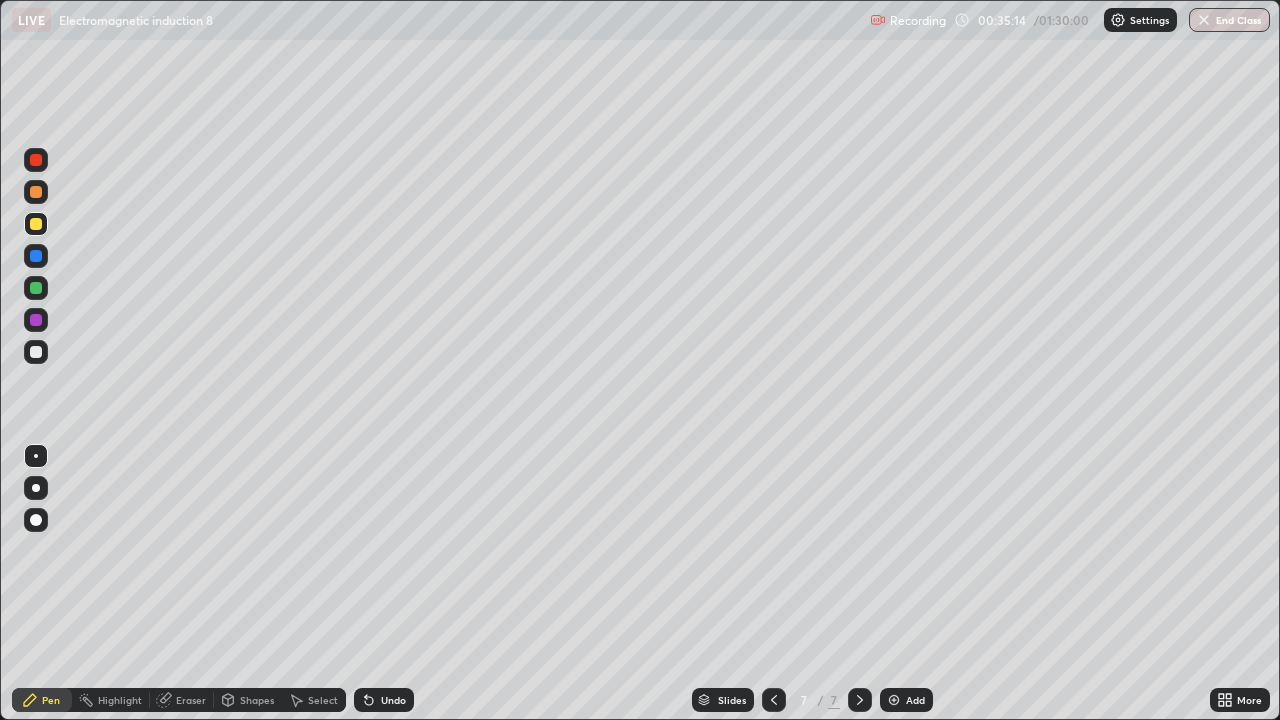 click at bounding box center (36, 288) 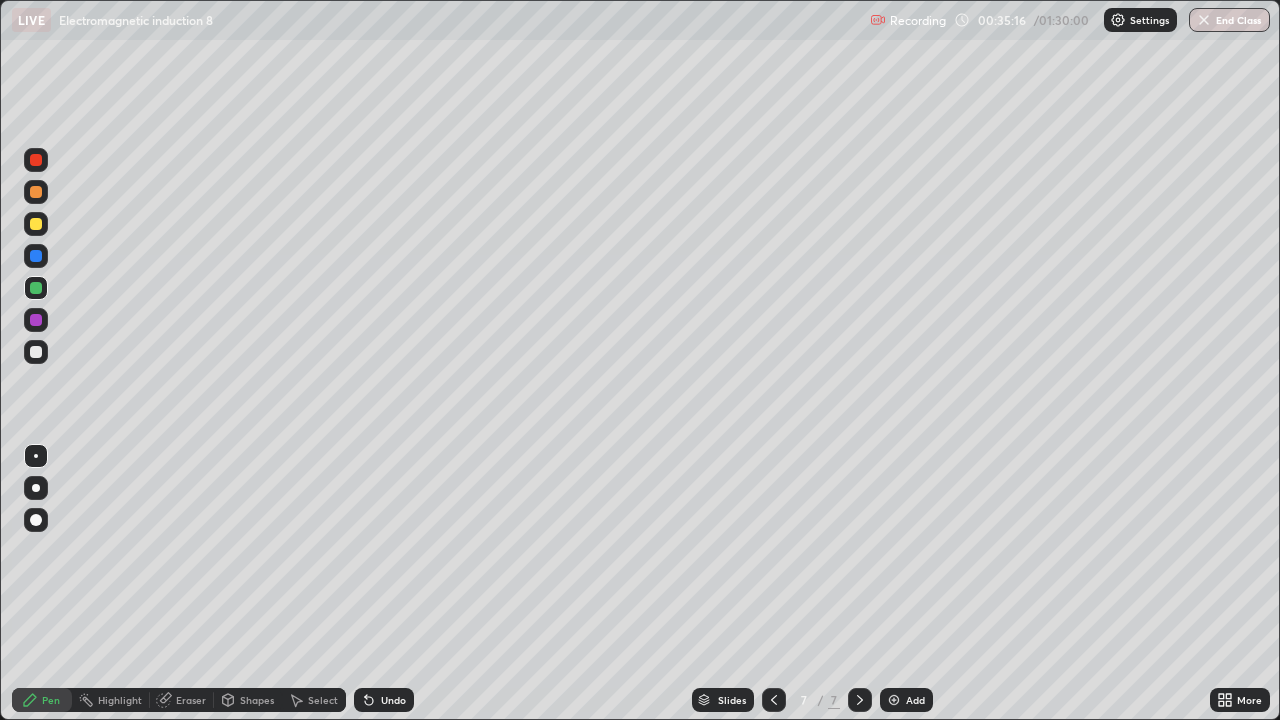 click at bounding box center [36, 320] 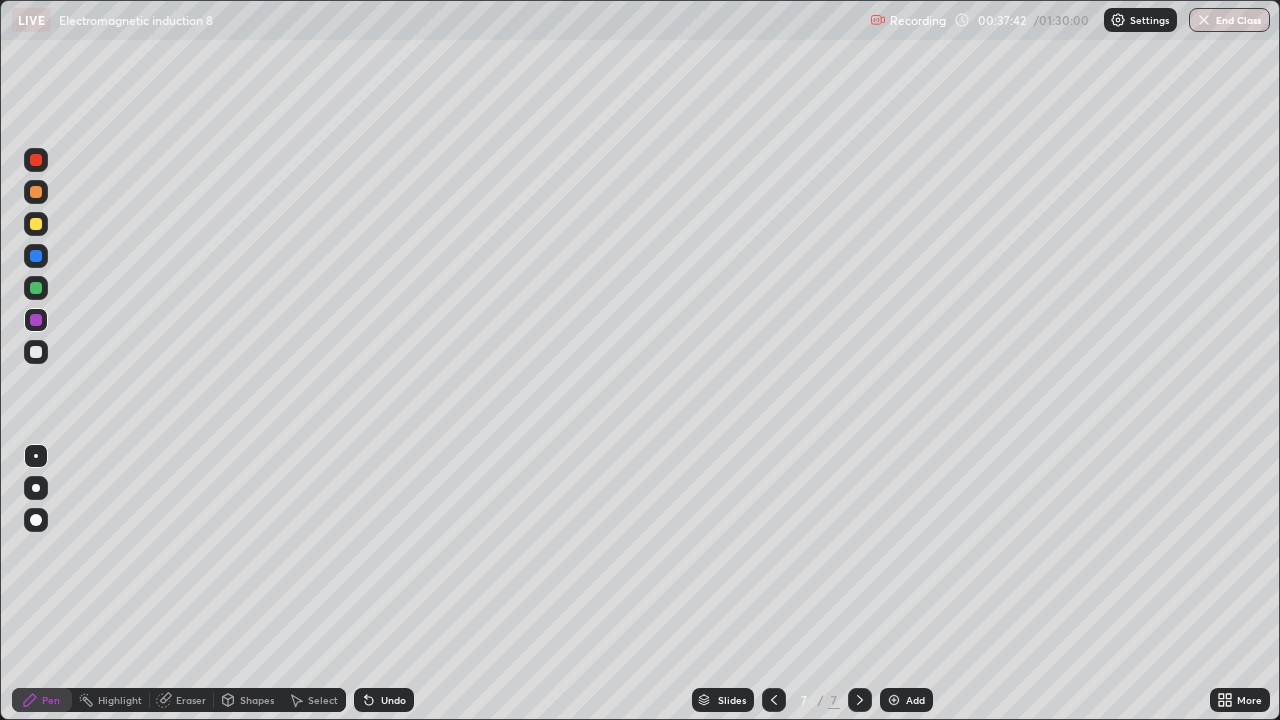 click on "Eraser" at bounding box center [191, 700] 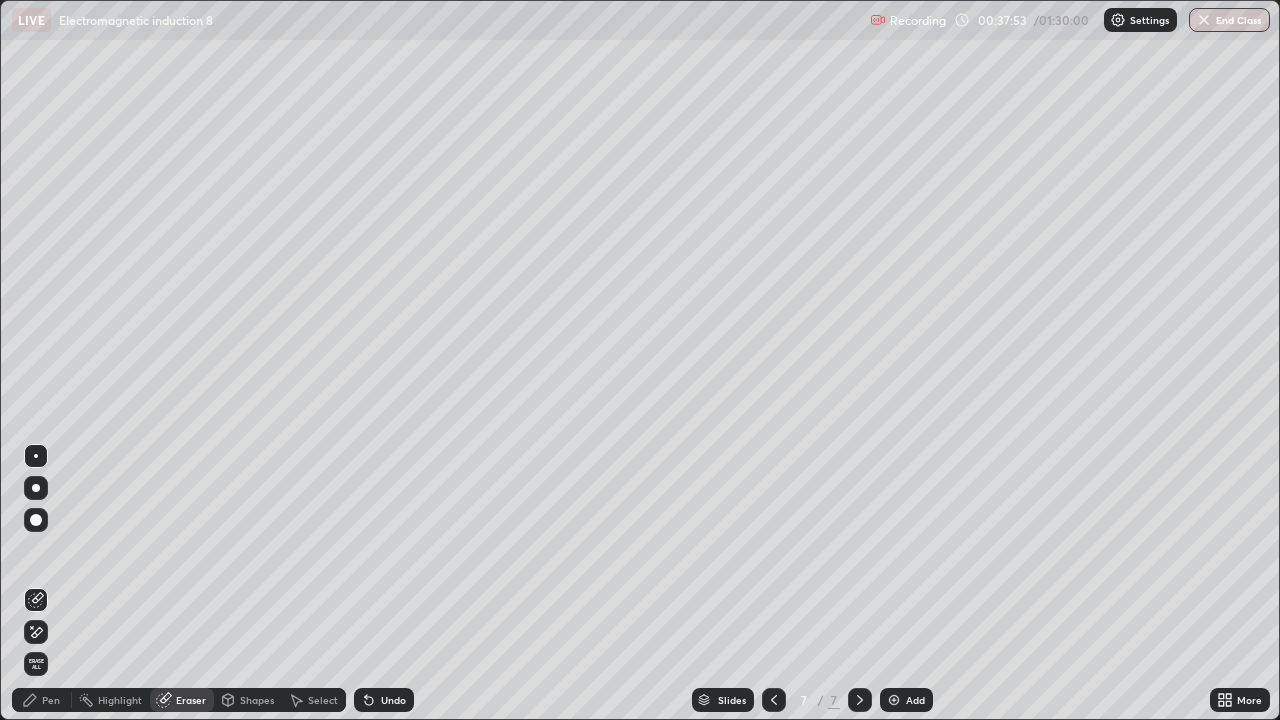 click on "Pen" at bounding box center (51, 700) 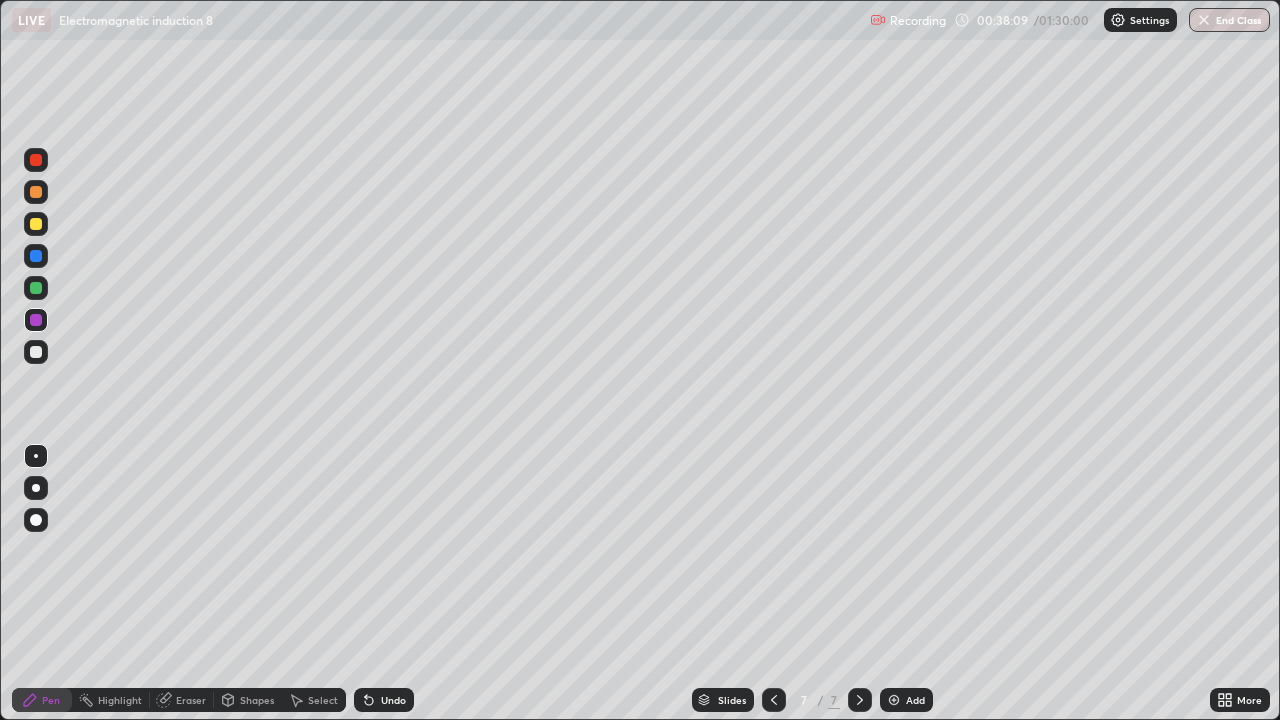 click on "Eraser" at bounding box center [191, 700] 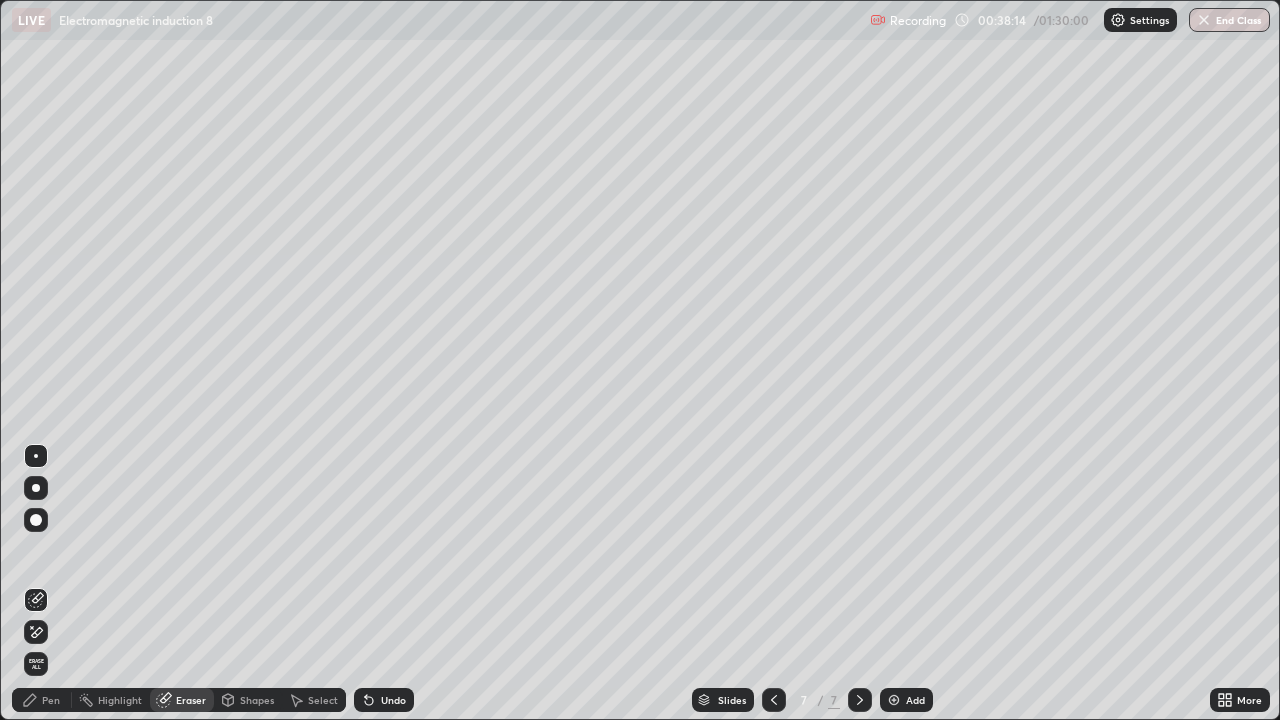 click on "Pen" at bounding box center [51, 700] 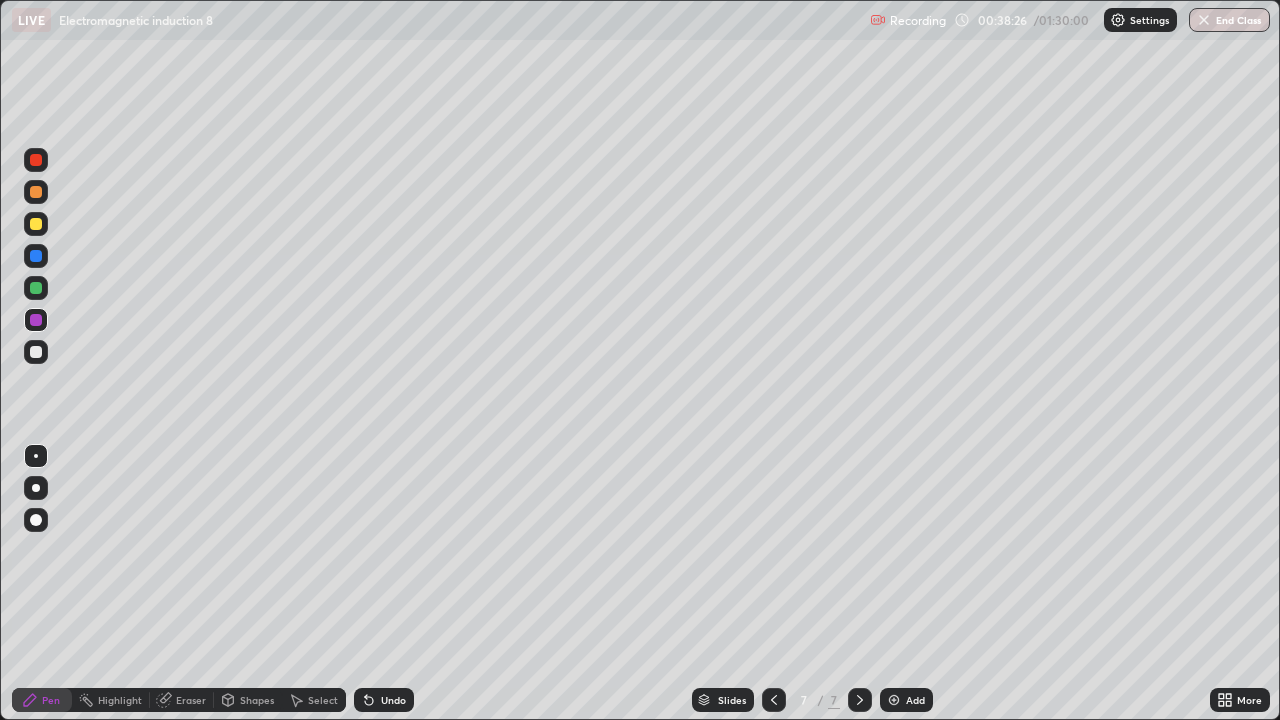 click on "Eraser" at bounding box center [191, 700] 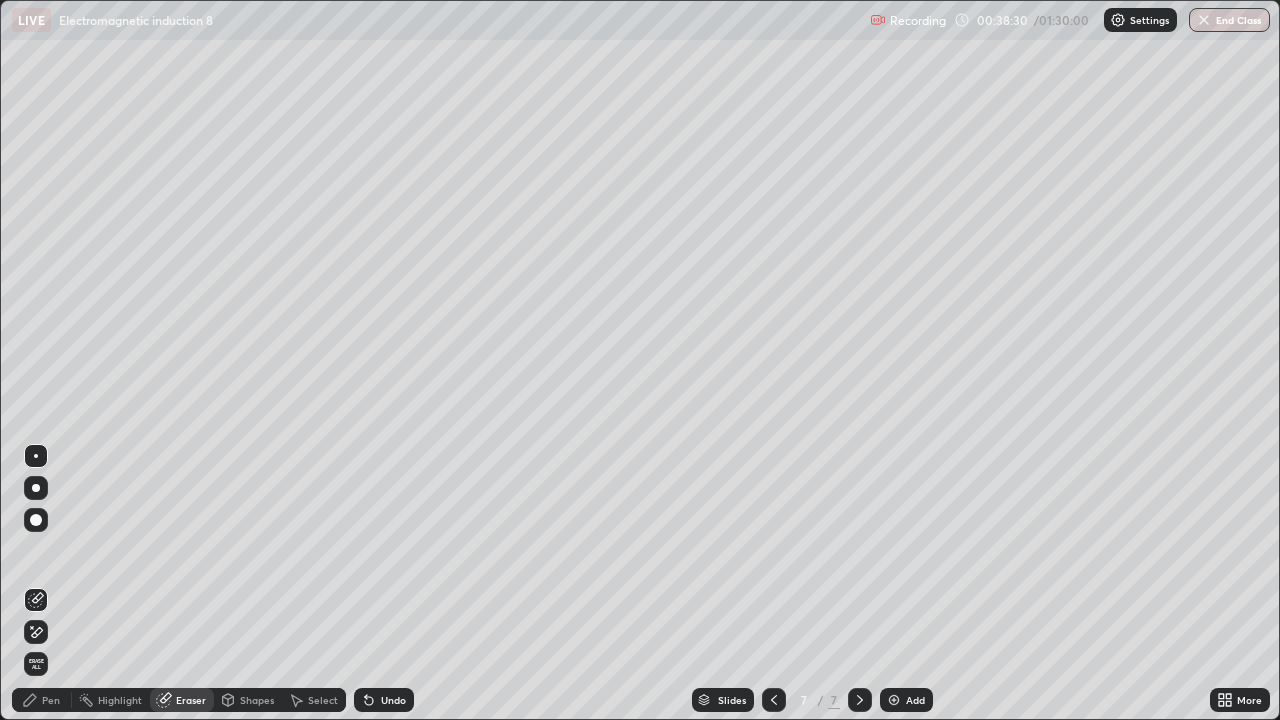 click on "Pen" at bounding box center [51, 700] 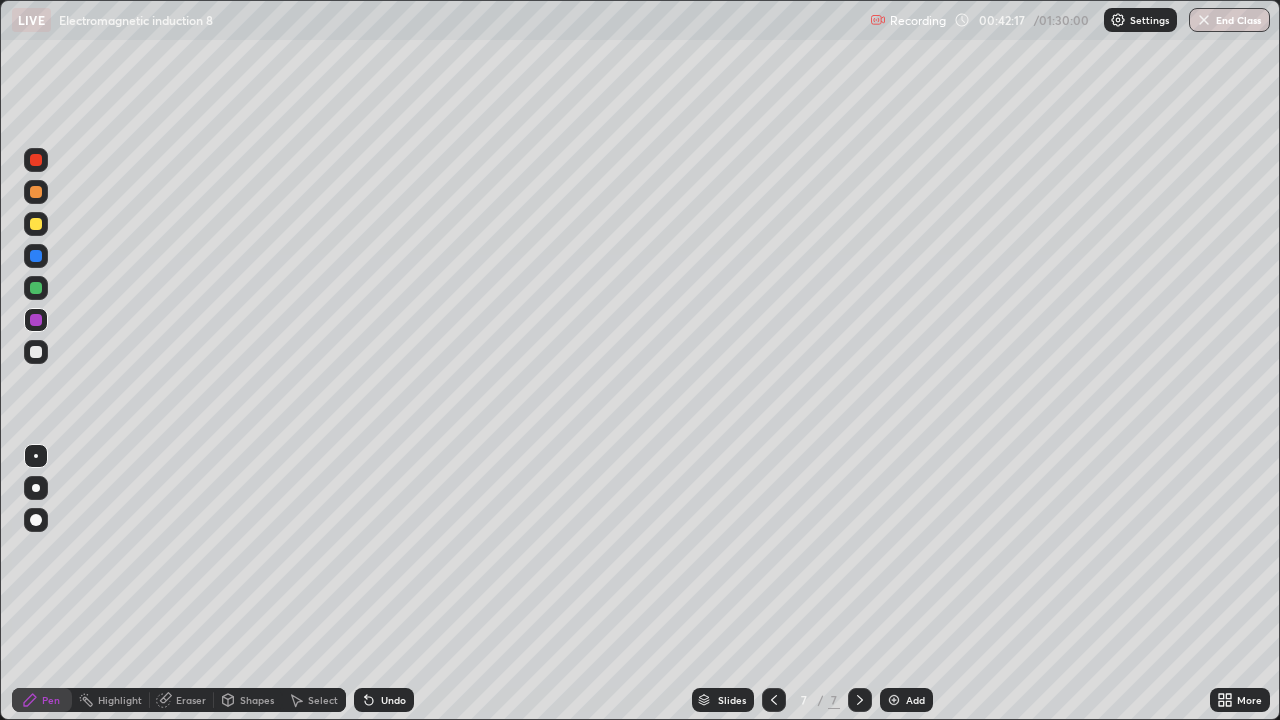 click at bounding box center [36, 352] 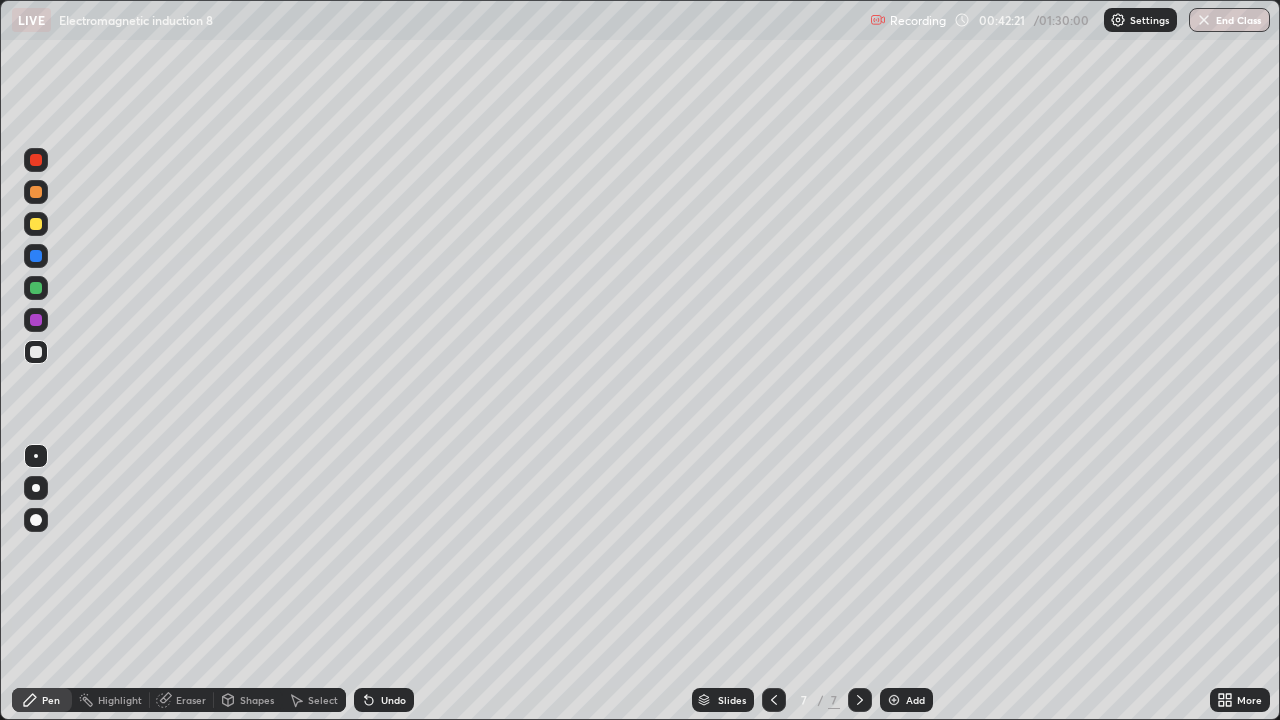click at bounding box center [894, 700] 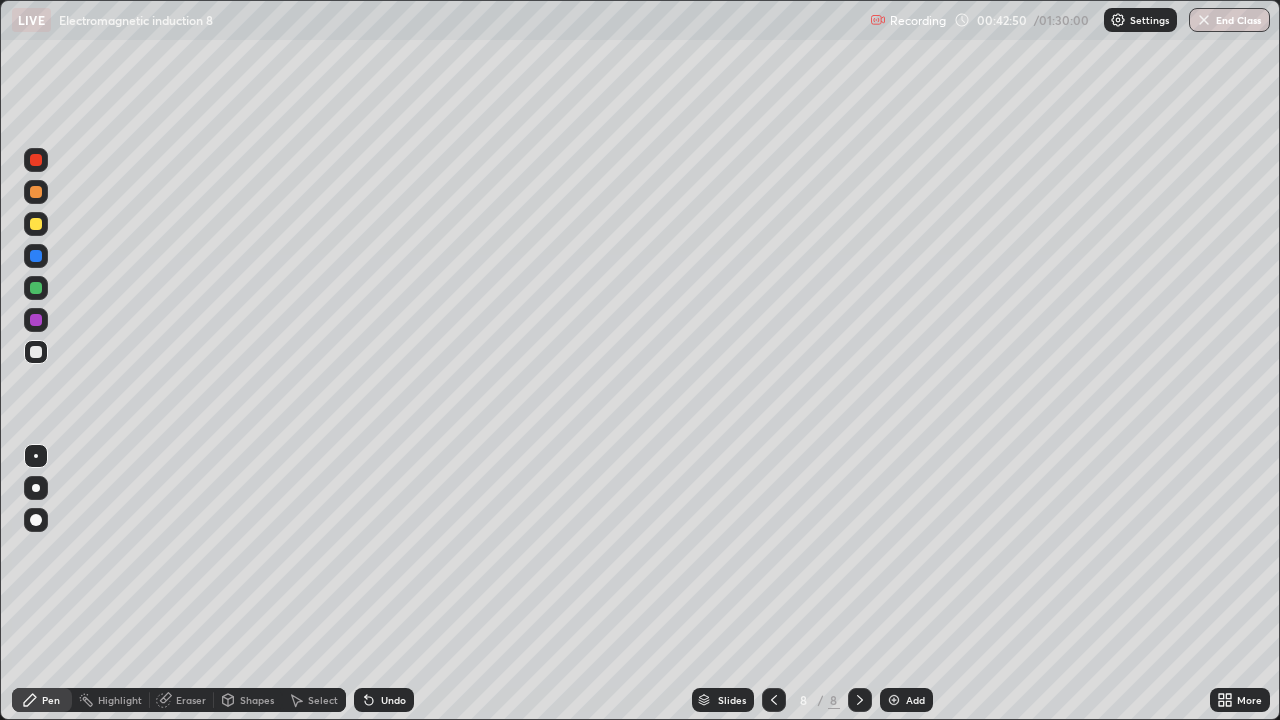 click at bounding box center [36, 224] 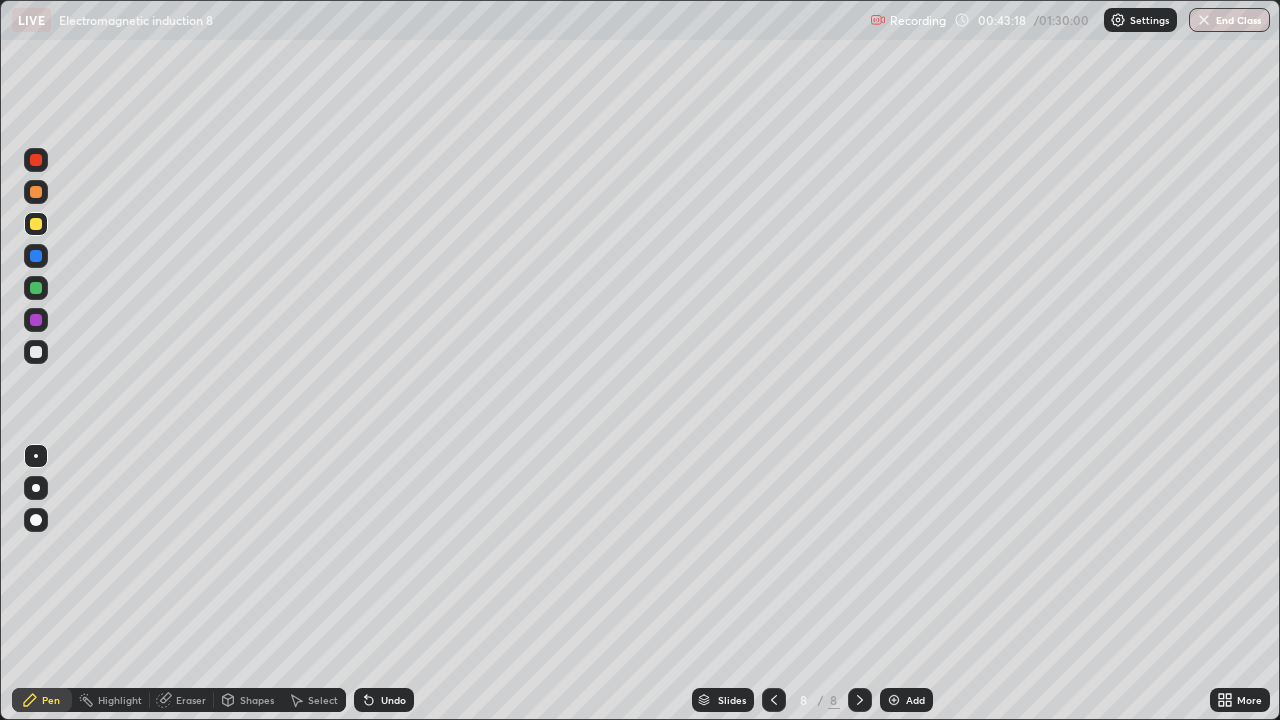 click 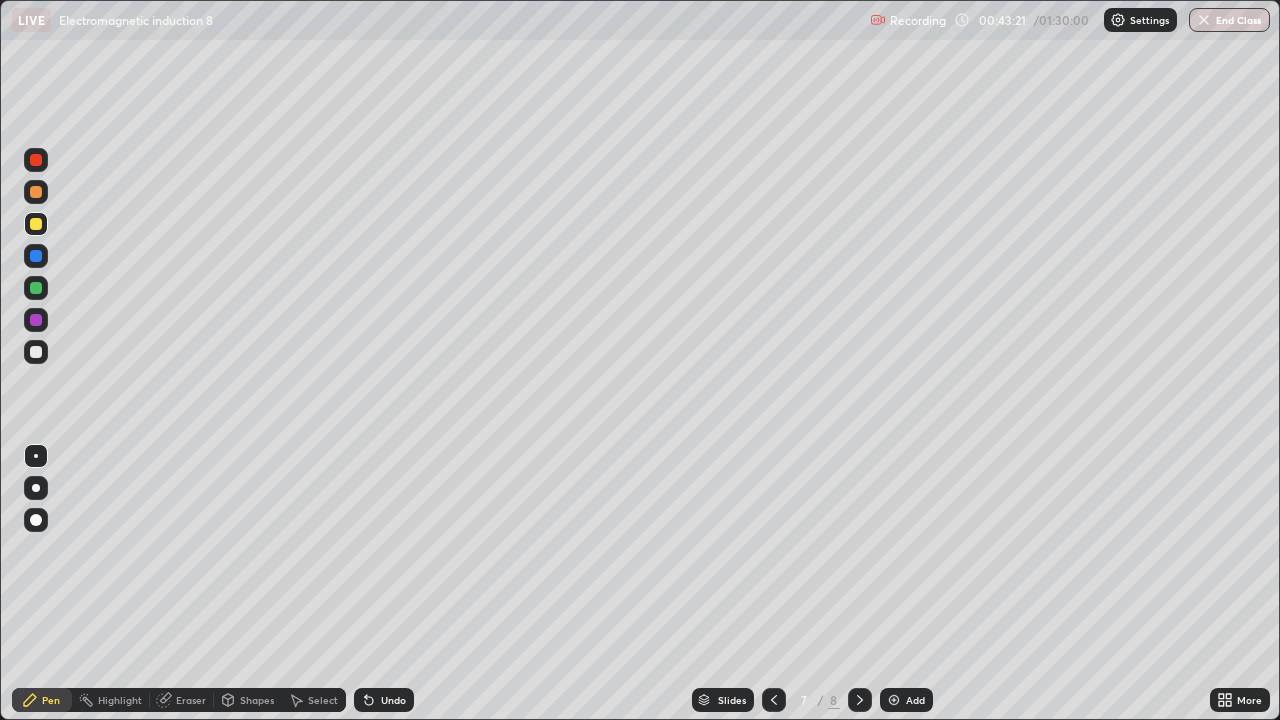 click 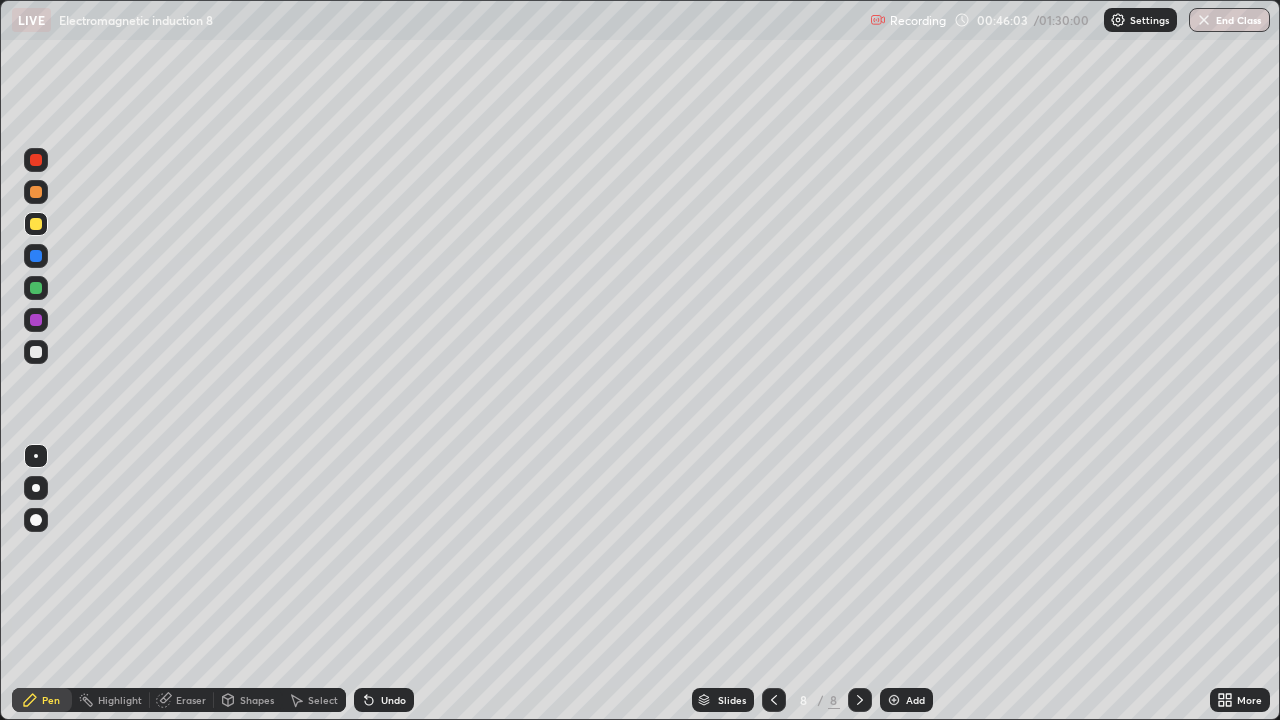 click 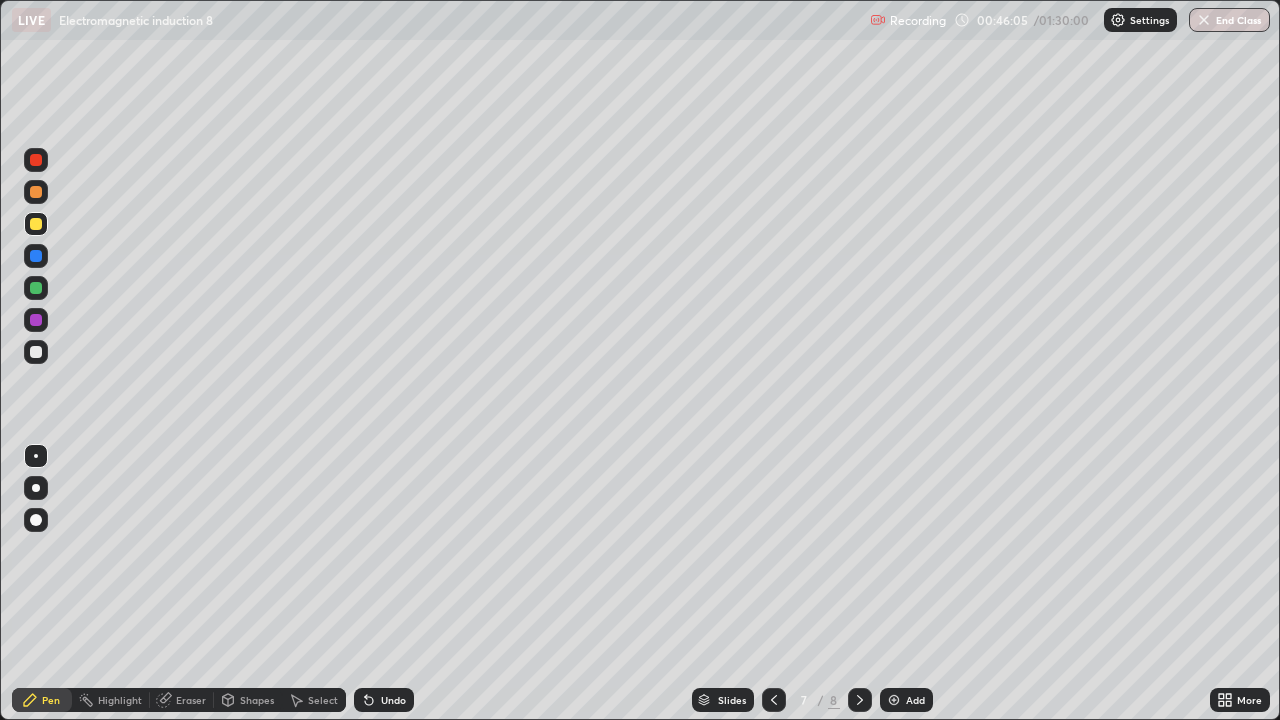click 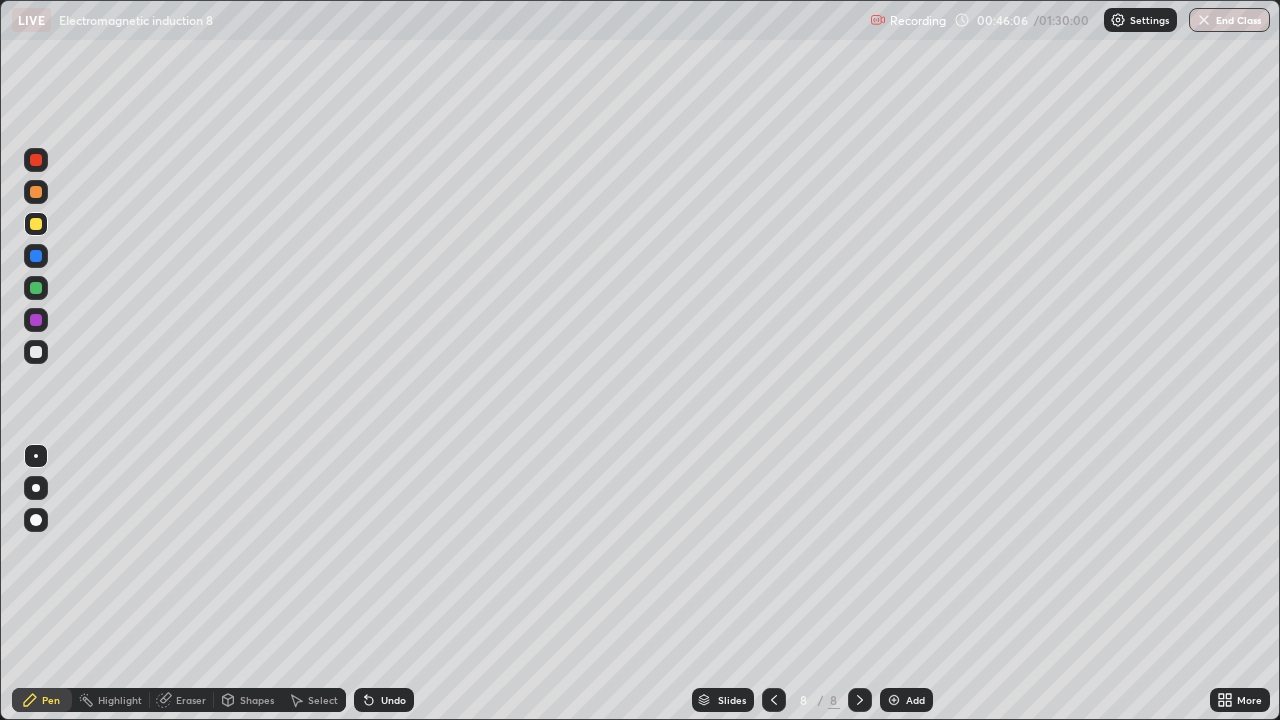 click at bounding box center [894, 700] 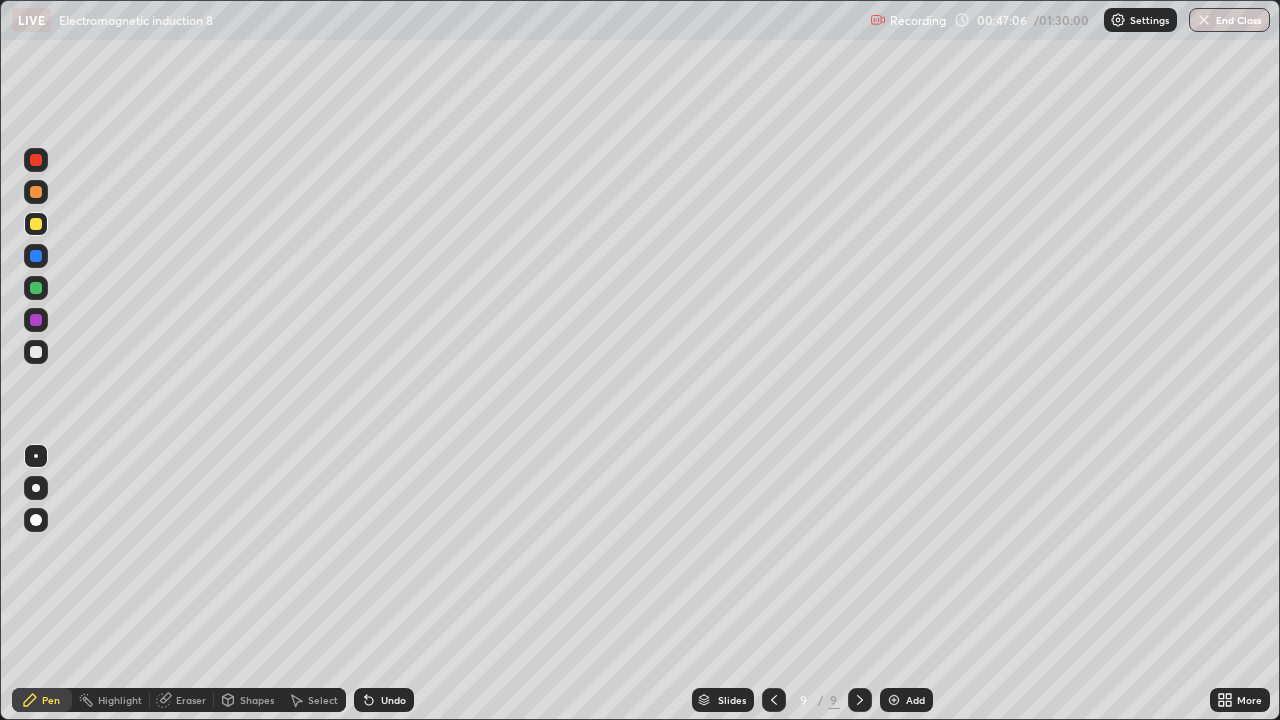 click on "Eraser" at bounding box center [191, 700] 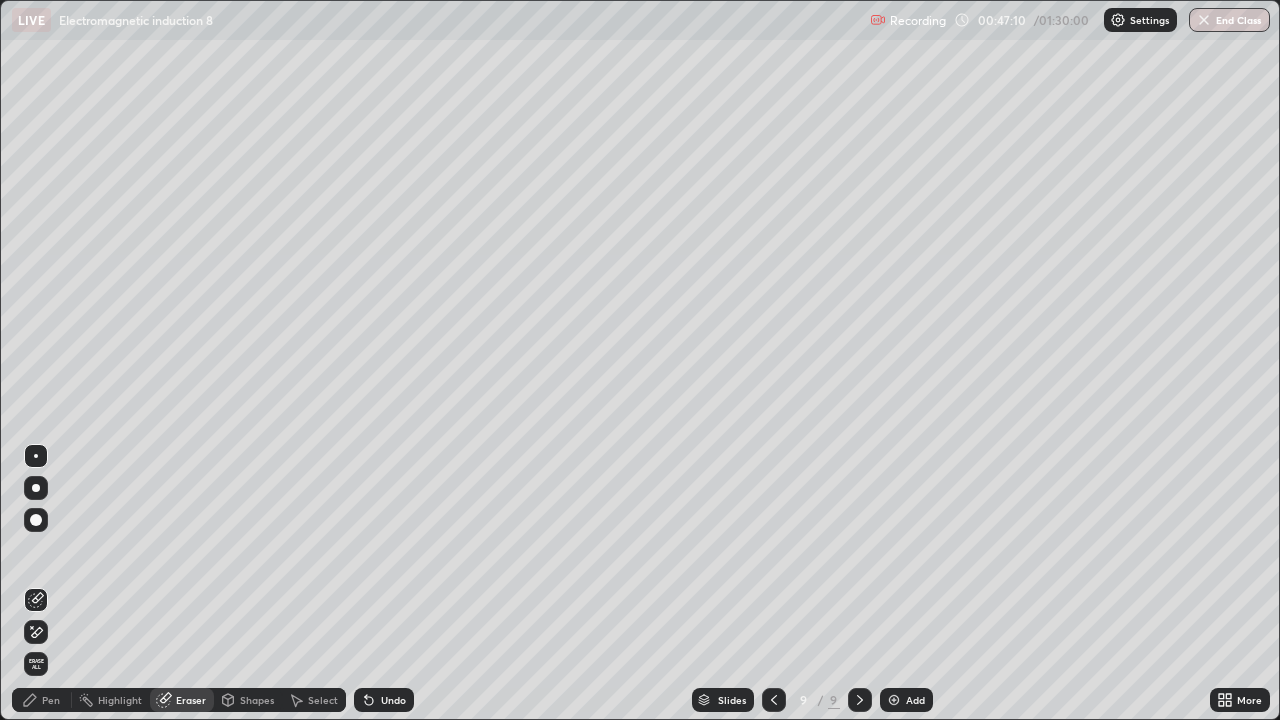 click on "Pen" at bounding box center (42, 700) 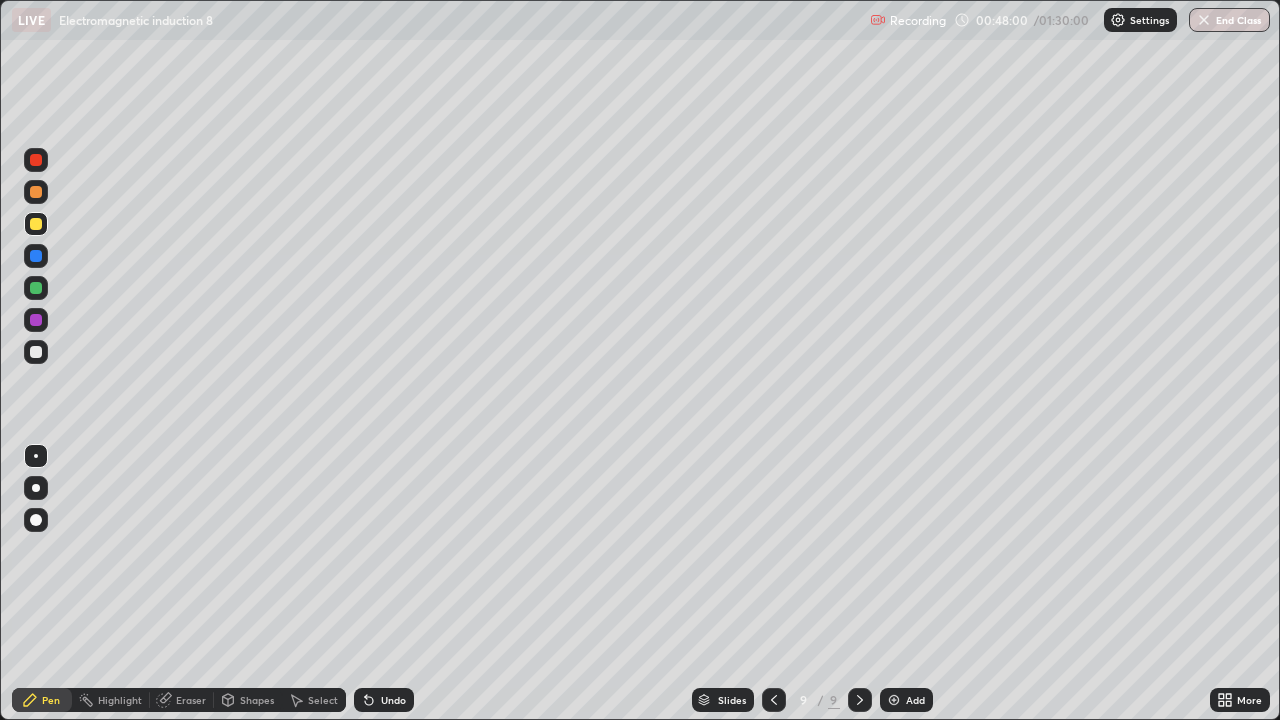 click at bounding box center (36, 352) 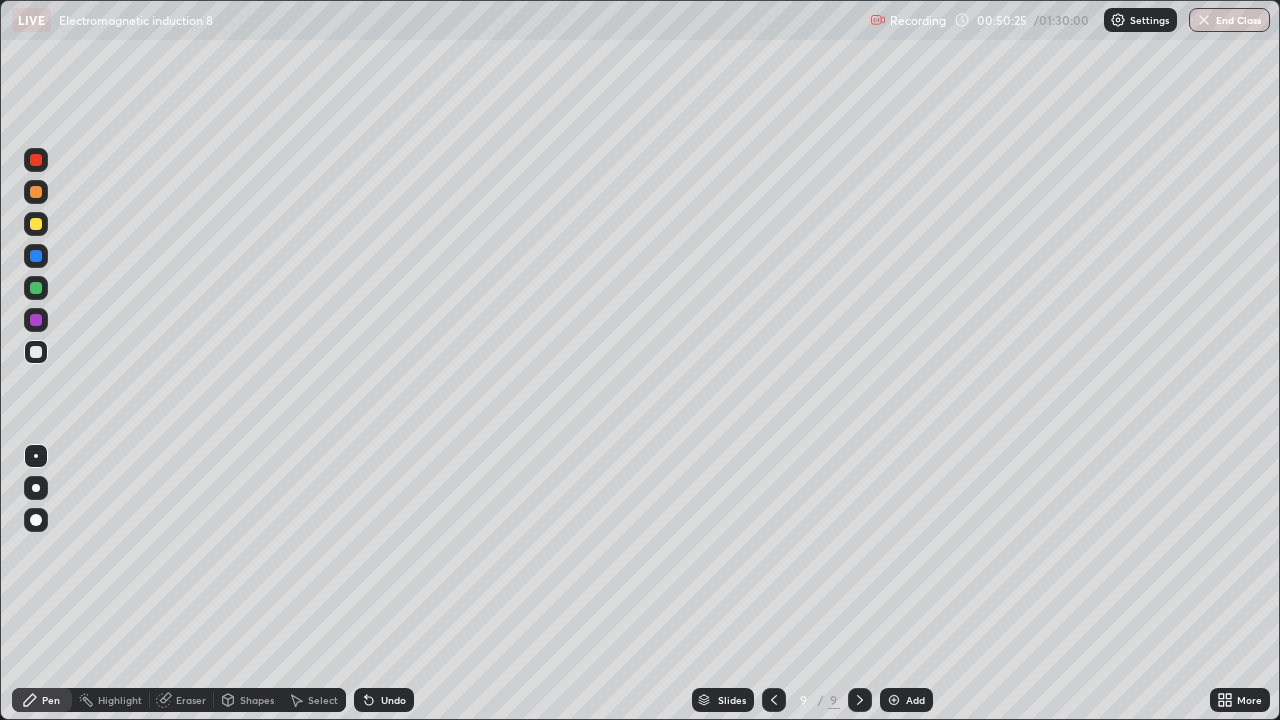 click on "Add" at bounding box center [906, 700] 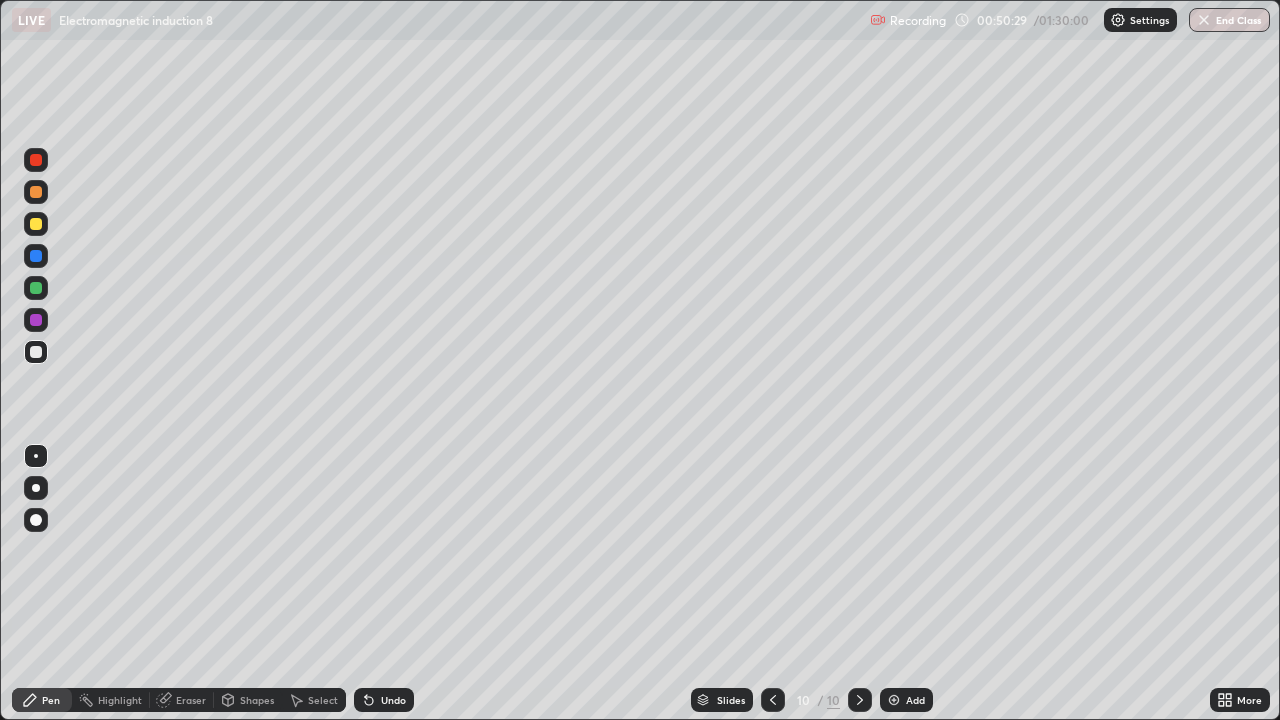 click 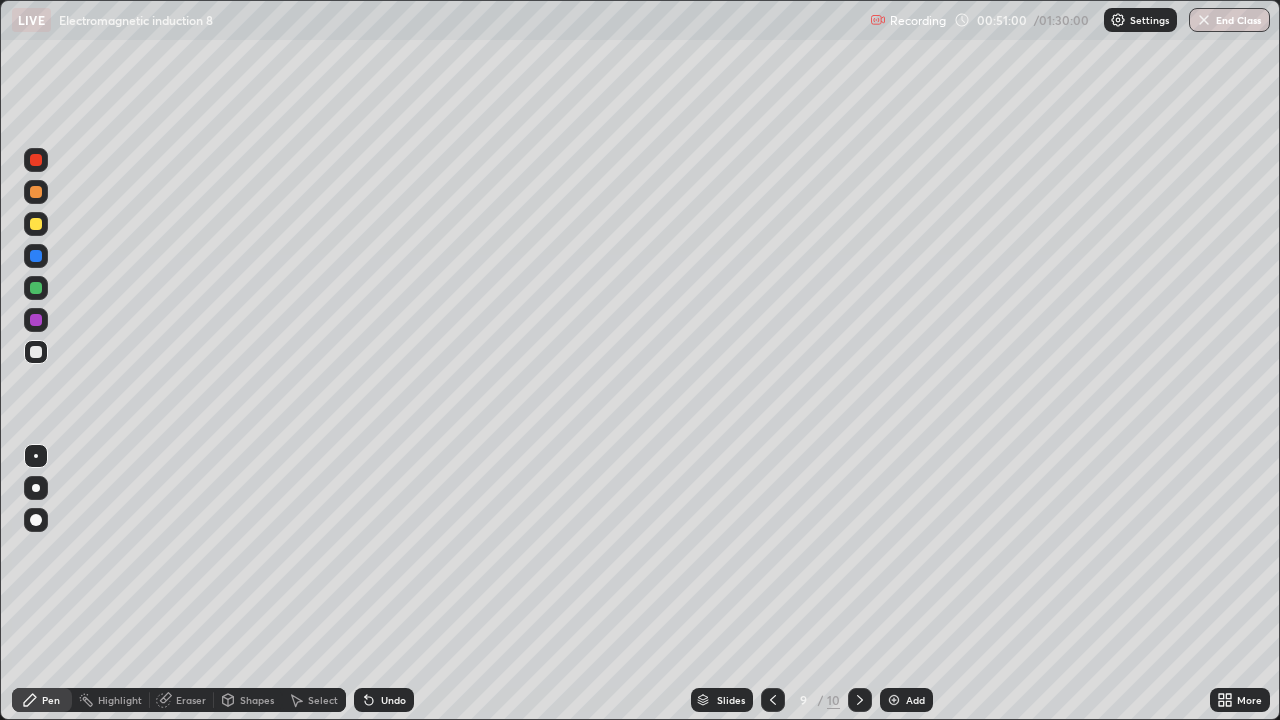 click 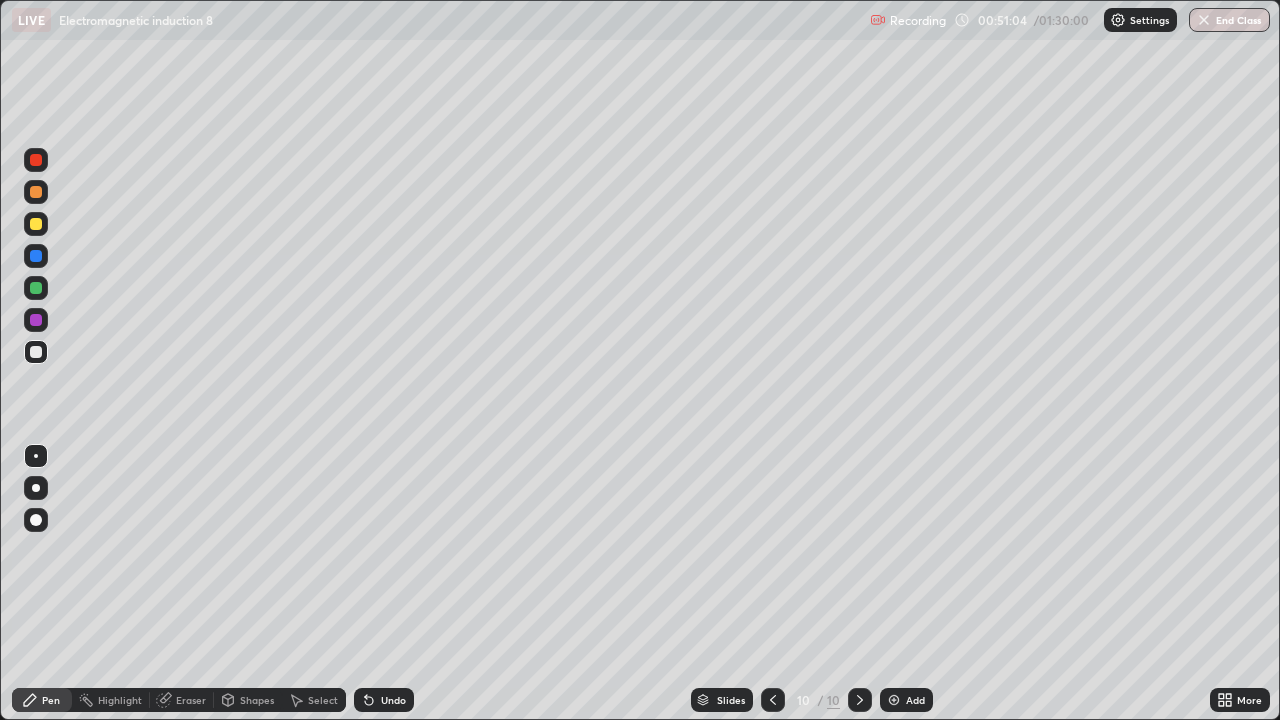 click at bounding box center (36, 256) 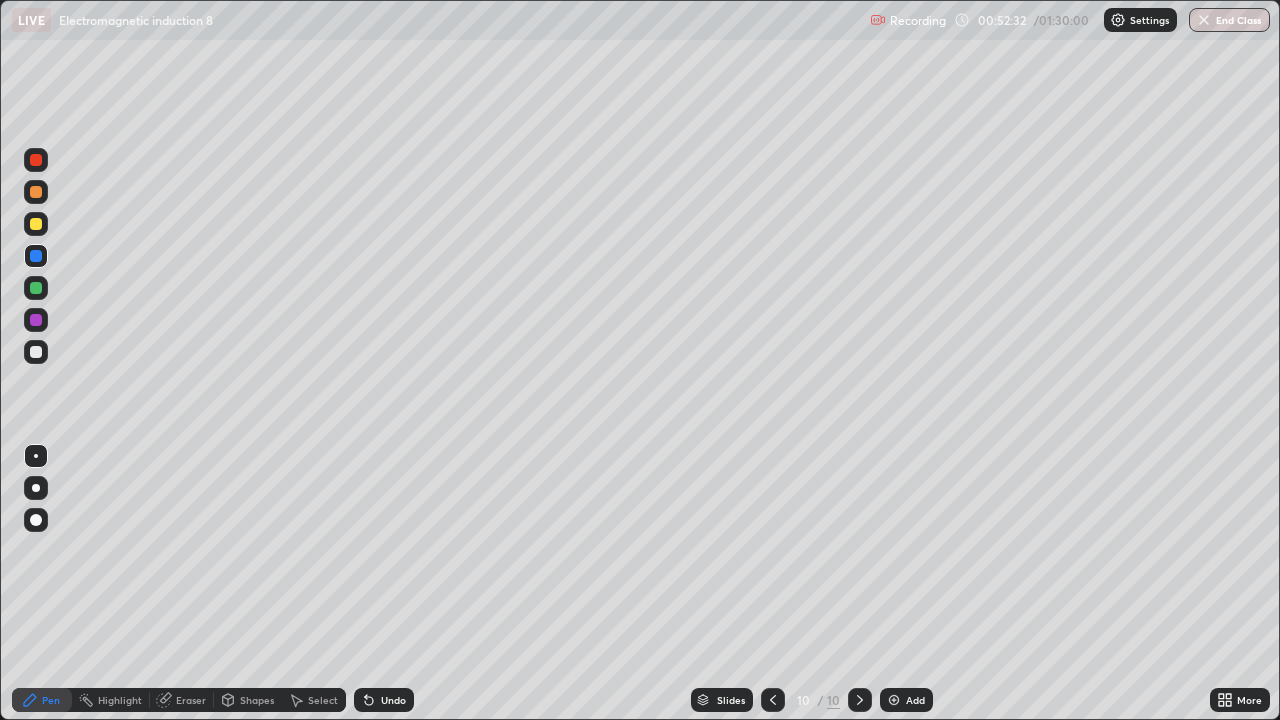 click on "Shapes" at bounding box center [248, 700] 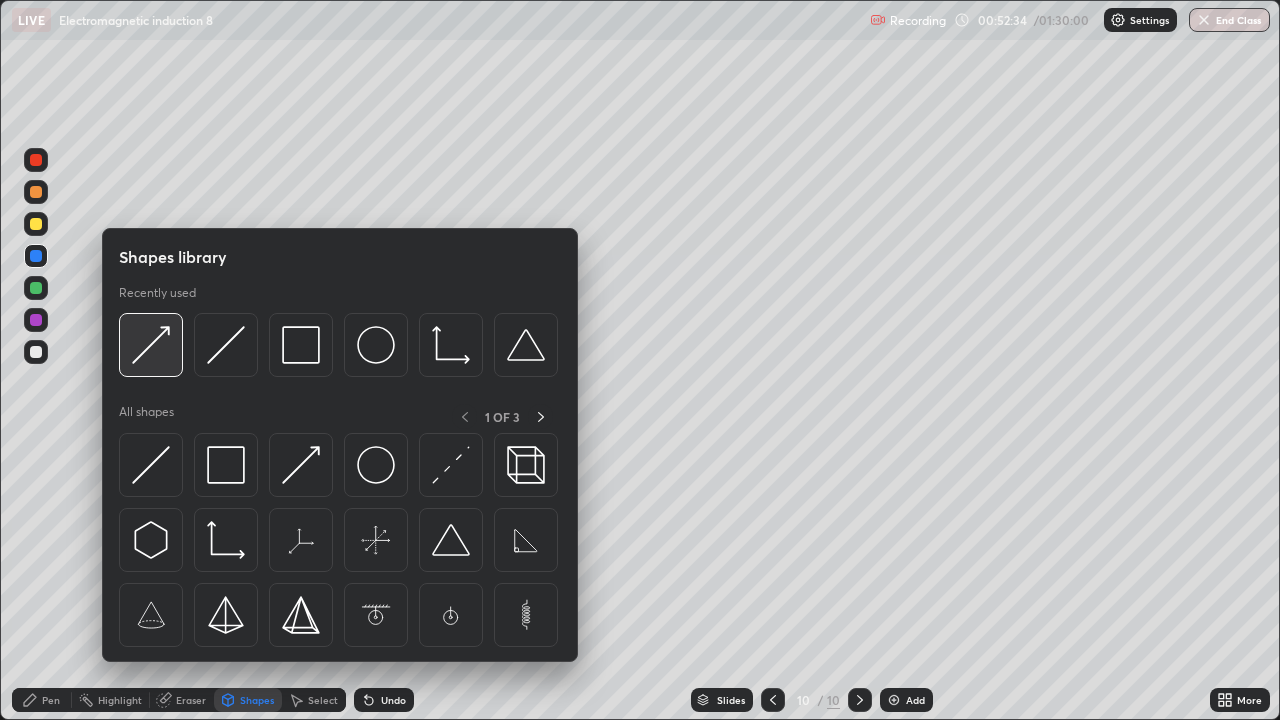 click at bounding box center [151, 345] 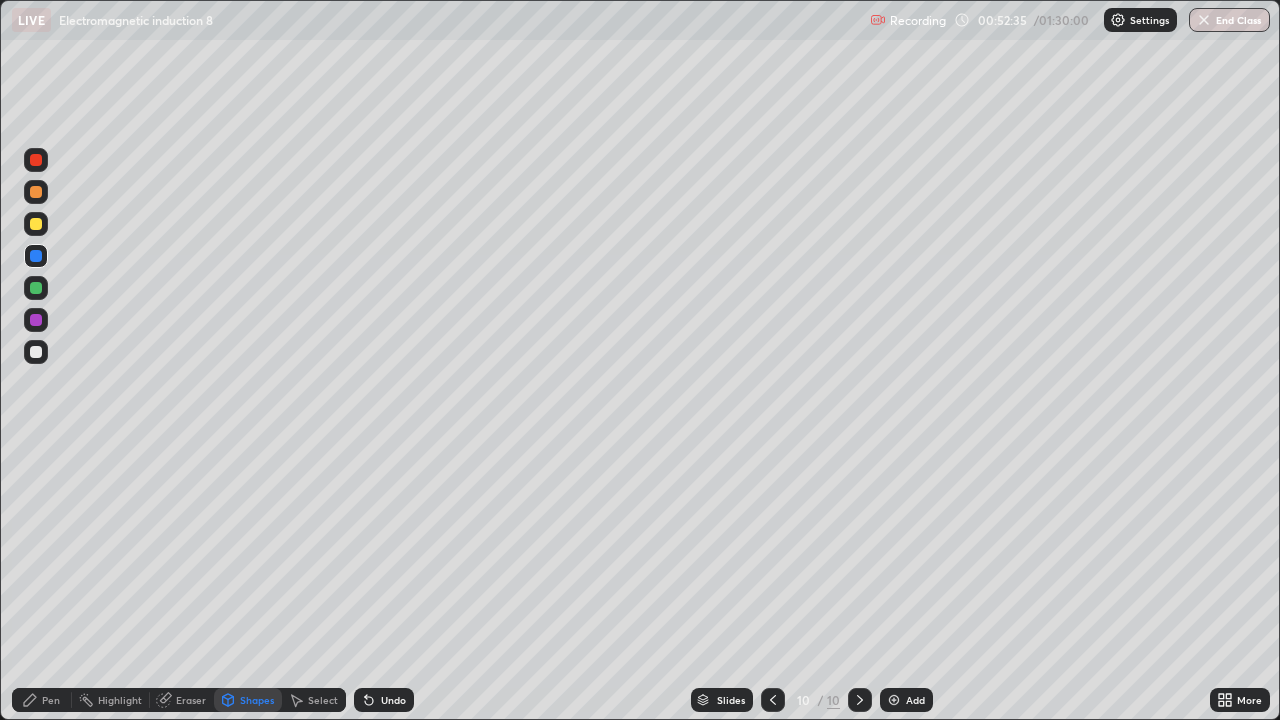 click at bounding box center [36, 288] 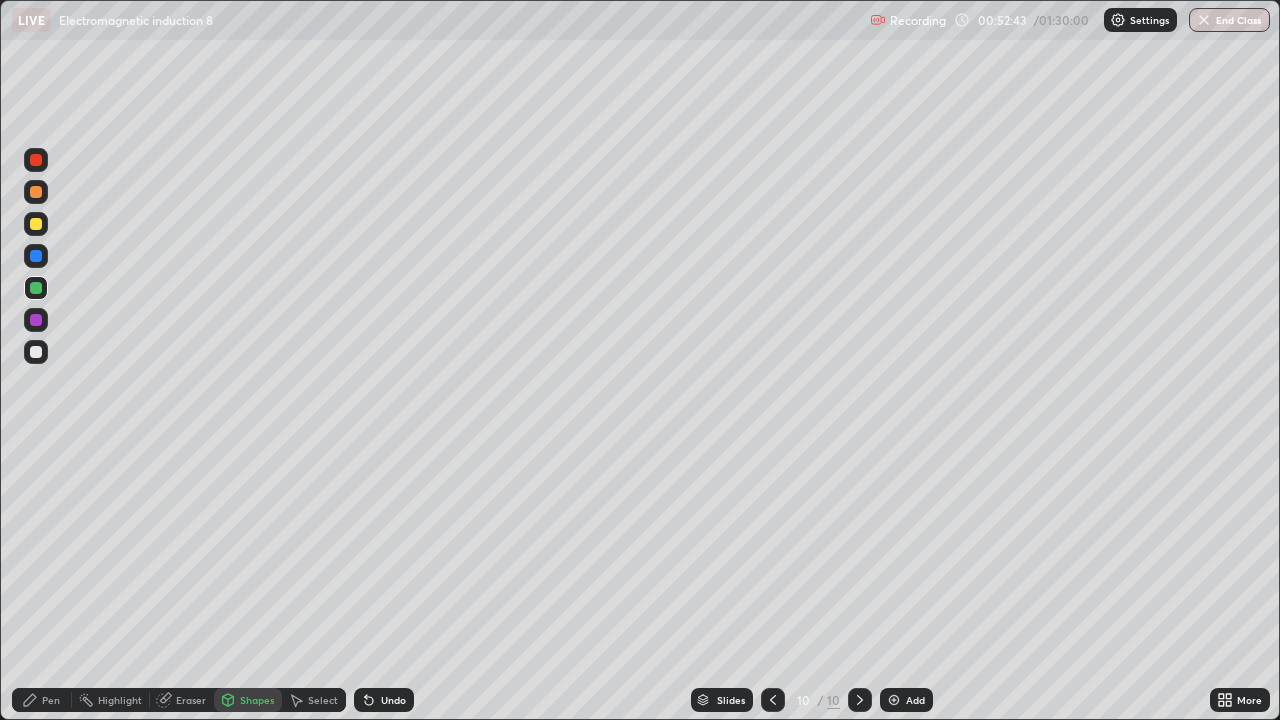 click on "Pen" at bounding box center [51, 700] 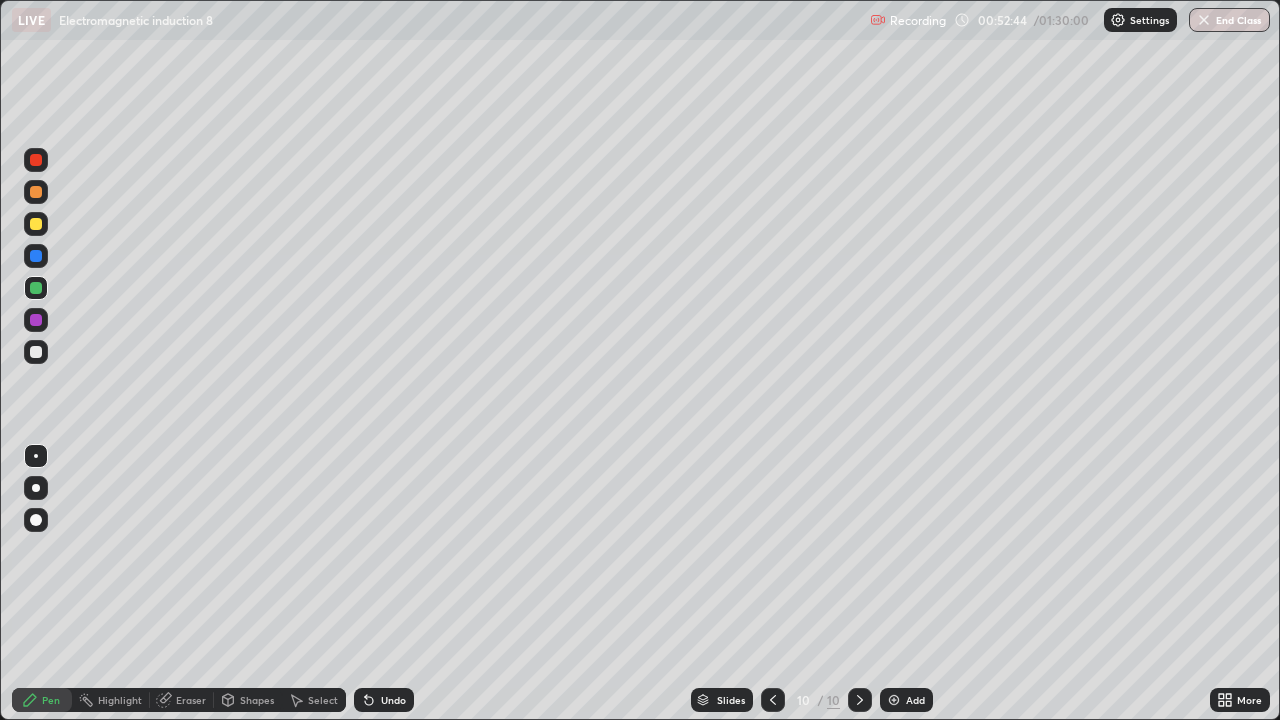 click at bounding box center (36, 352) 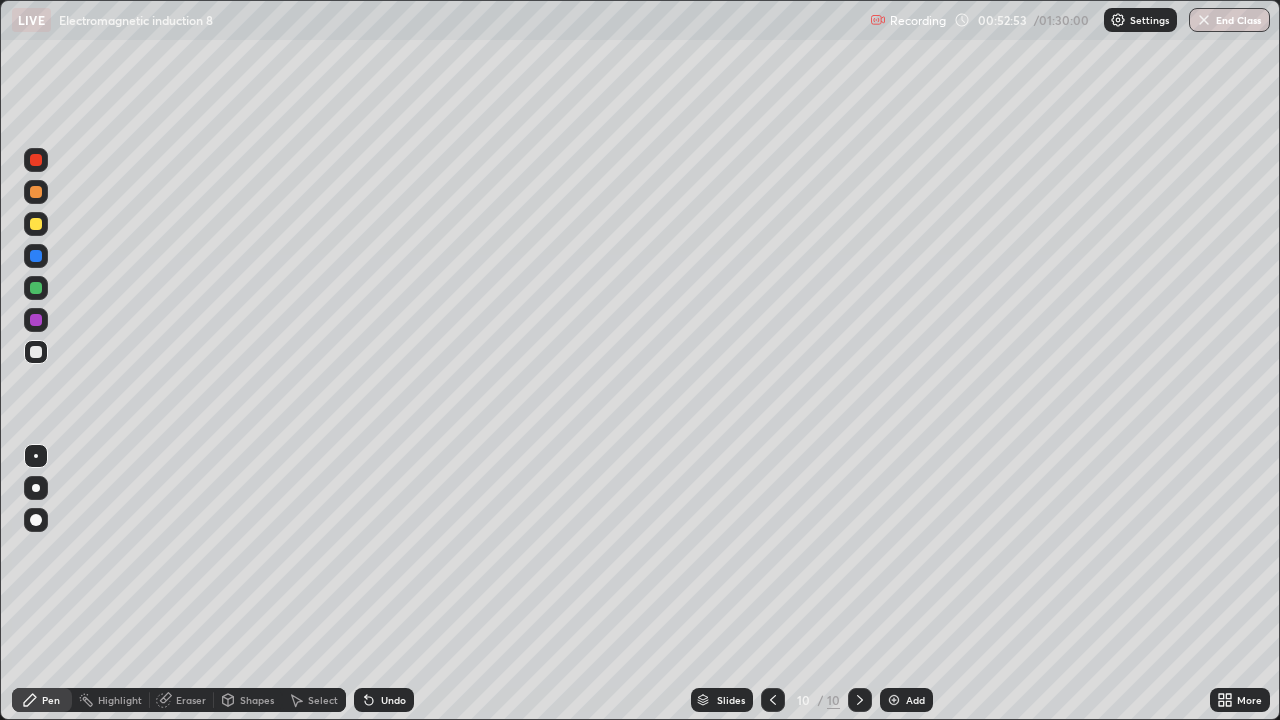 click on "Pen" at bounding box center (51, 700) 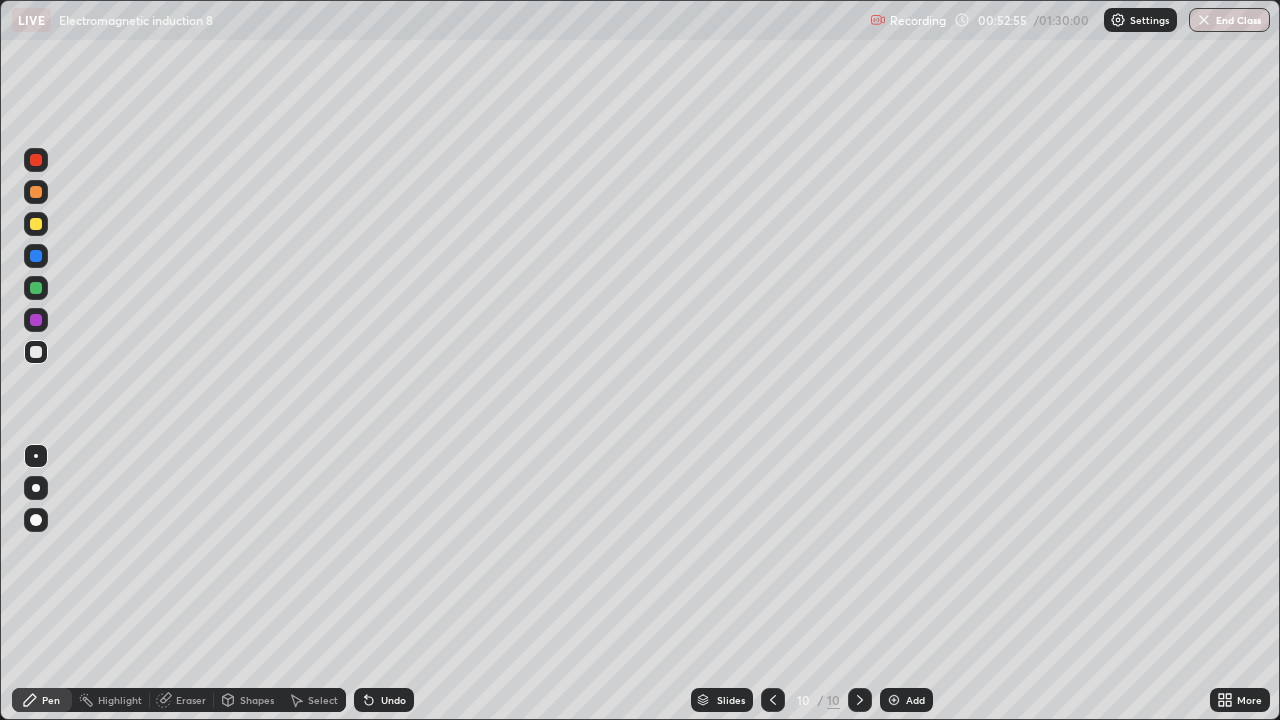 click at bounding box center [36, 224] 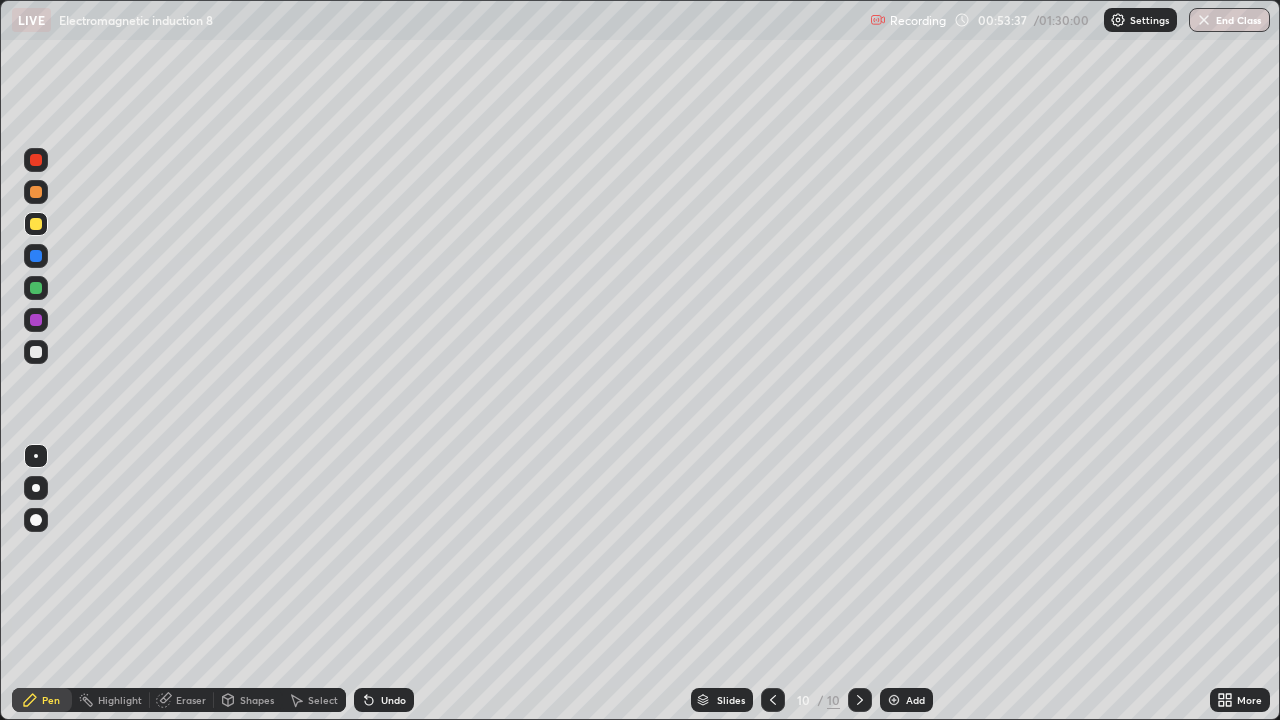click at bounding box center [36, 192] 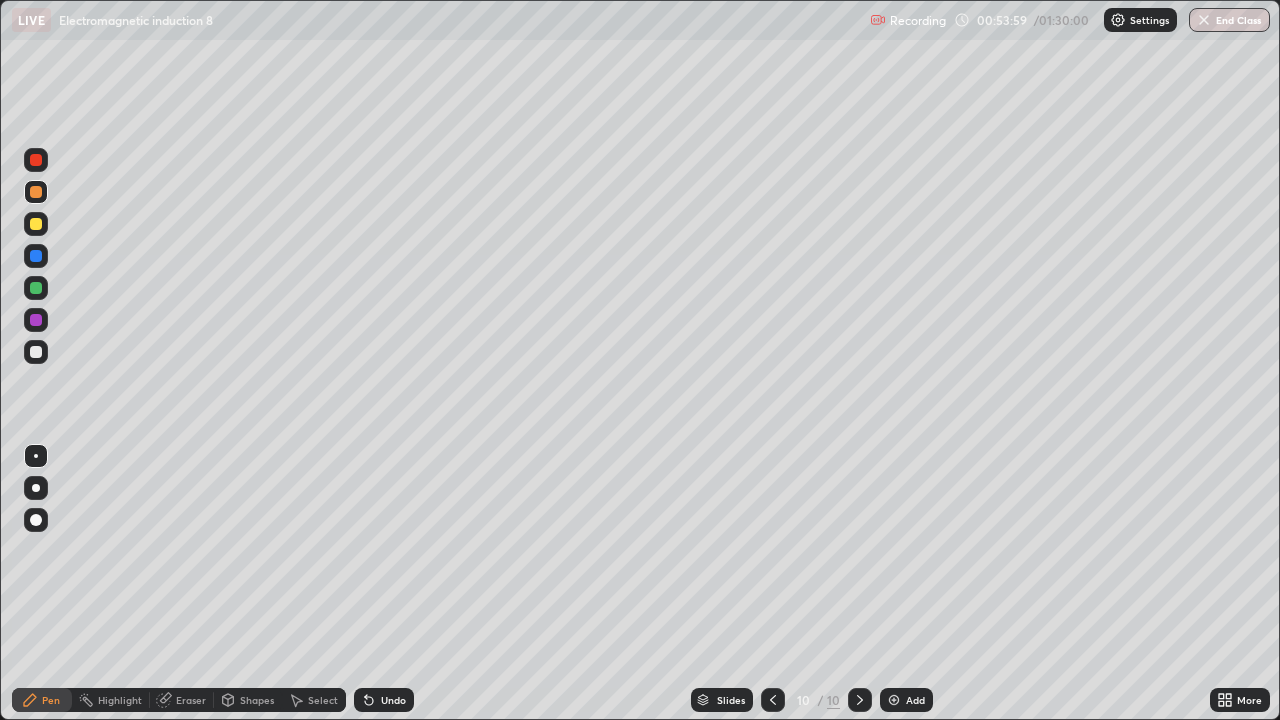 click at bounding box center [36, 352] 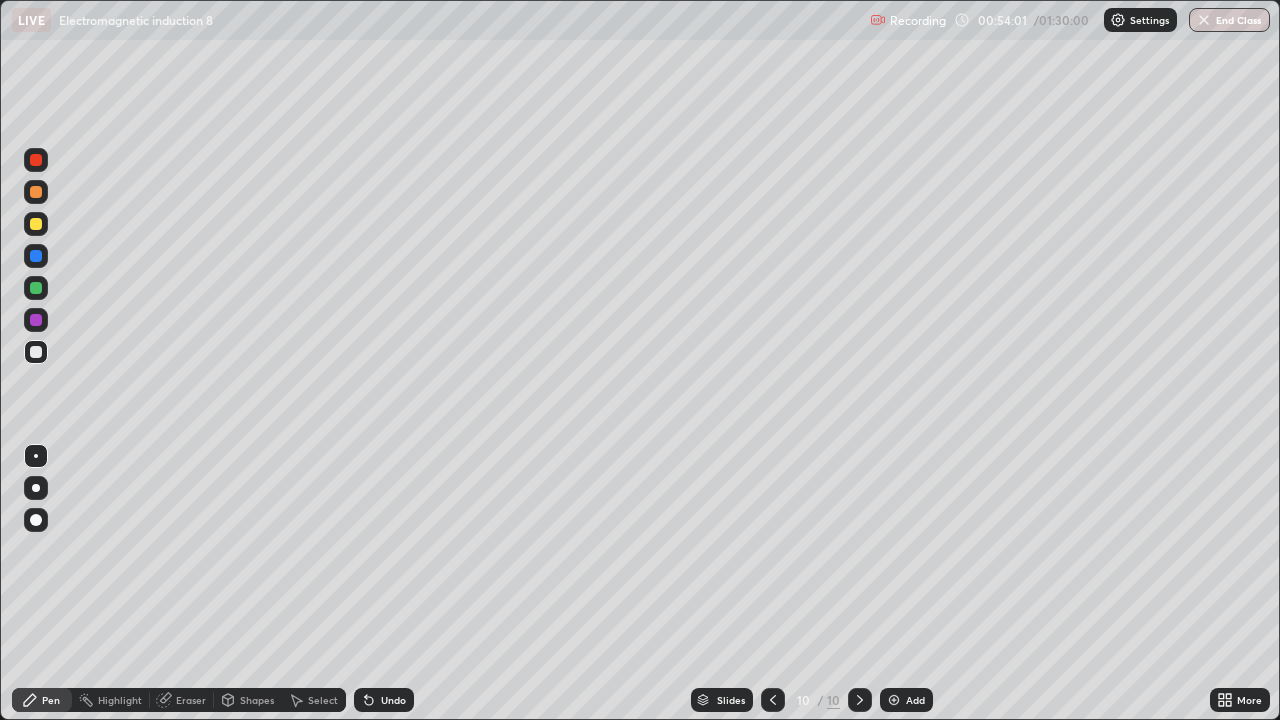 click on "Shapes" at bounding box center (257, 700) 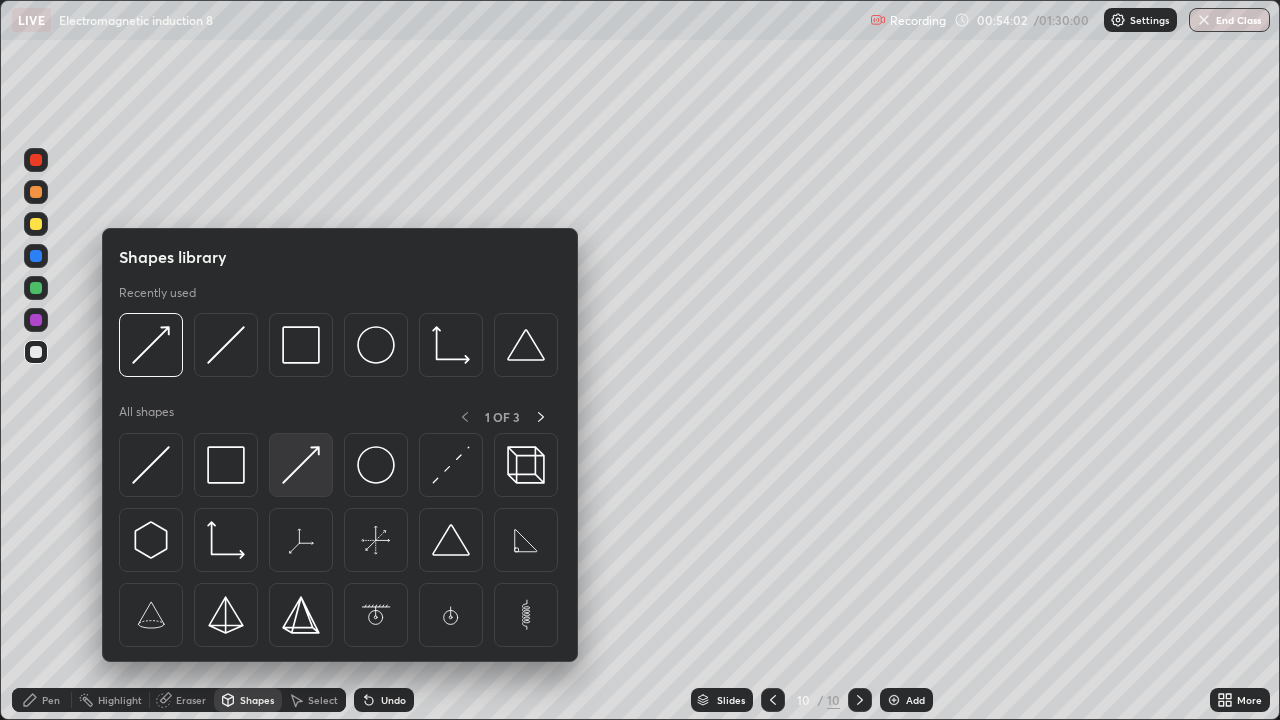 click at bounding box center (301, 465) 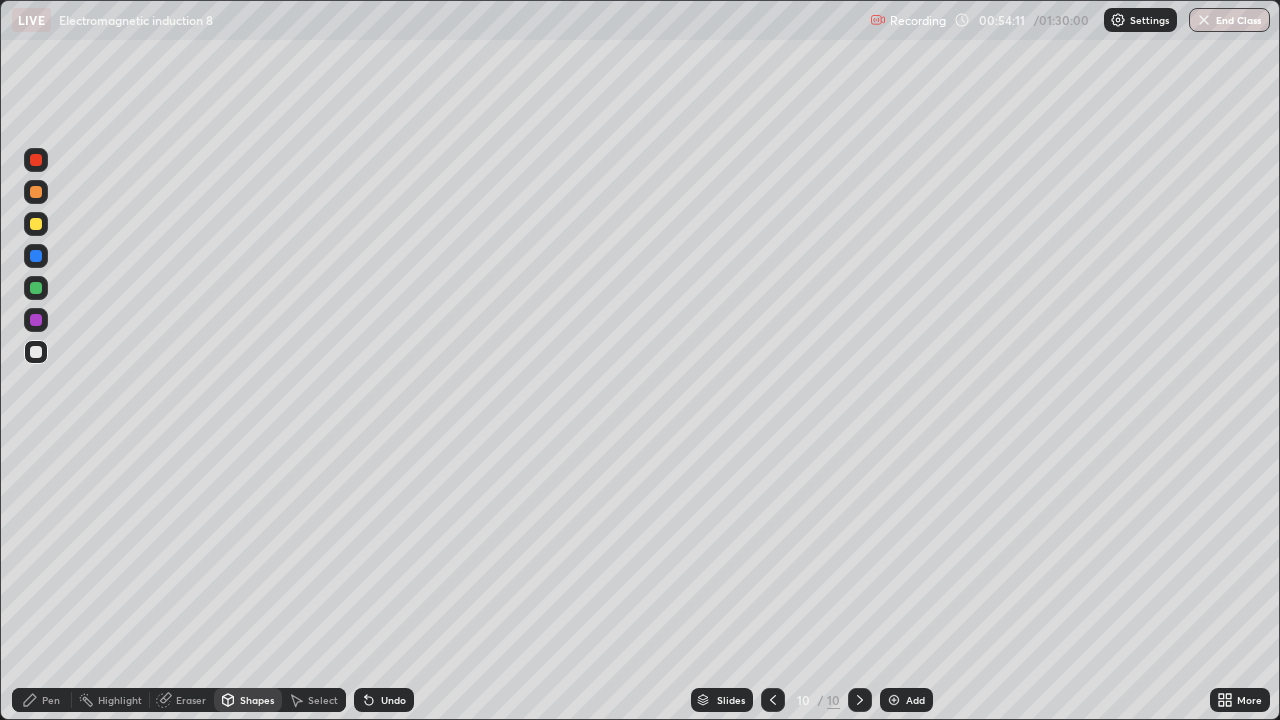 click at bounding box center (36, 288) 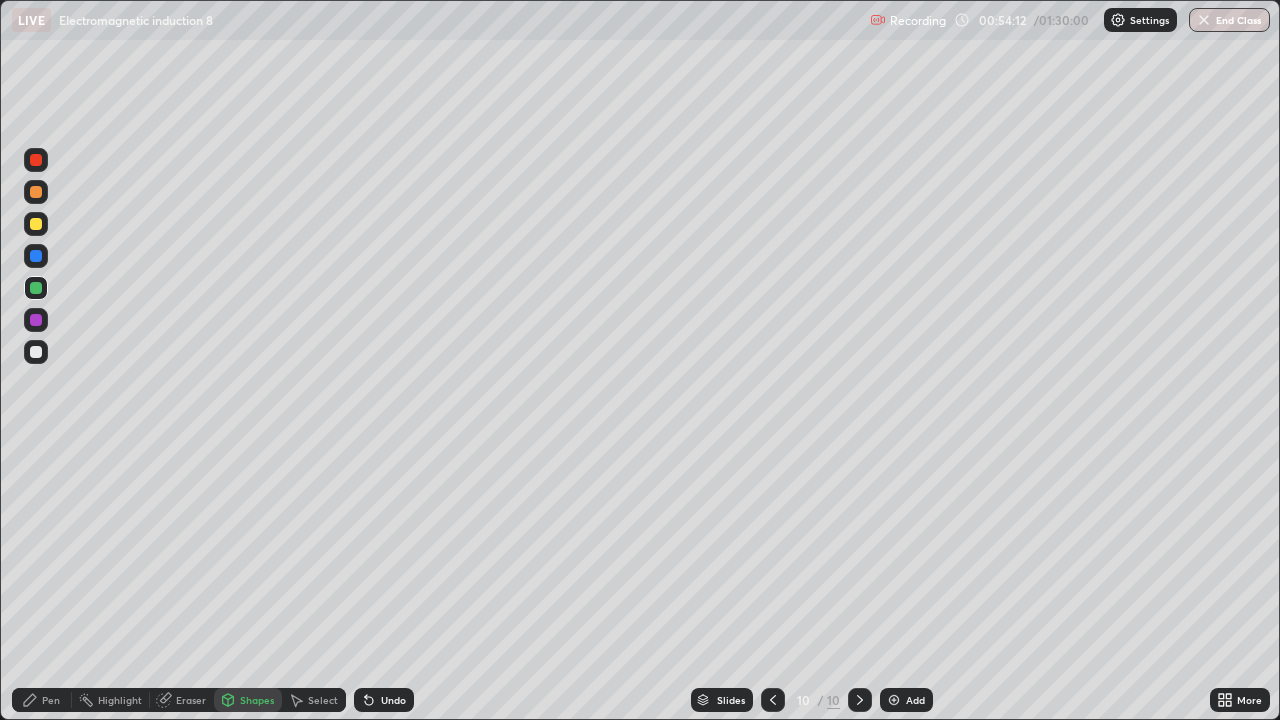 click on "Pen" at bounding box center (51, 700) 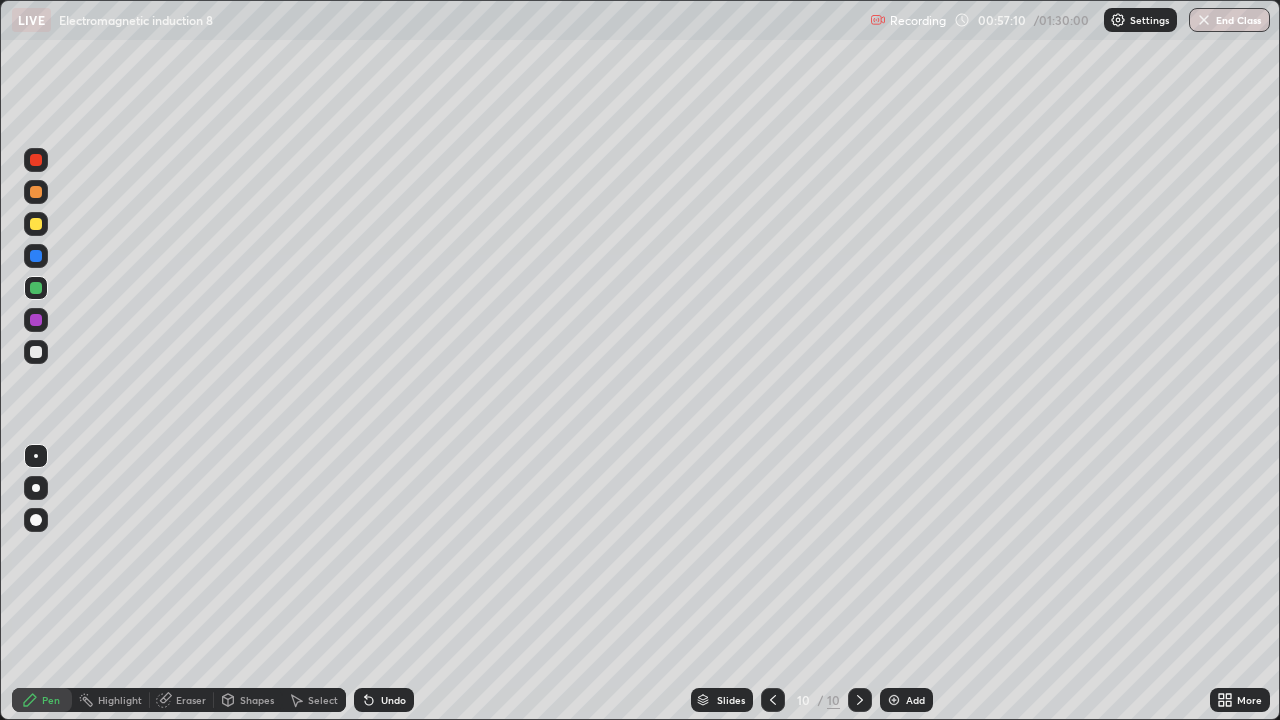 click at bounding box center (894, 700) 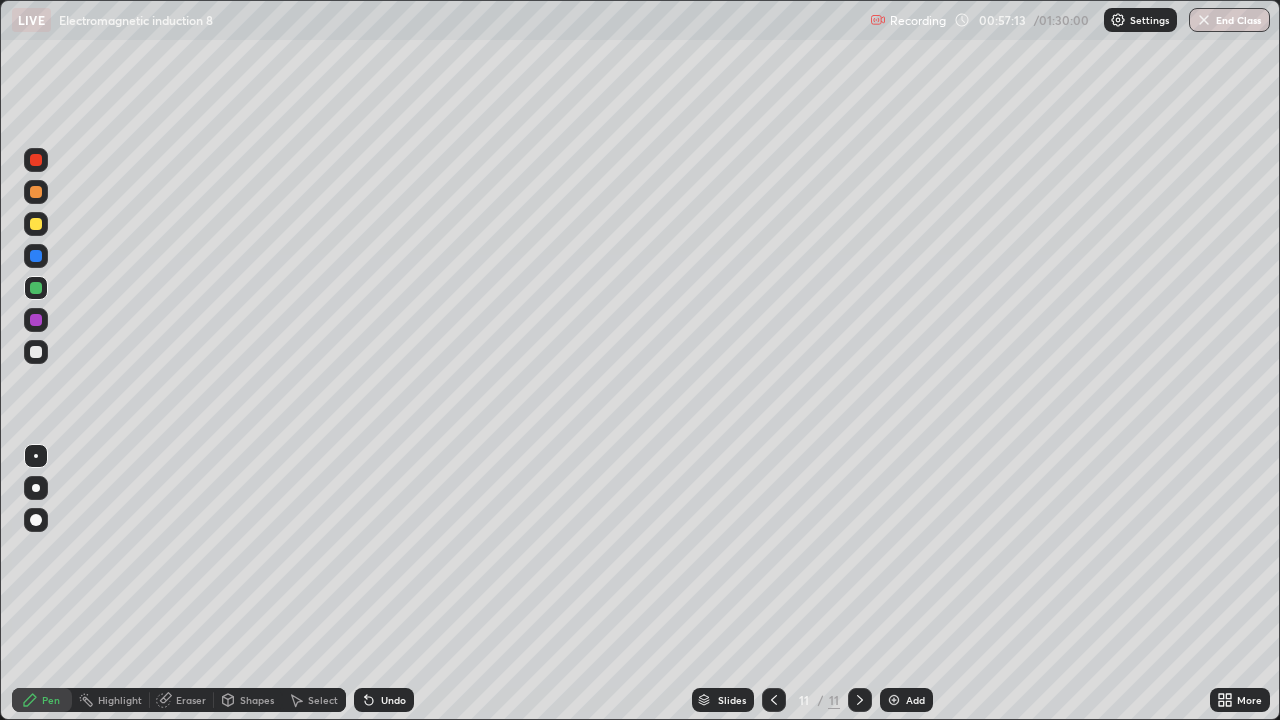 click at bounding box center [36, 192] 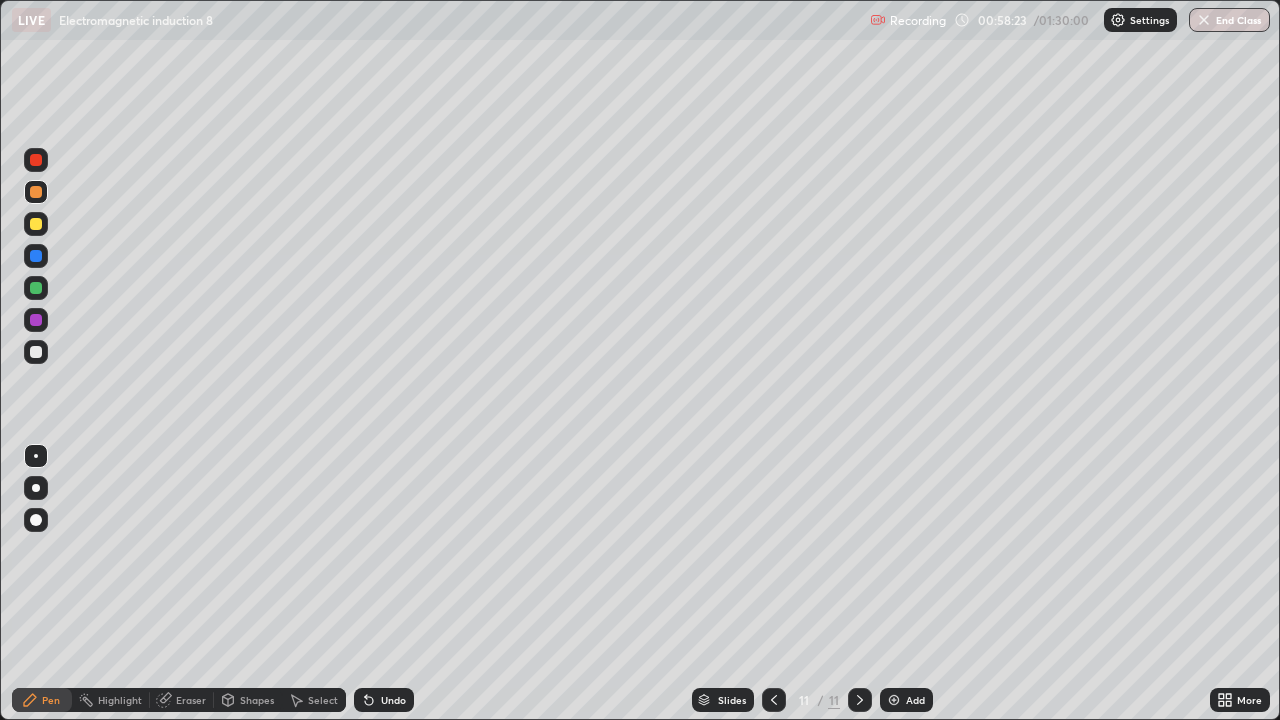 click at bounding box center [36, 352] 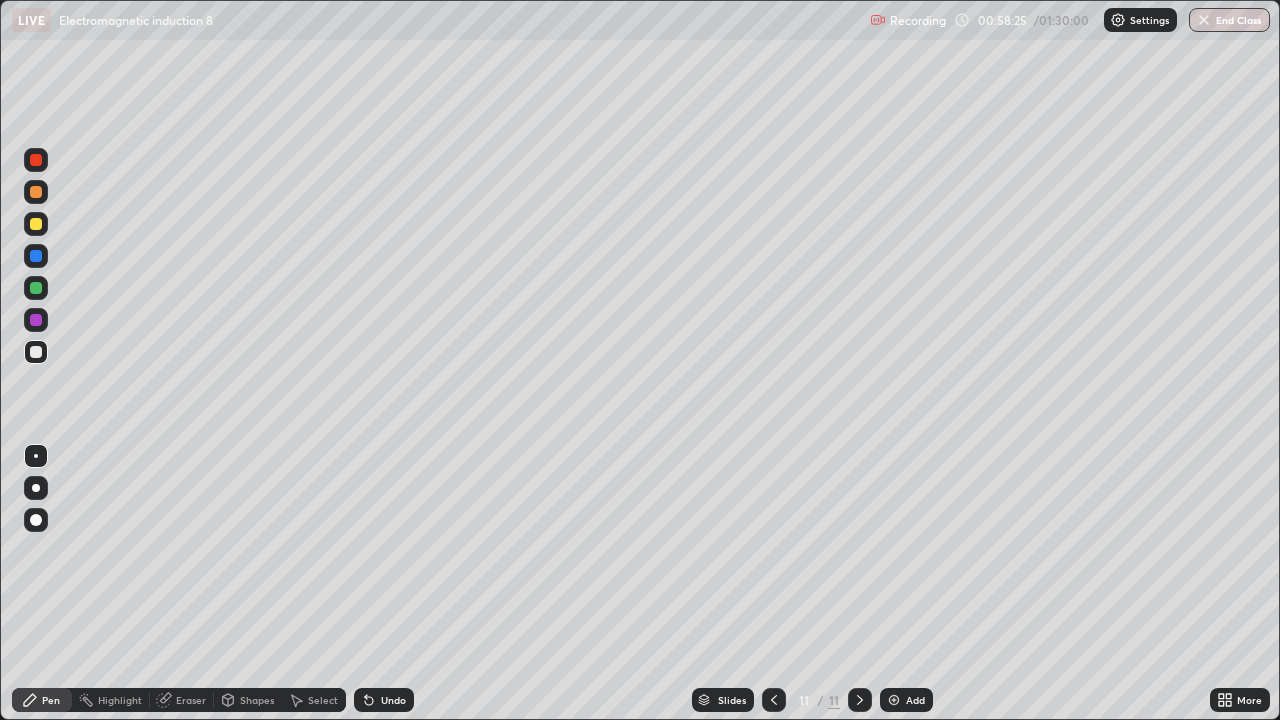 click on "Eraser" at bounding box center (191, 700) 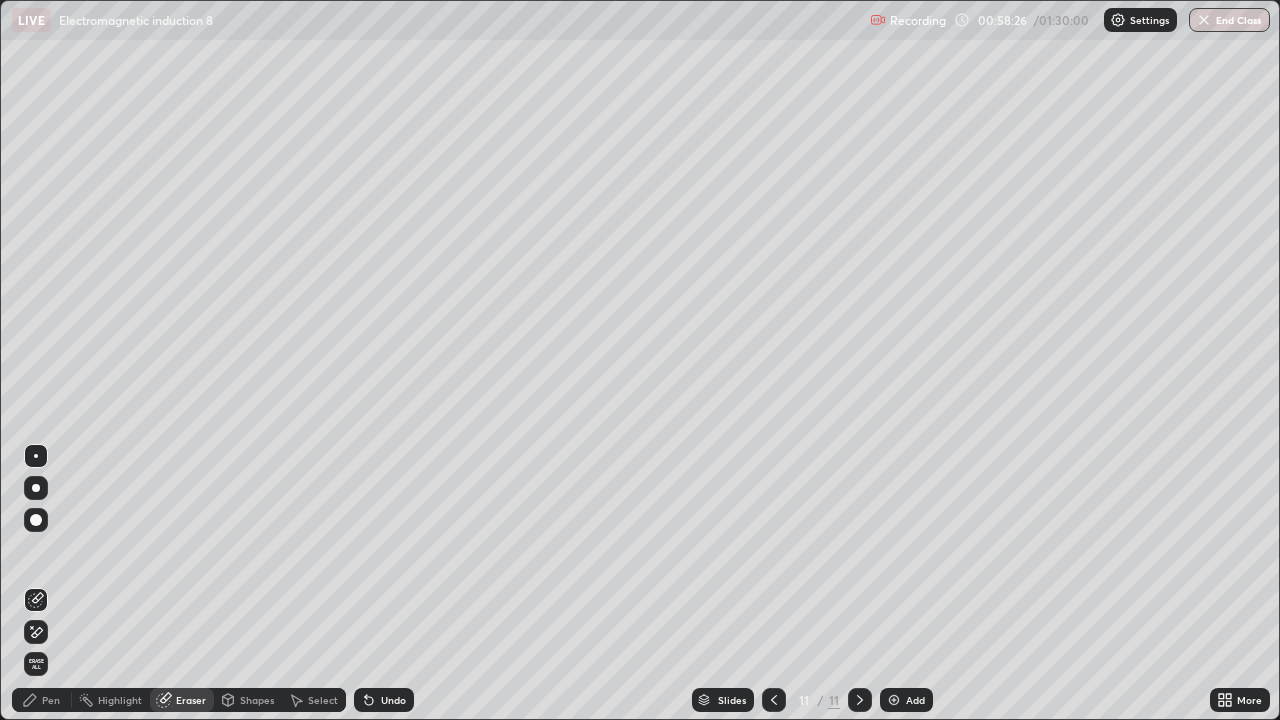 click on "Shapes" at bounding box center [248, 700] 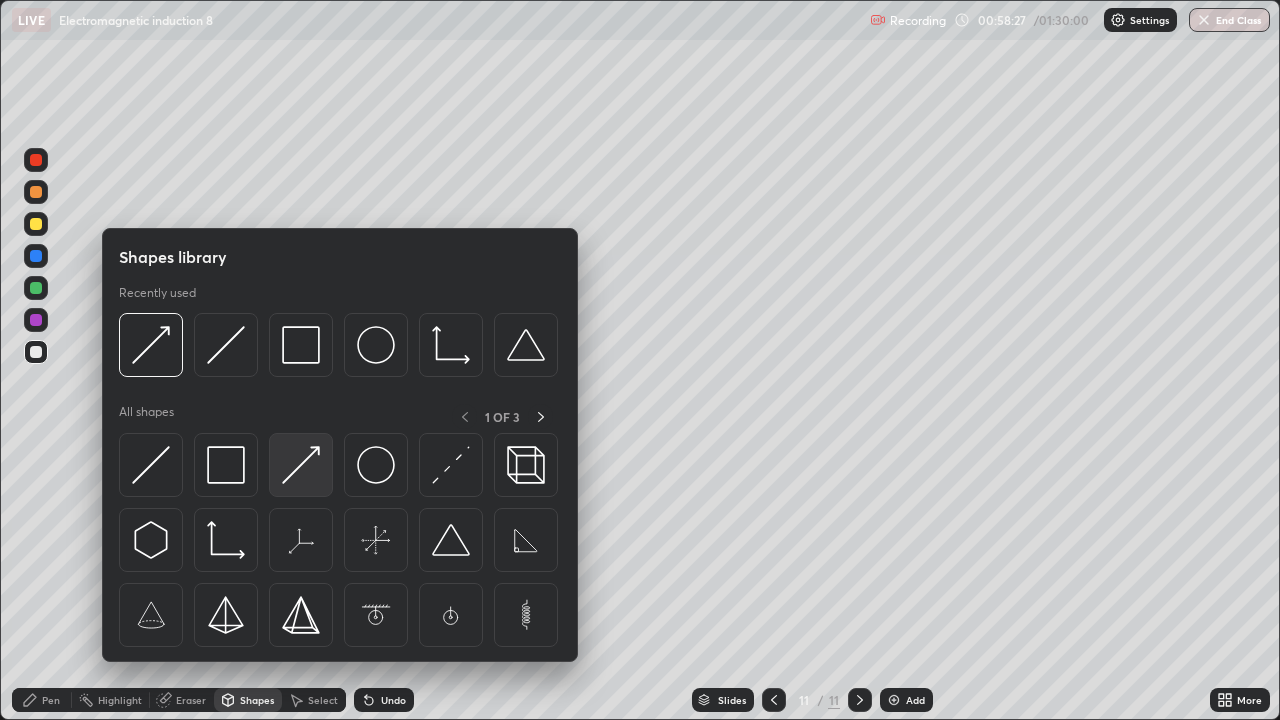 click at bounding box center (301, 465) 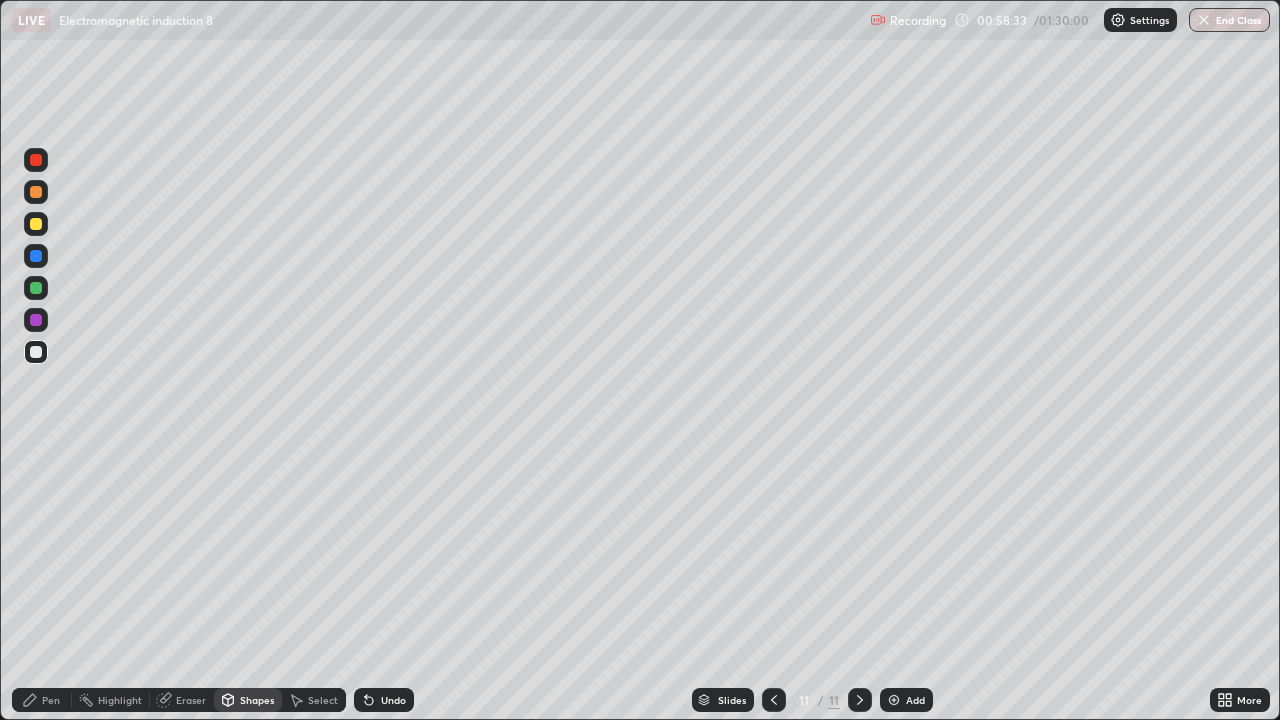 click on "Pen" at bounding box center (51, 700) 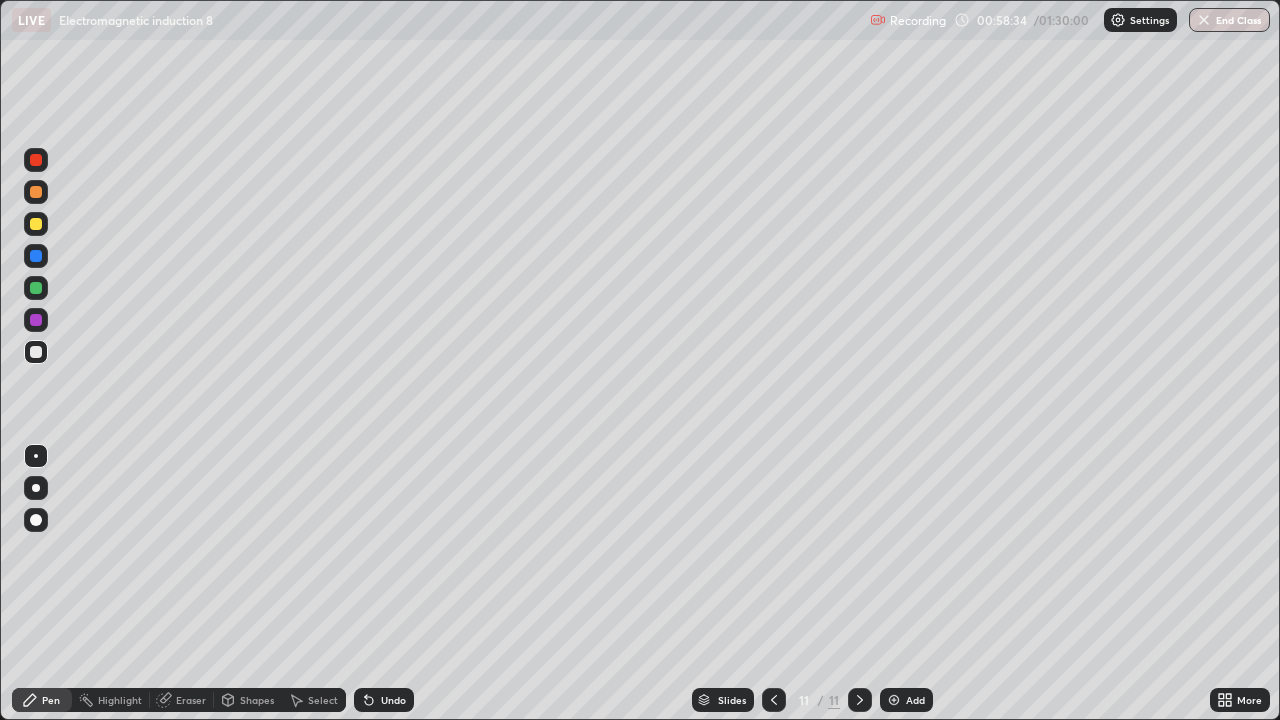 click at bounding box center (36, 224) 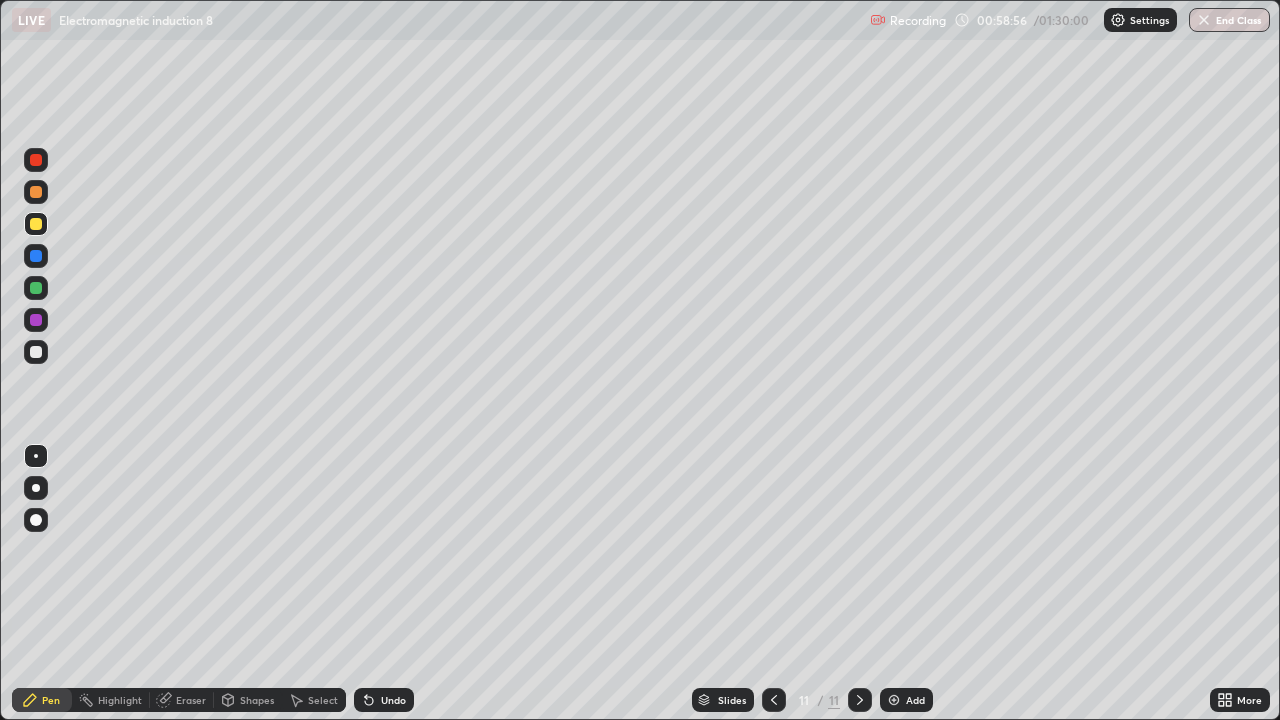 click at bounding box center (36, 160) 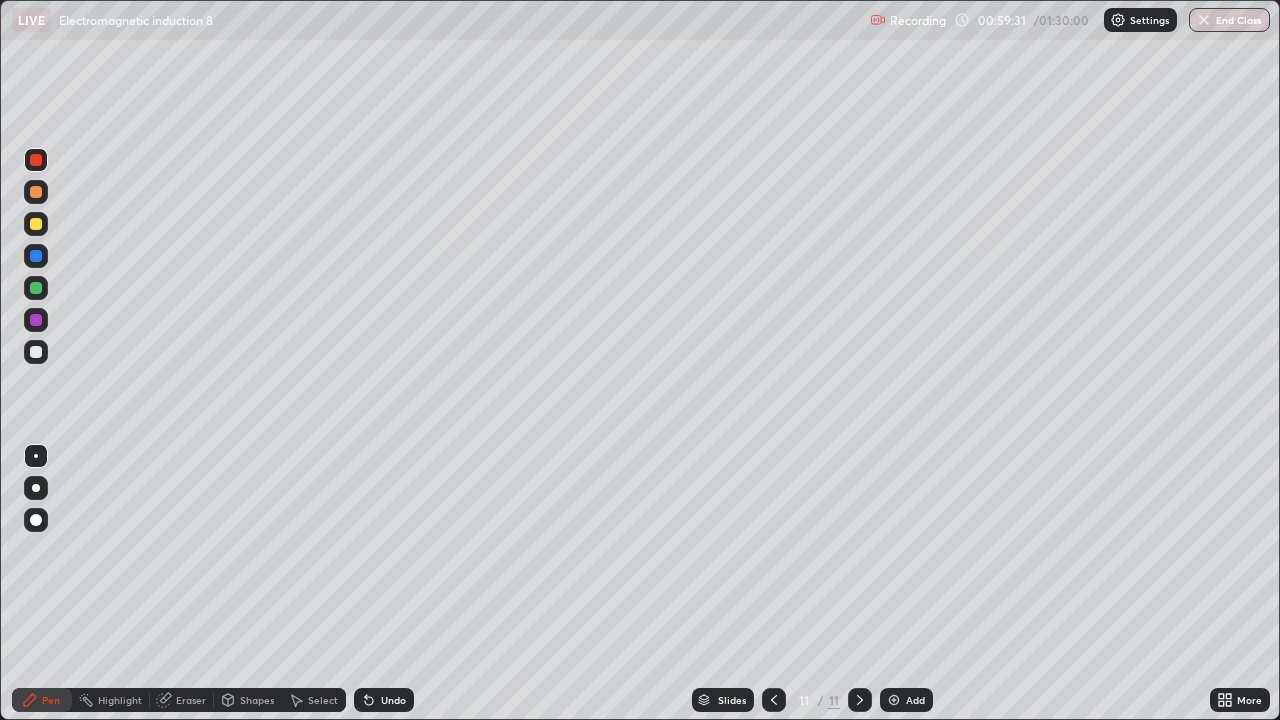click at bounding box center [36, 288] 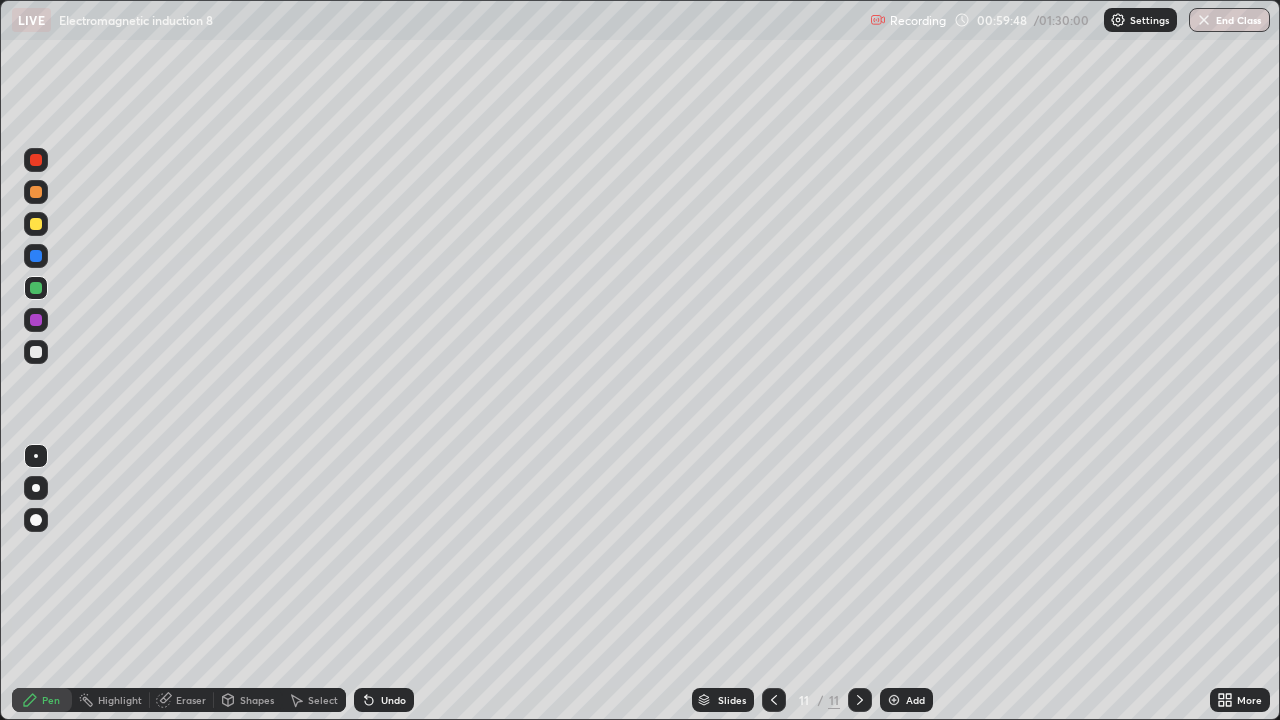 click at bounding box center [36, 352] 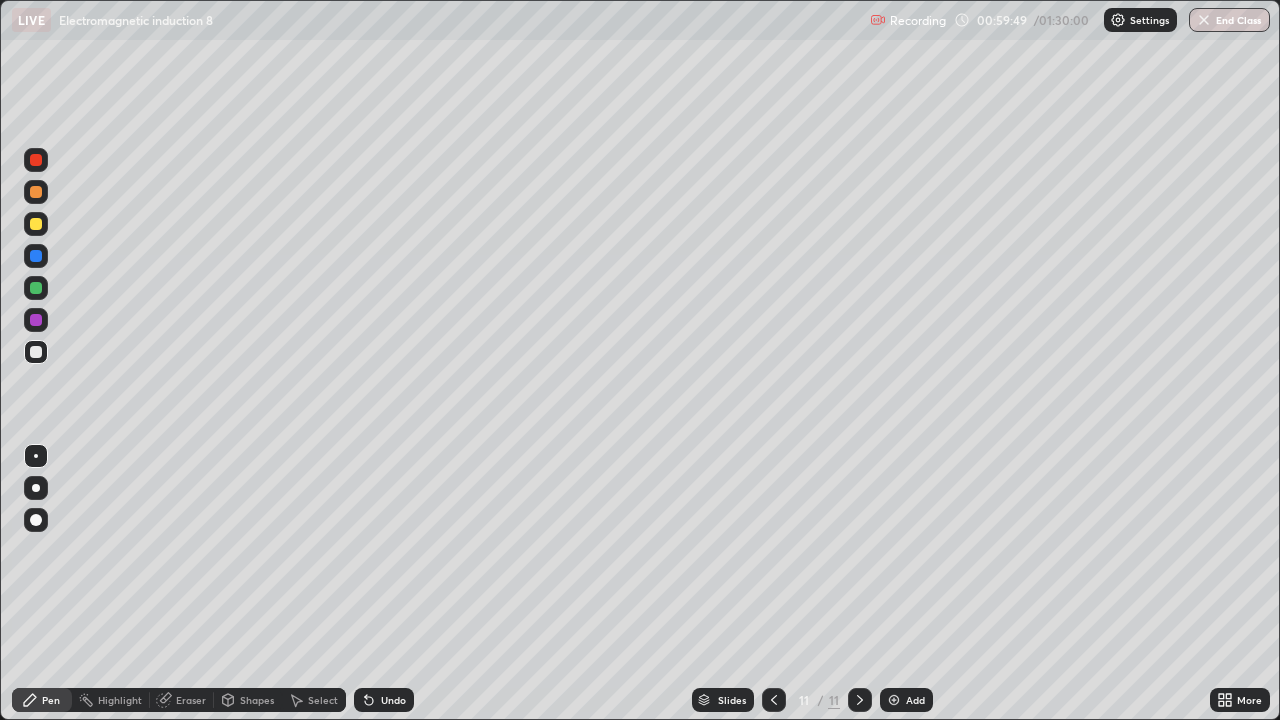 click on "Shapes" at bounding box center [257, 700] 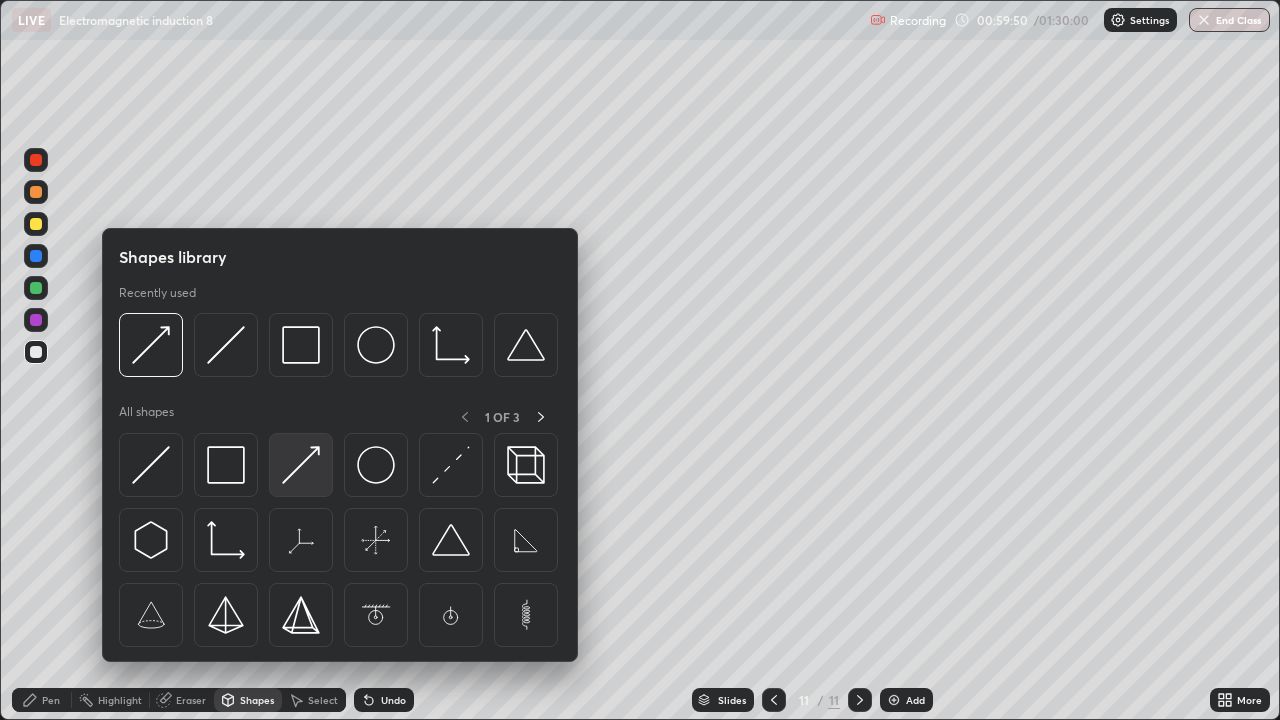 click at bounding box center [301, 465] 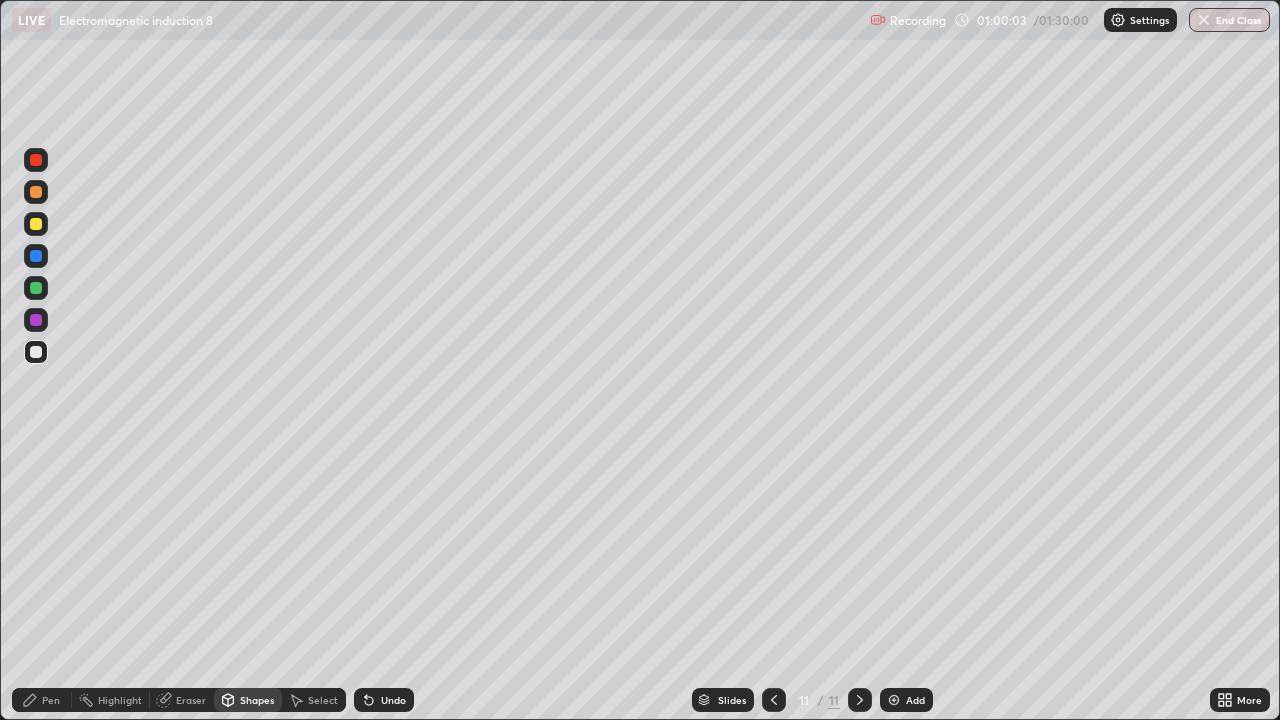 click on "Pen" at bounding box center (51, 700) 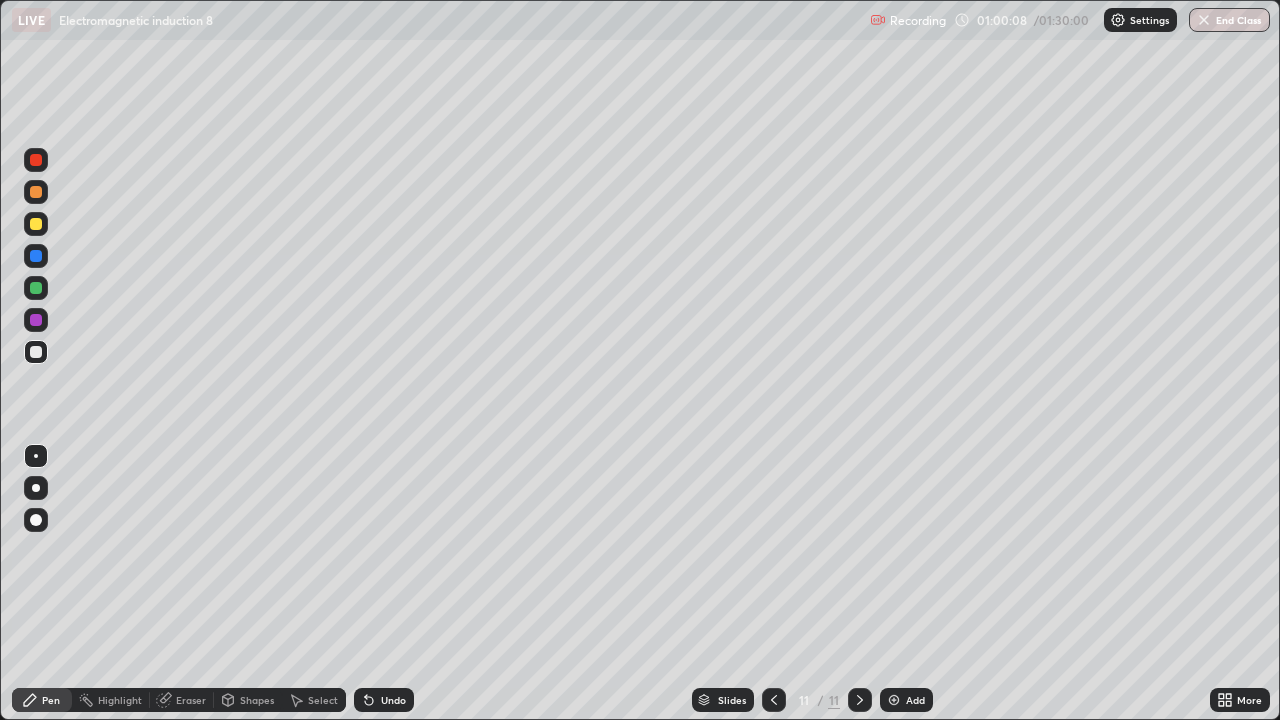 click at bounding box center (36, 288) 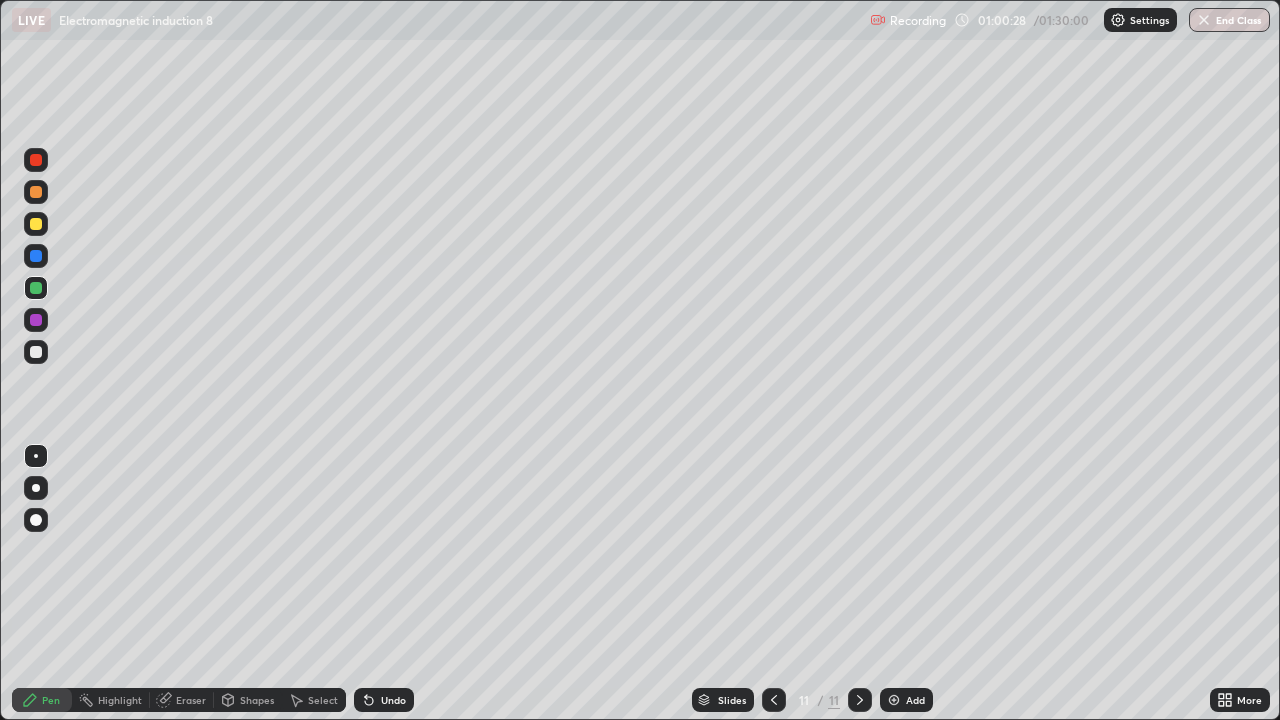 click at bounding box center (36, 320) 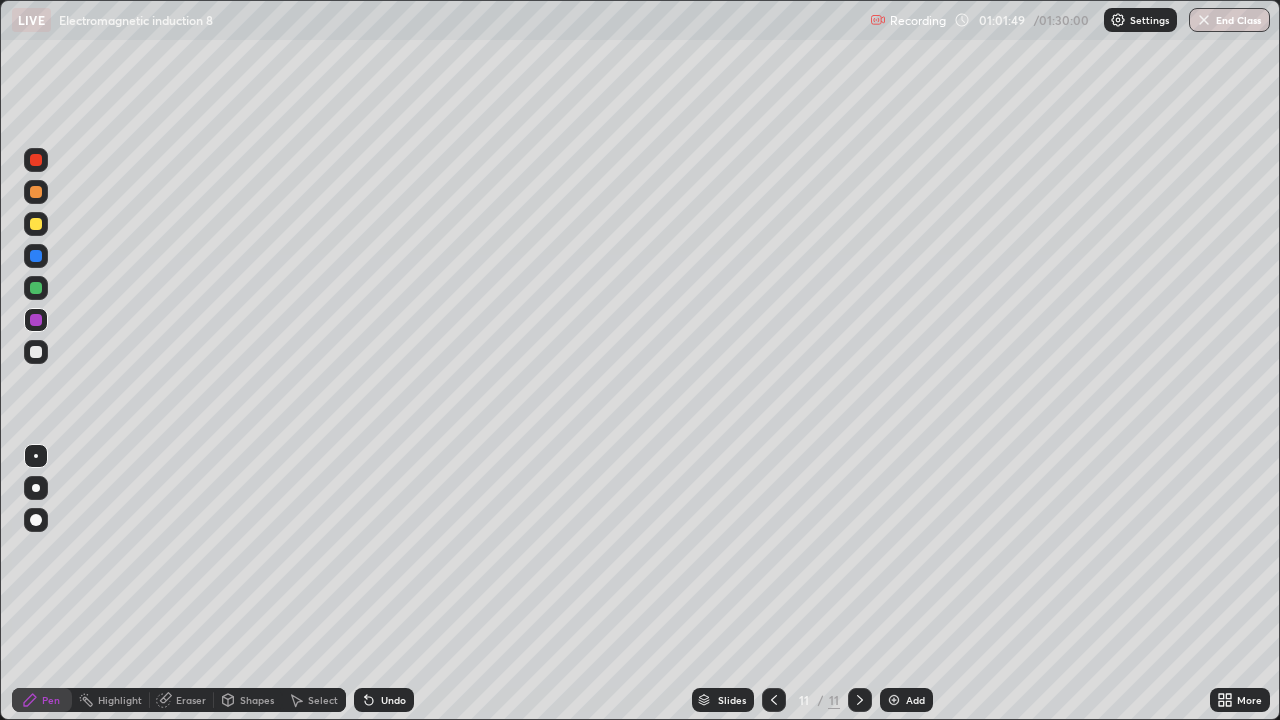 click on "Eraser" at bounding box center [191, 700] 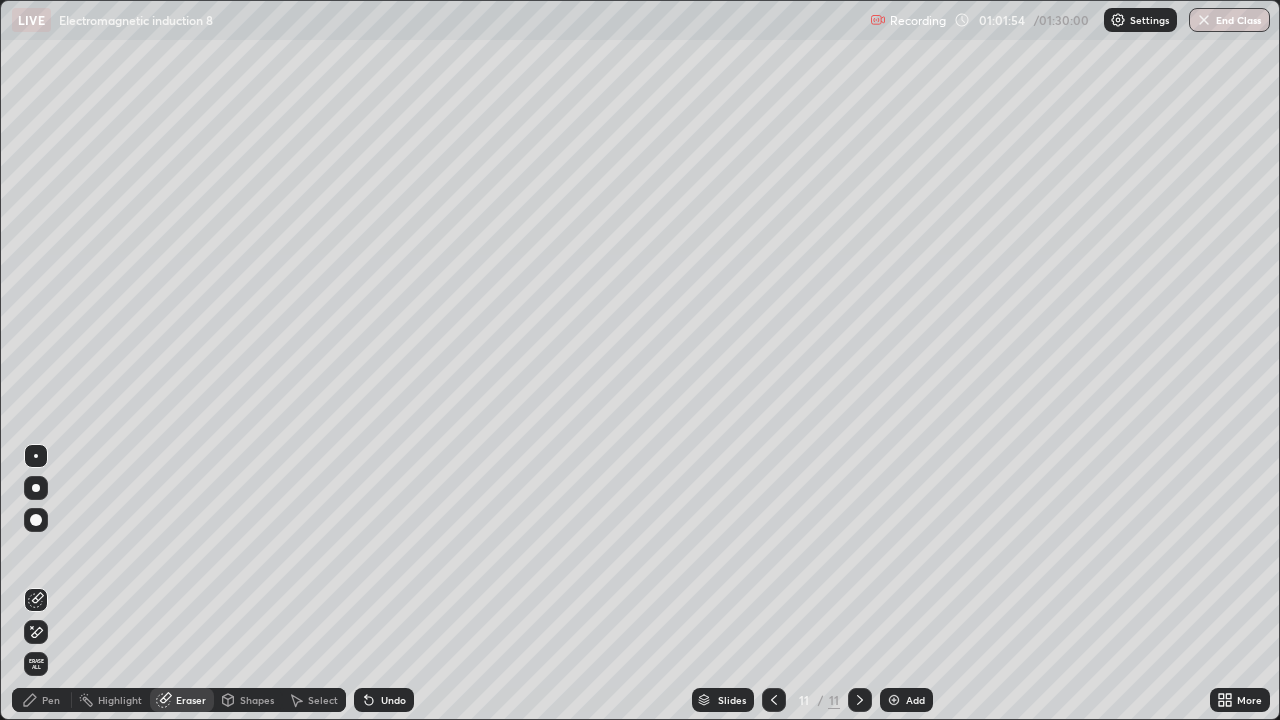 click on "Pen" at bounding box center (42, 700) 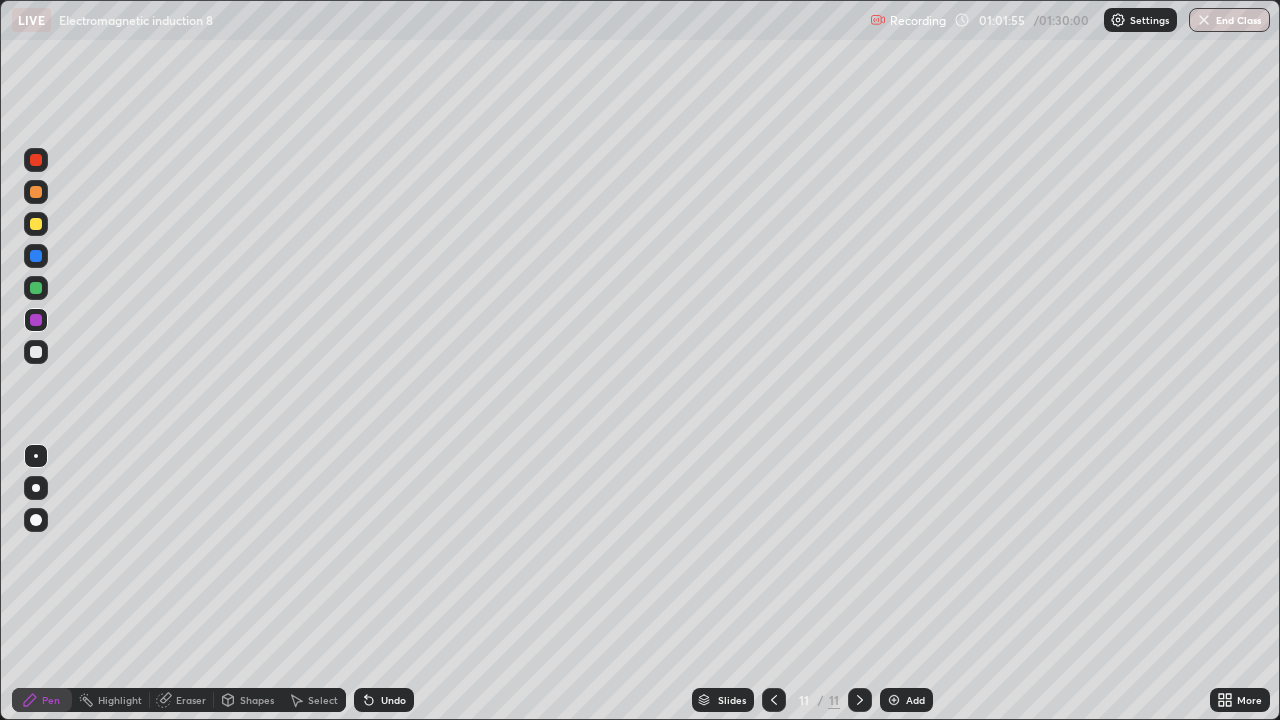 click at bounding box center (36, 352) 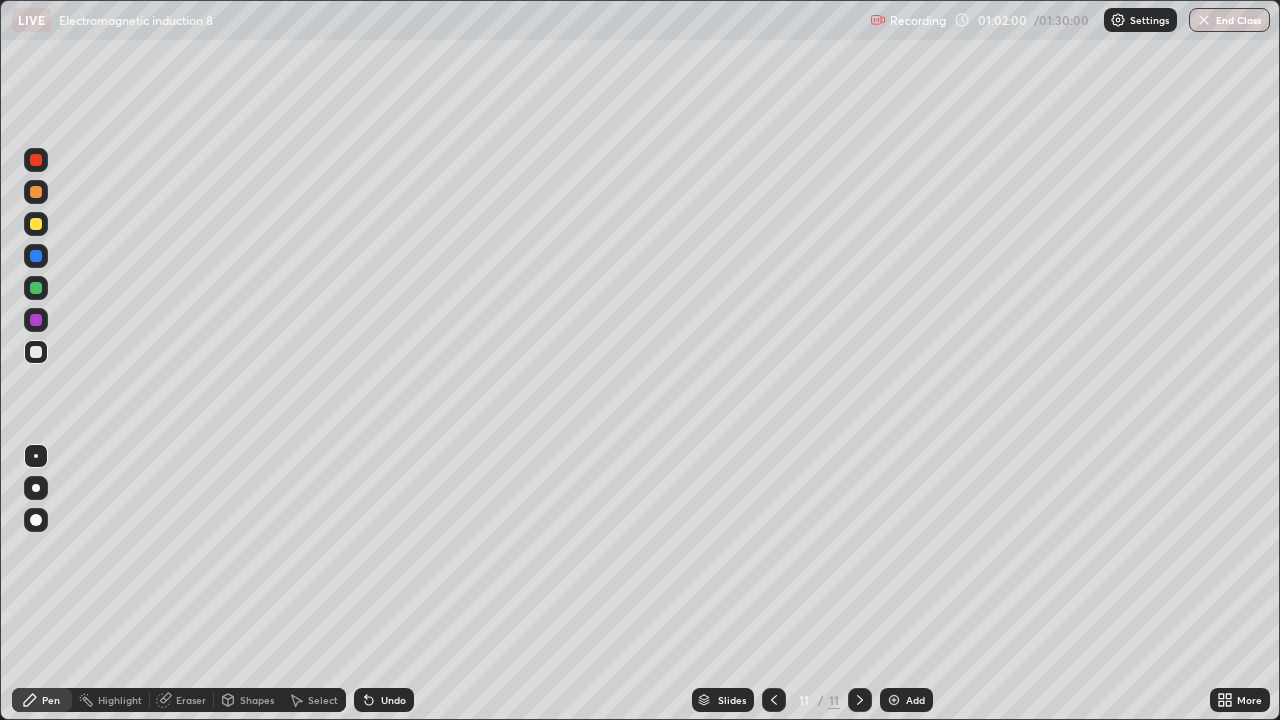 click 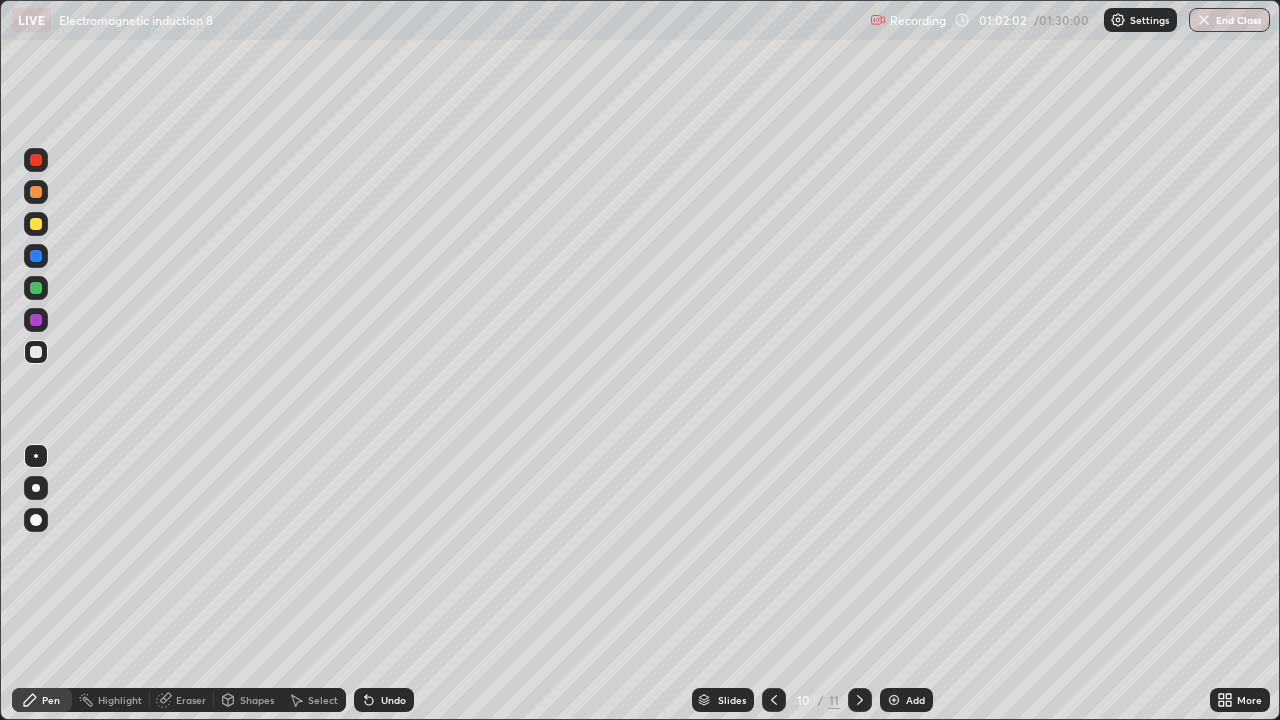 click 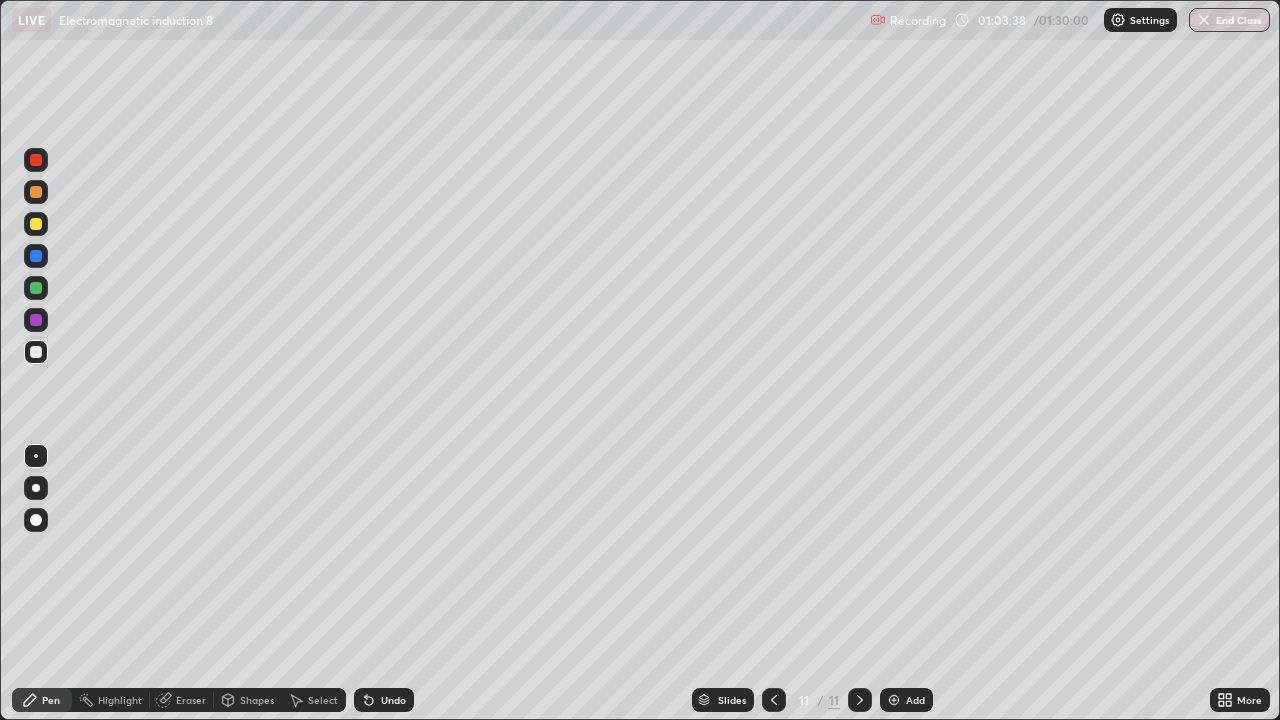 click at bounding box center (894, 700) 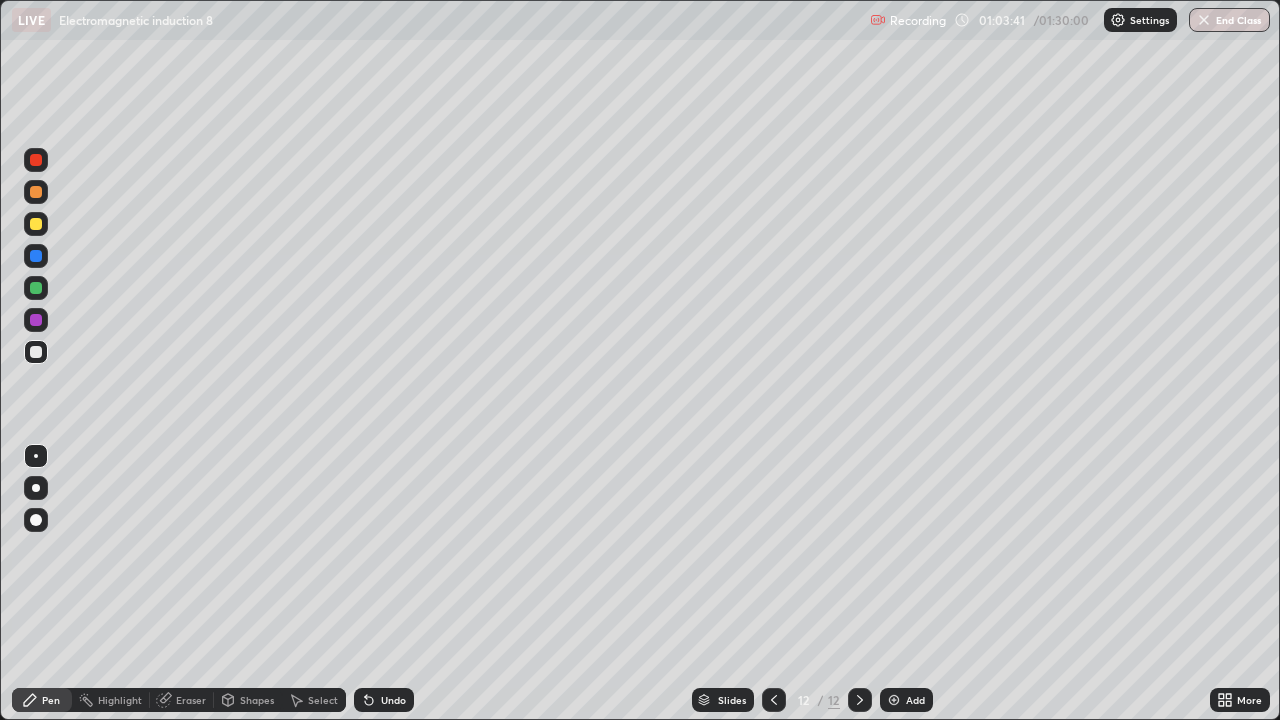 click at bounding box center (36, 192) 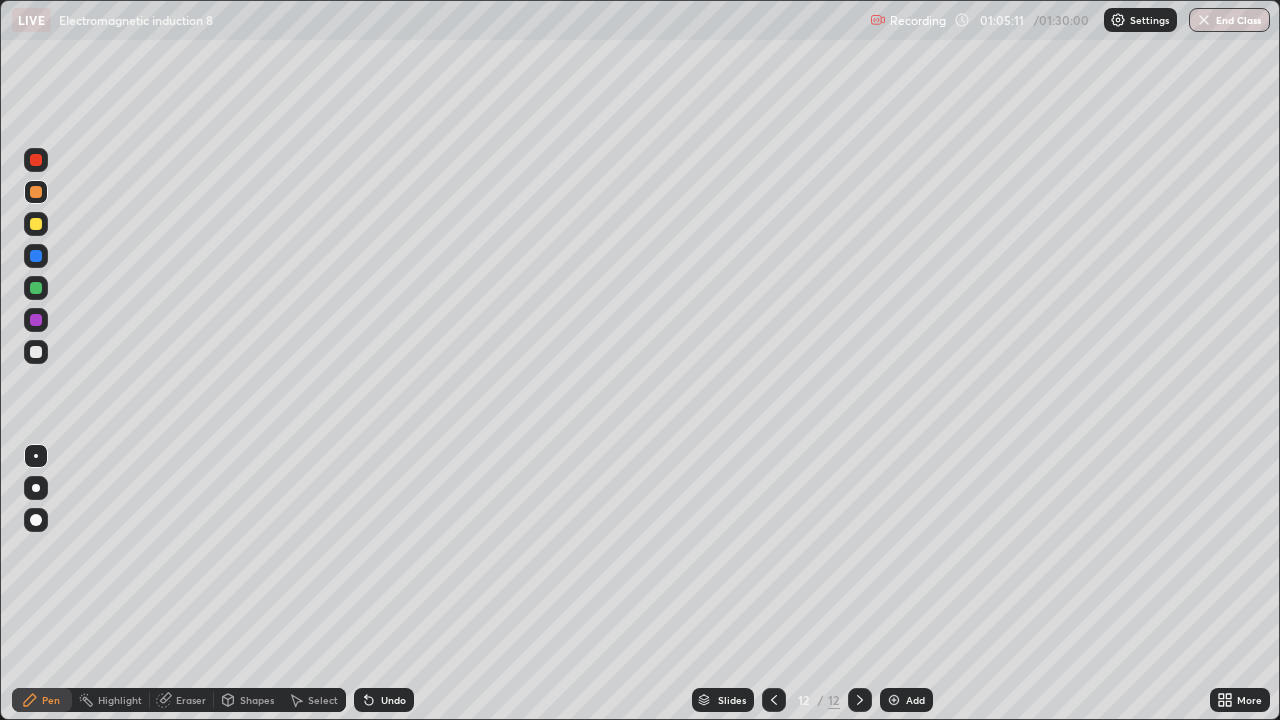 click on "Shapes" at bounding box center (248, 700) 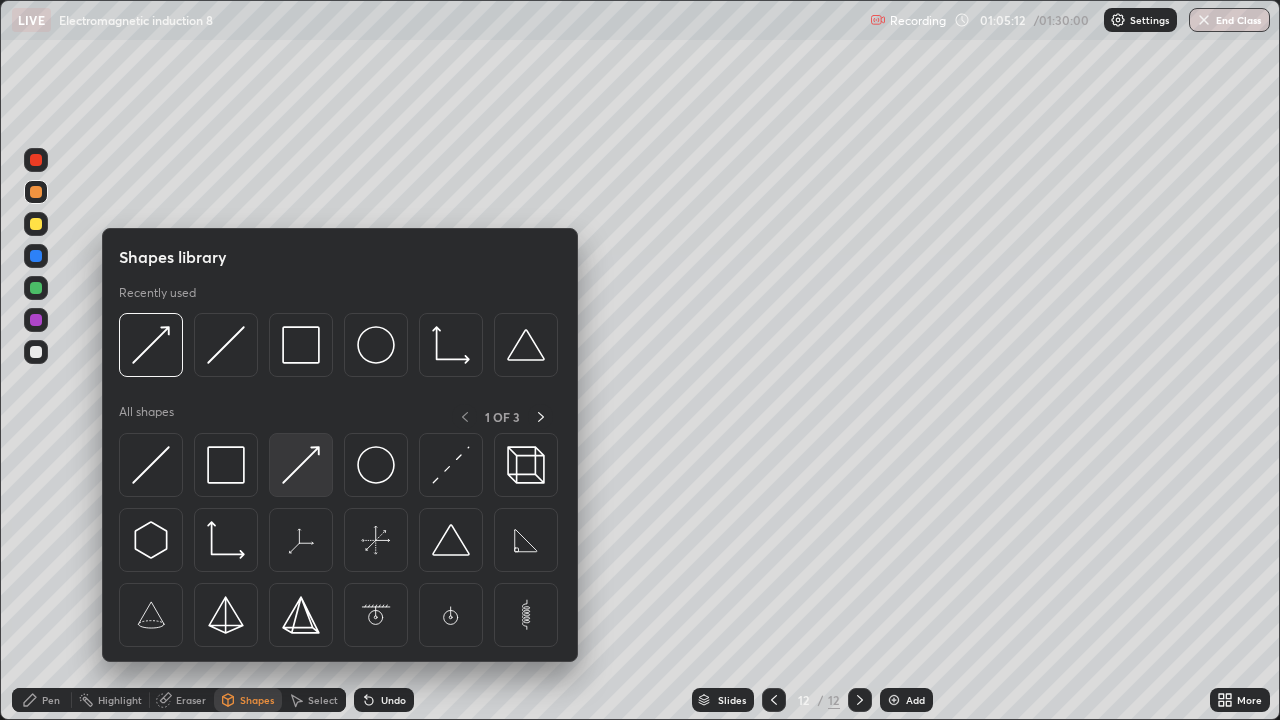 click at bounding box center [301, 465] 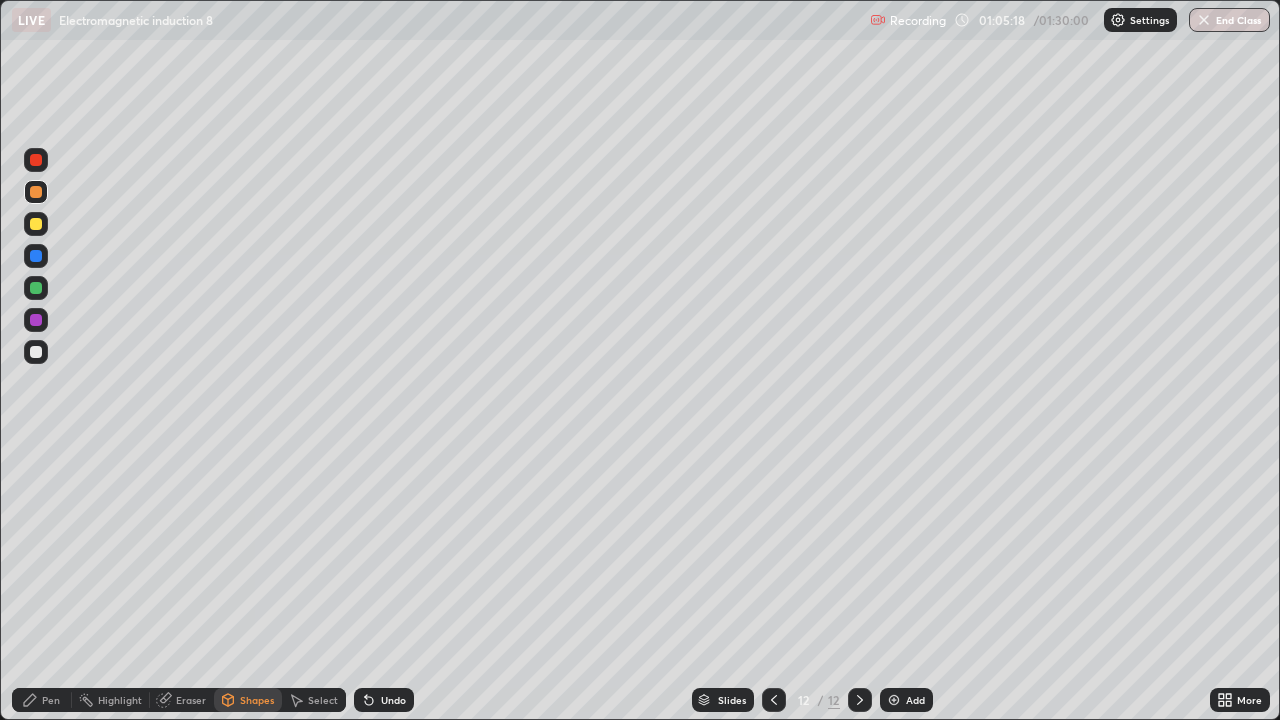 click on "Pen" at bounding box center (51, 700) 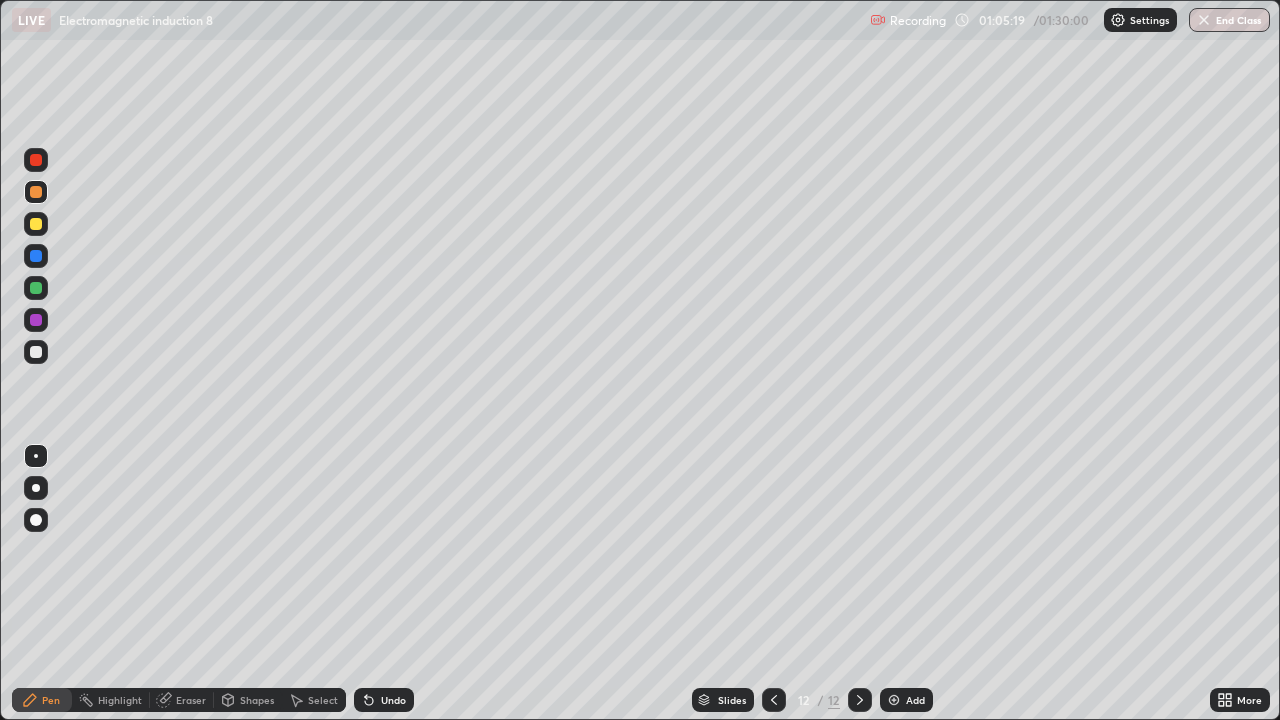 click at bounding box center (36, 352) 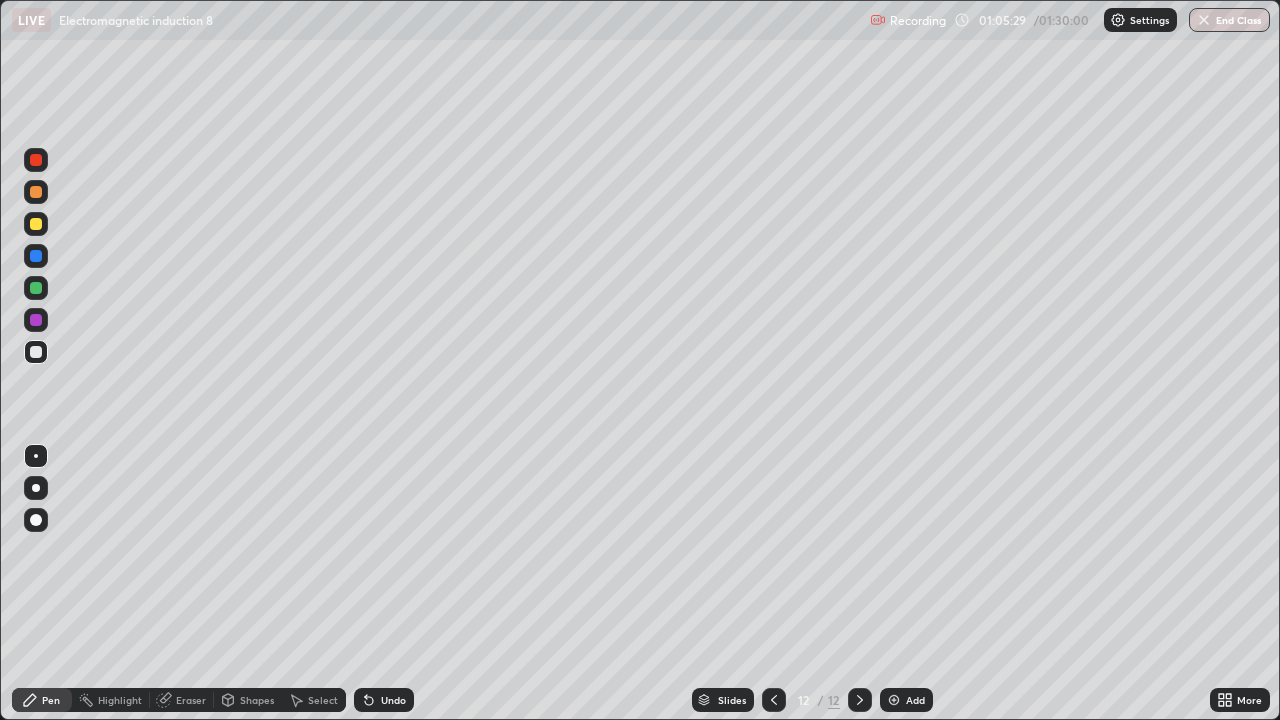 click at bounding box center (36, 288) 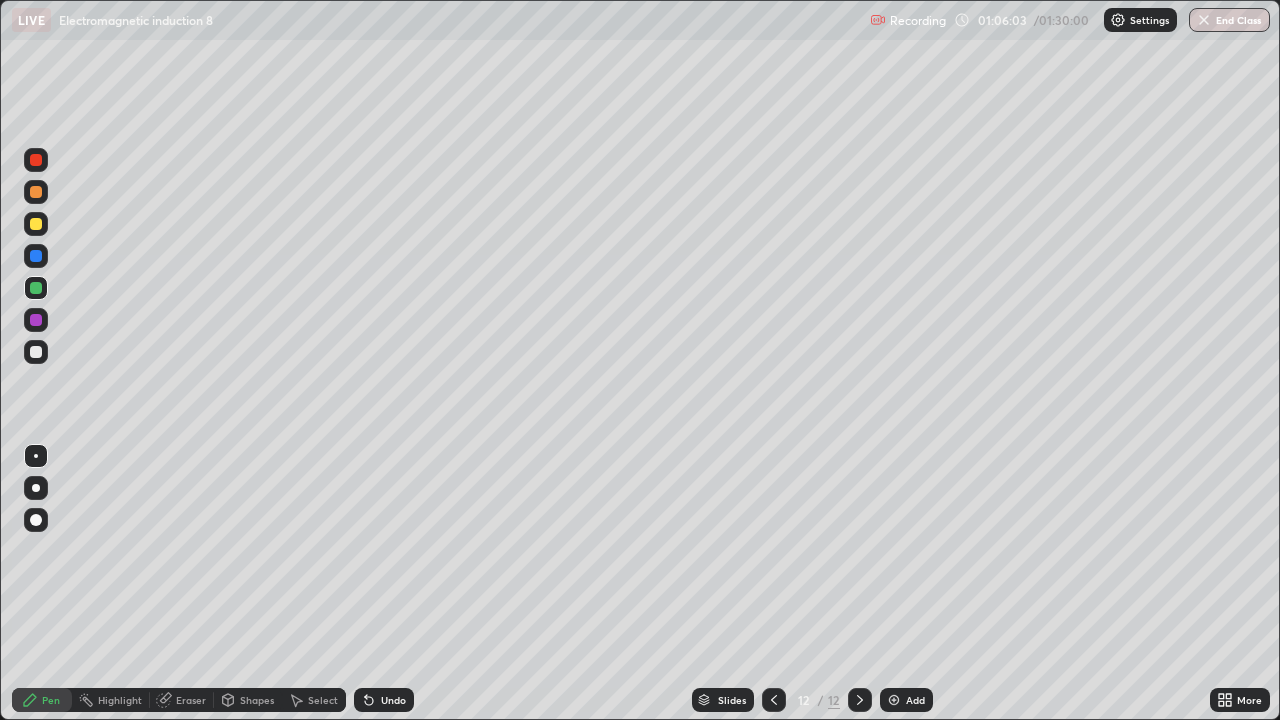 click on "Eraser" at bounding box center [191, 700] 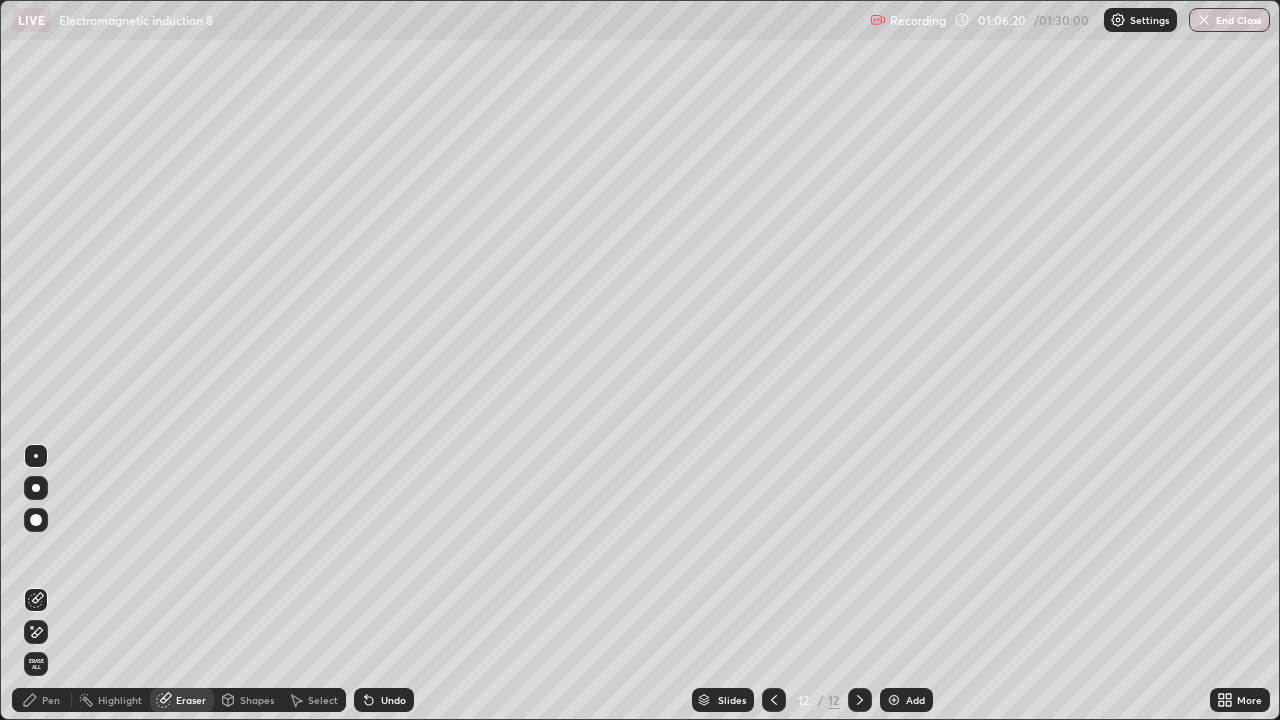 click on "Pen" at bounding box center [51, 700] 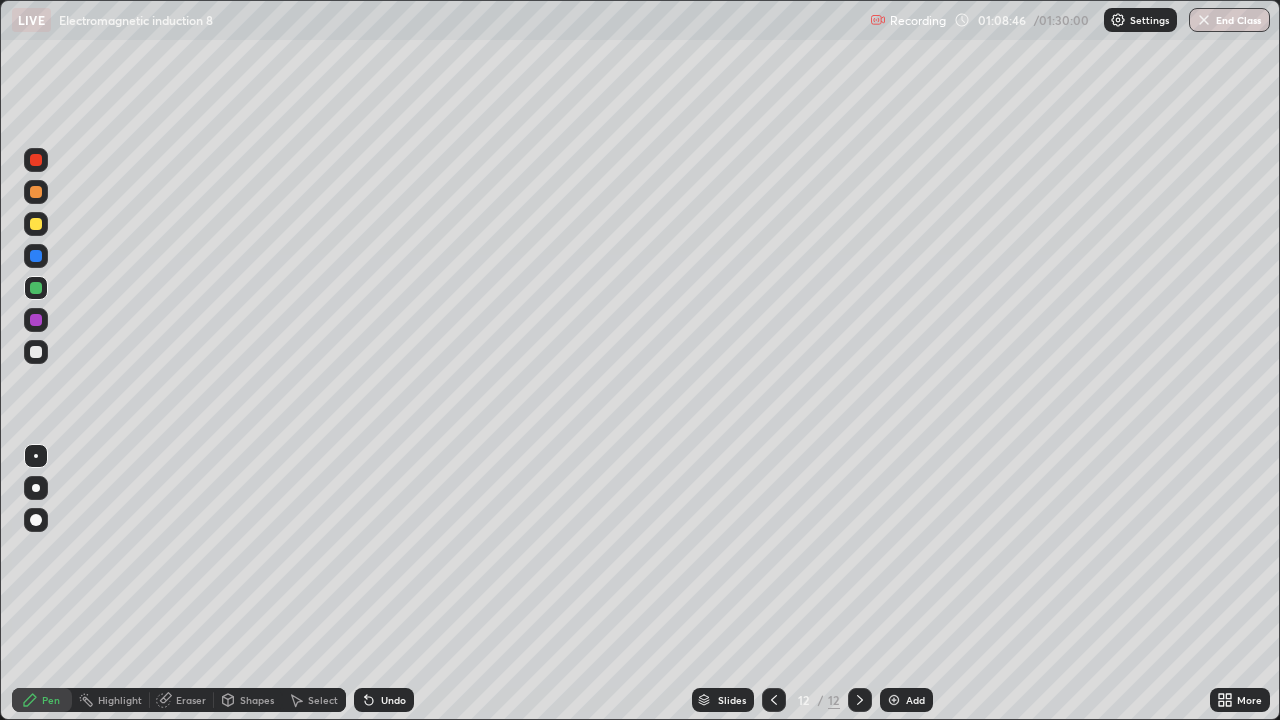click on "Eraser" at bounding box center (191, 700) 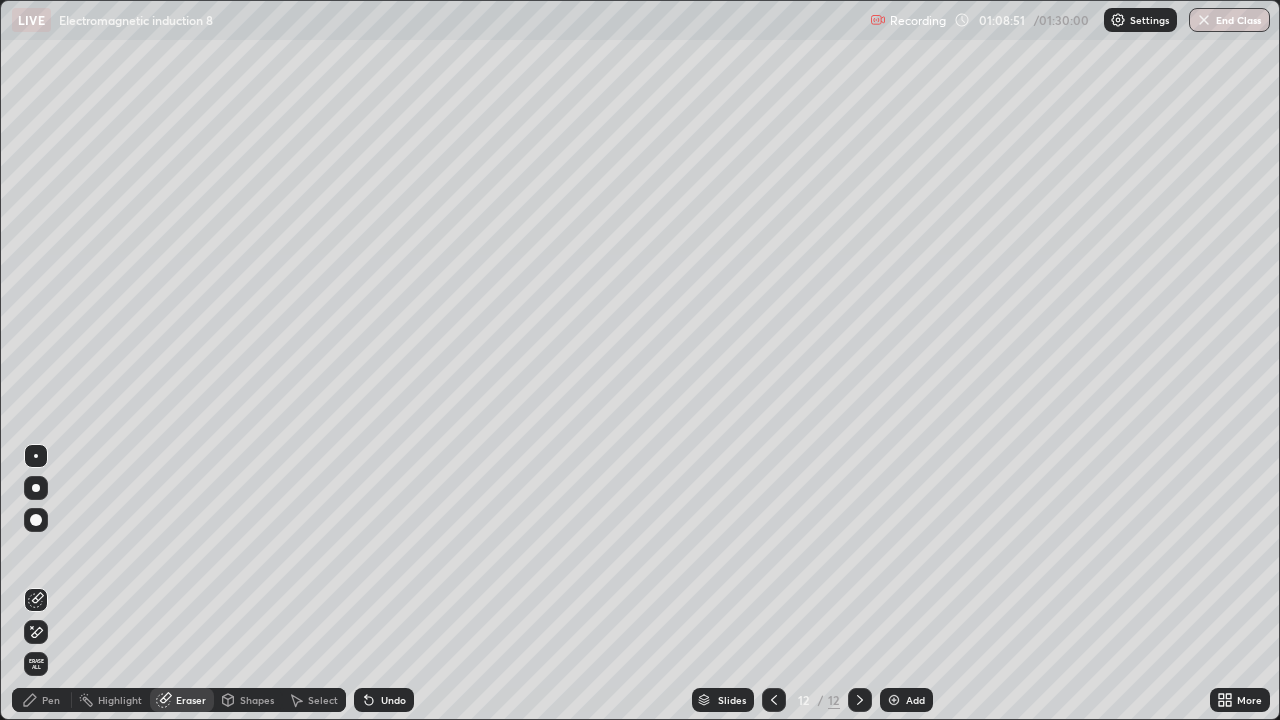 click on "Pen" at bounding box center (42, 700) 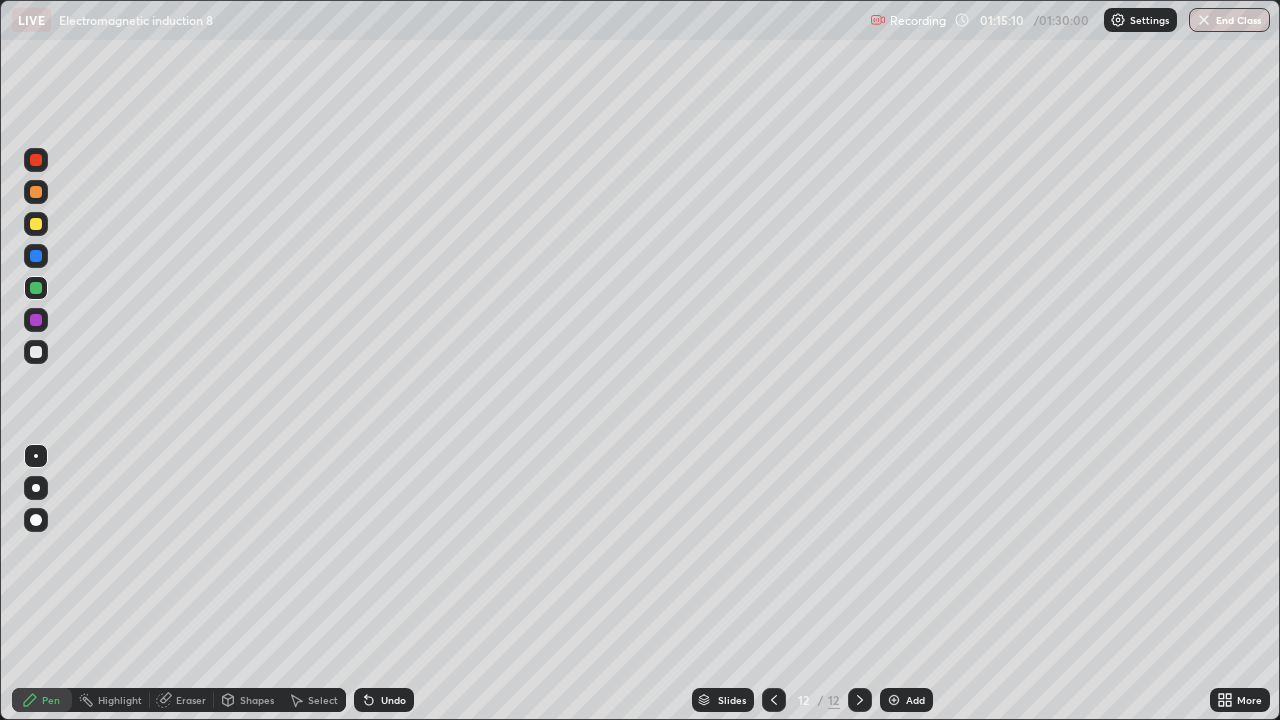 click at bounding box center [894, 700] 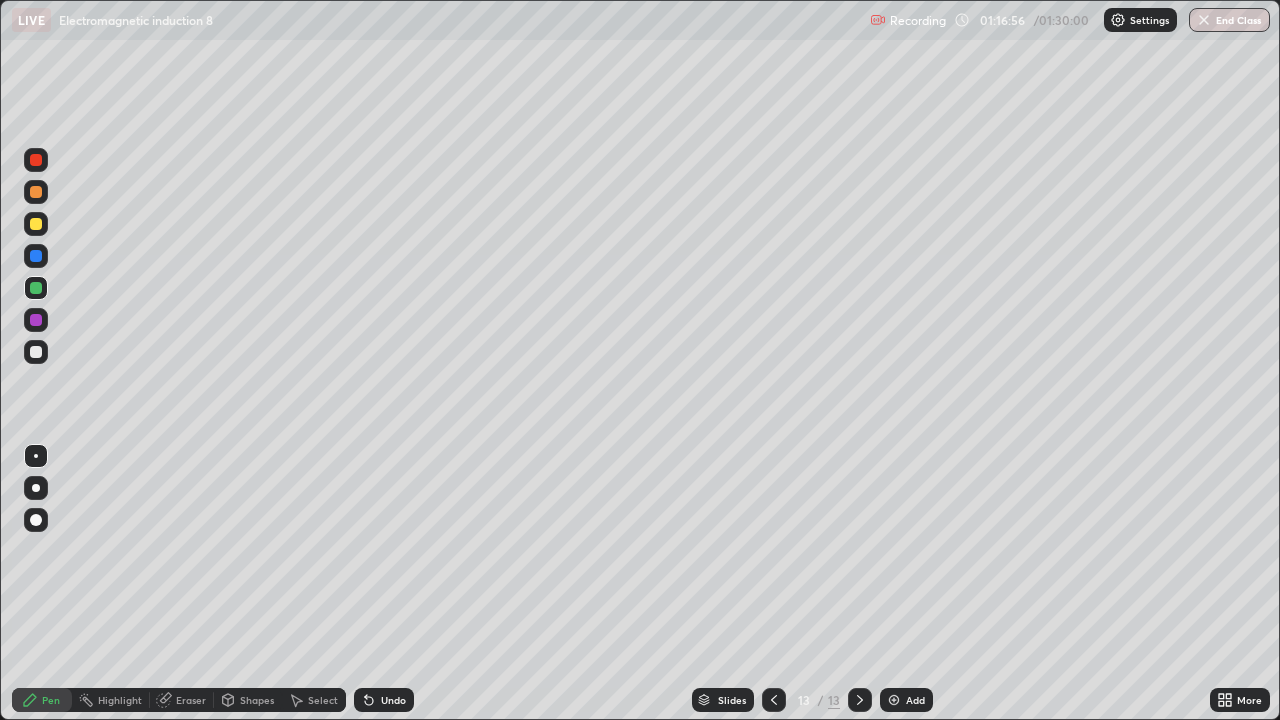 click at bounding box center [1204, 20] 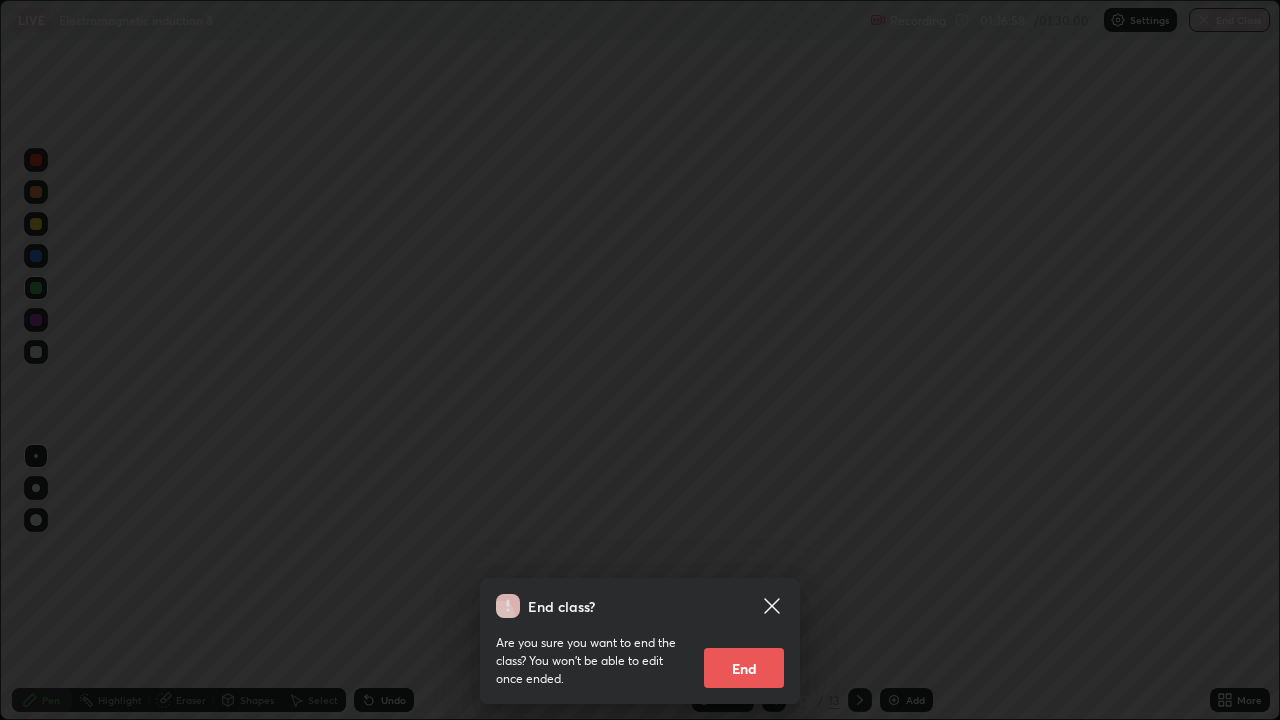 click on "End" at bounding box center [744, 668] 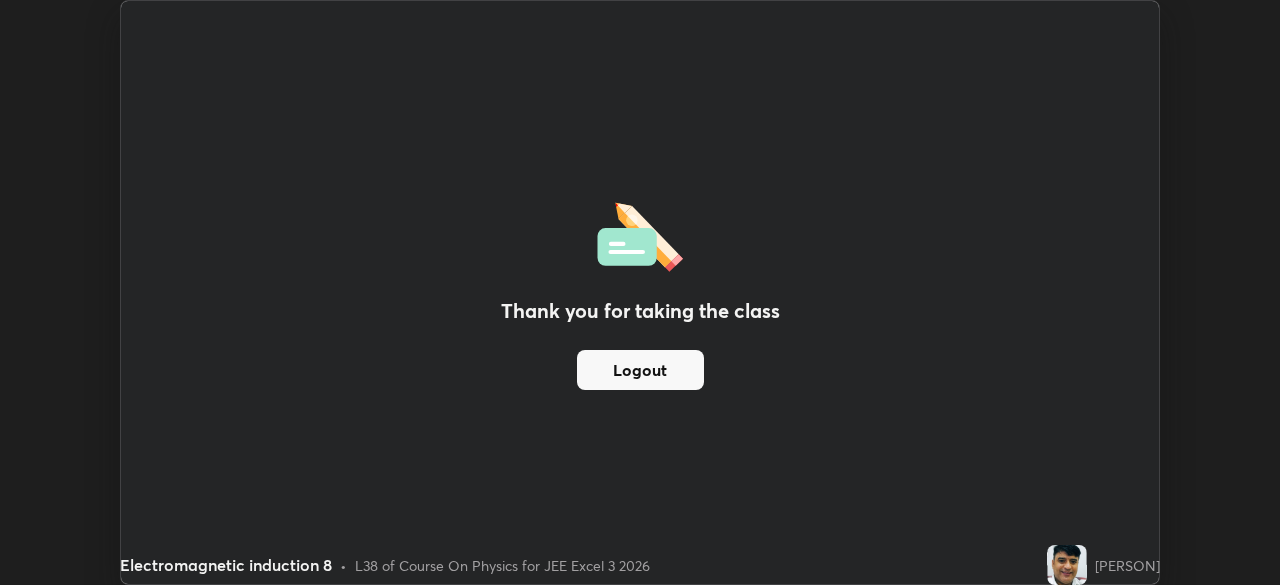 scroll, scrollTop: 585, scrollLeft: 1280, axis: both 